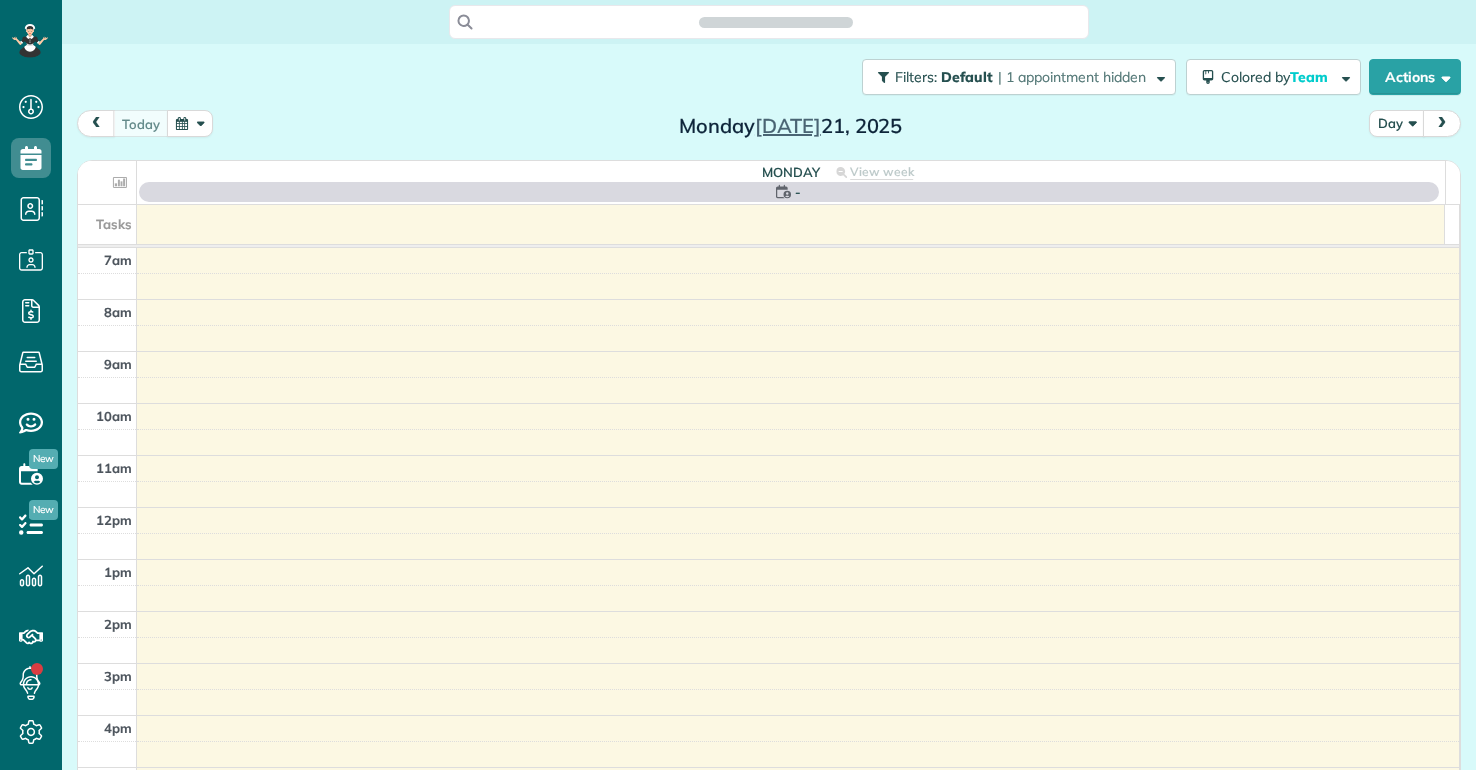 scroll, scrollTop: 0, scrollLeft: 0, axis: both 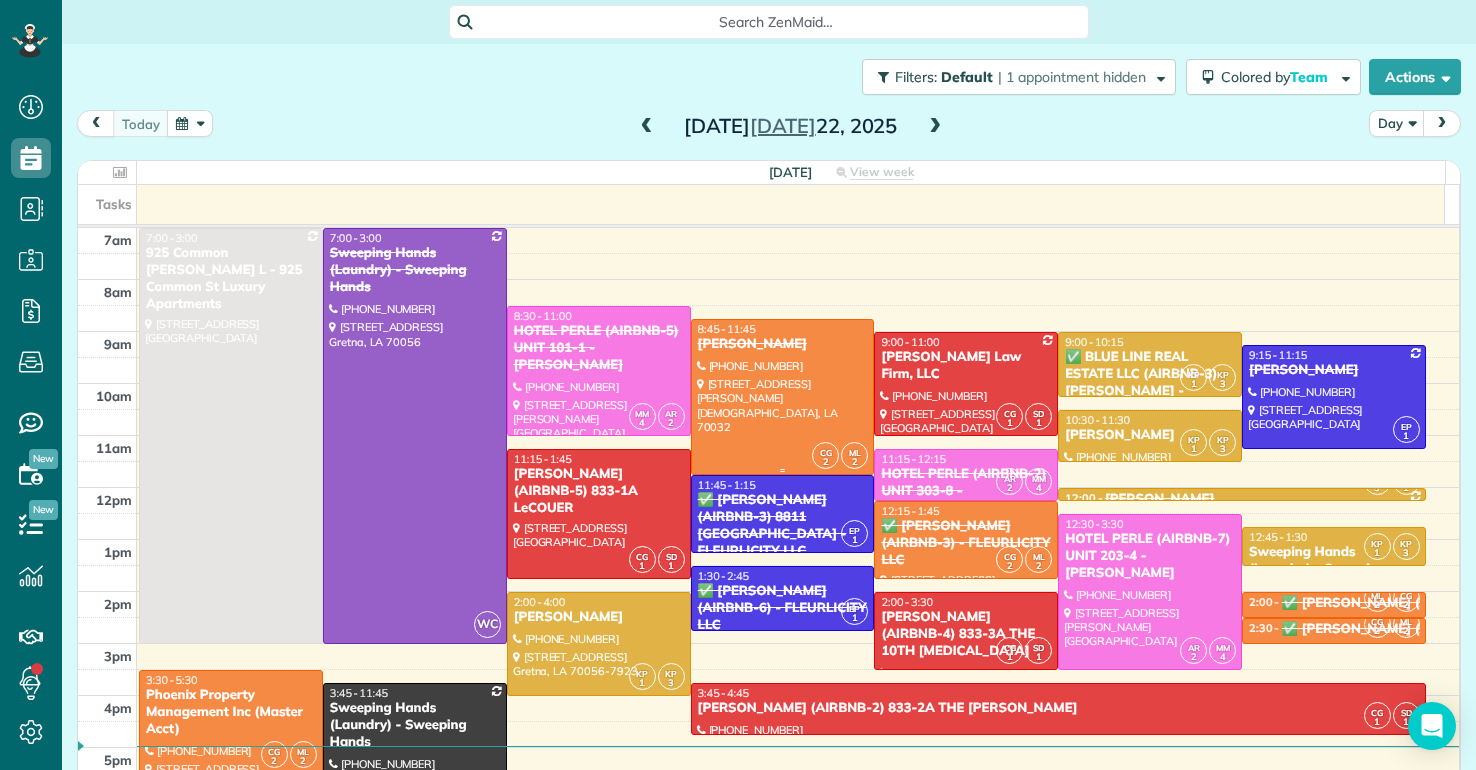 click at bounding box center [783, 397] 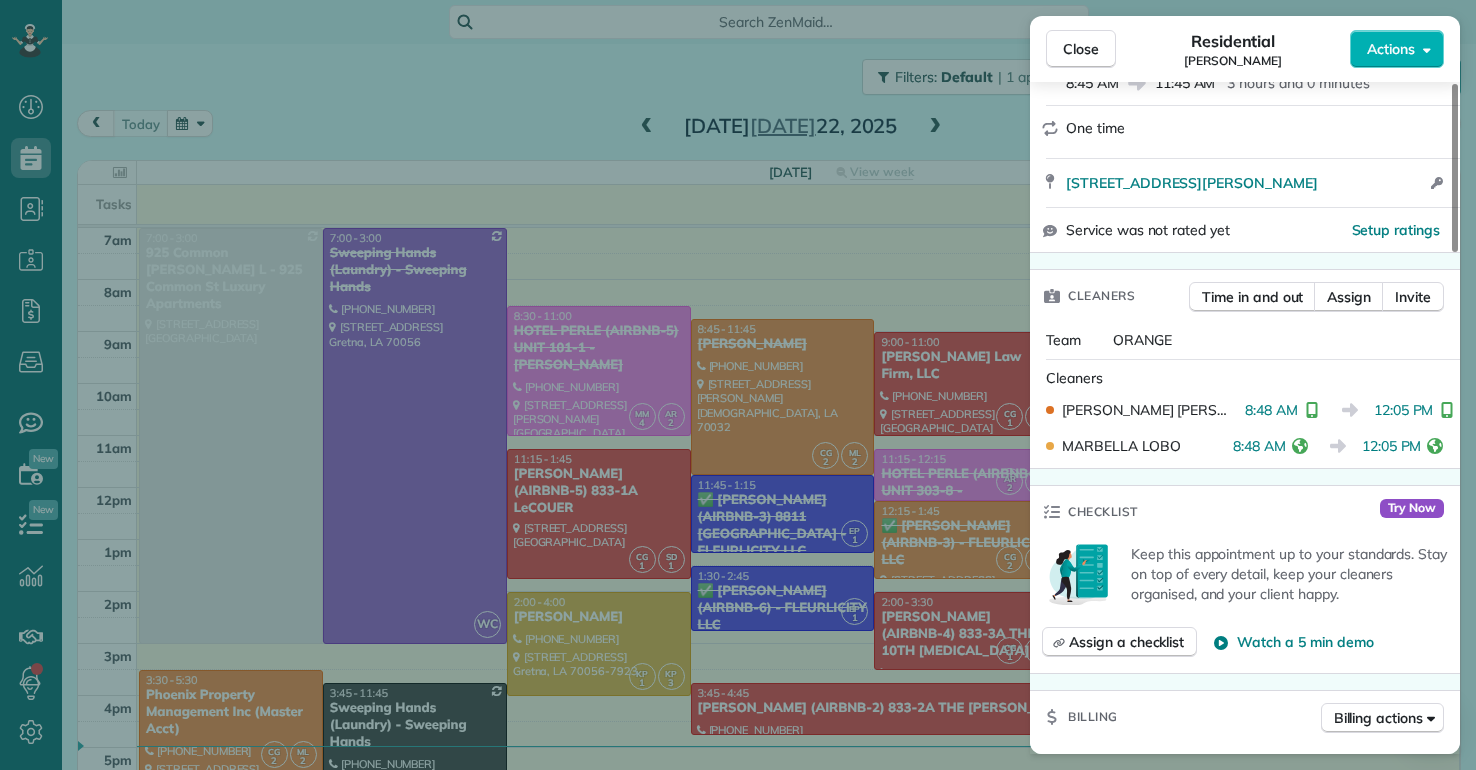 scroll, scrollTop: 300, scrollLeft: 0, axis: vertical 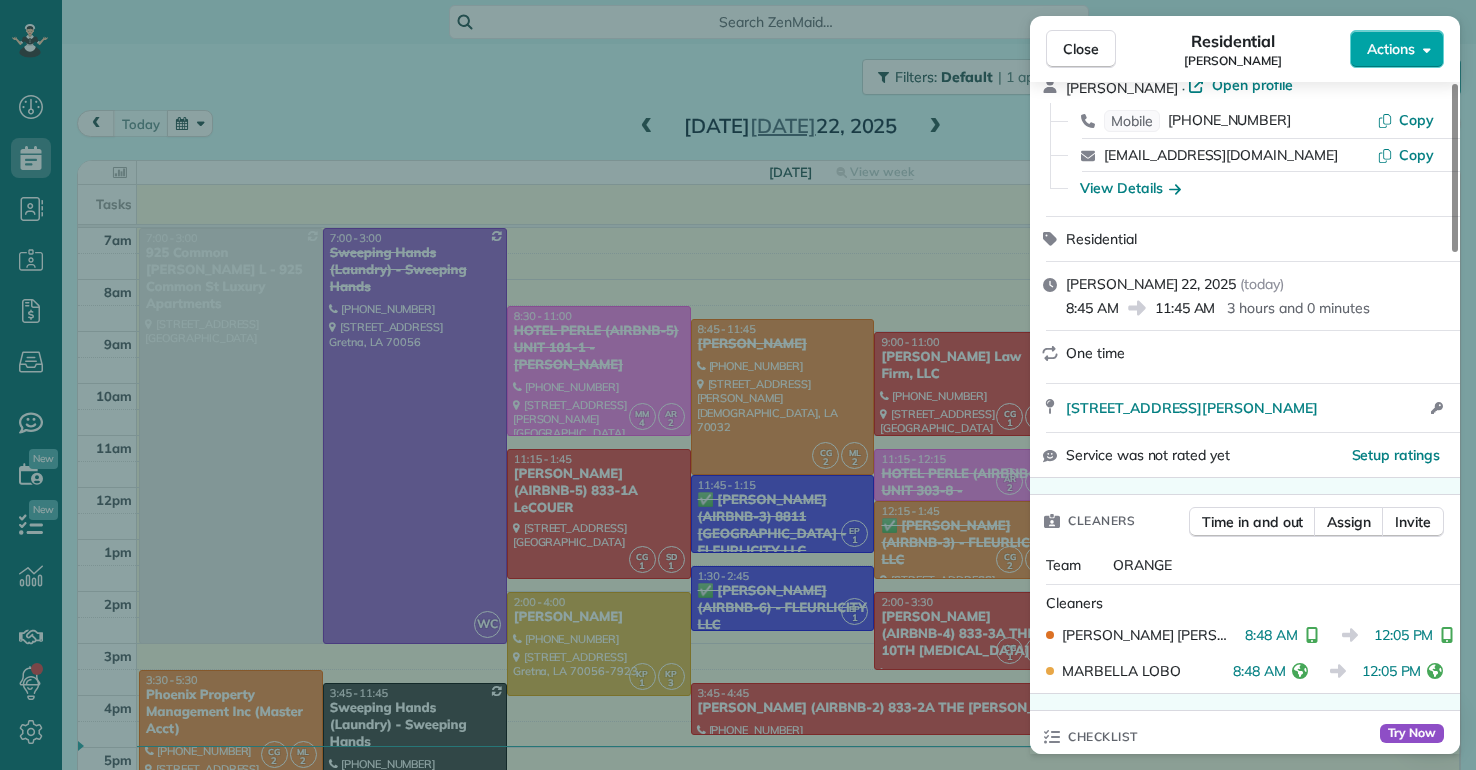 click on "Actions" at bounding box center [1397, 49] 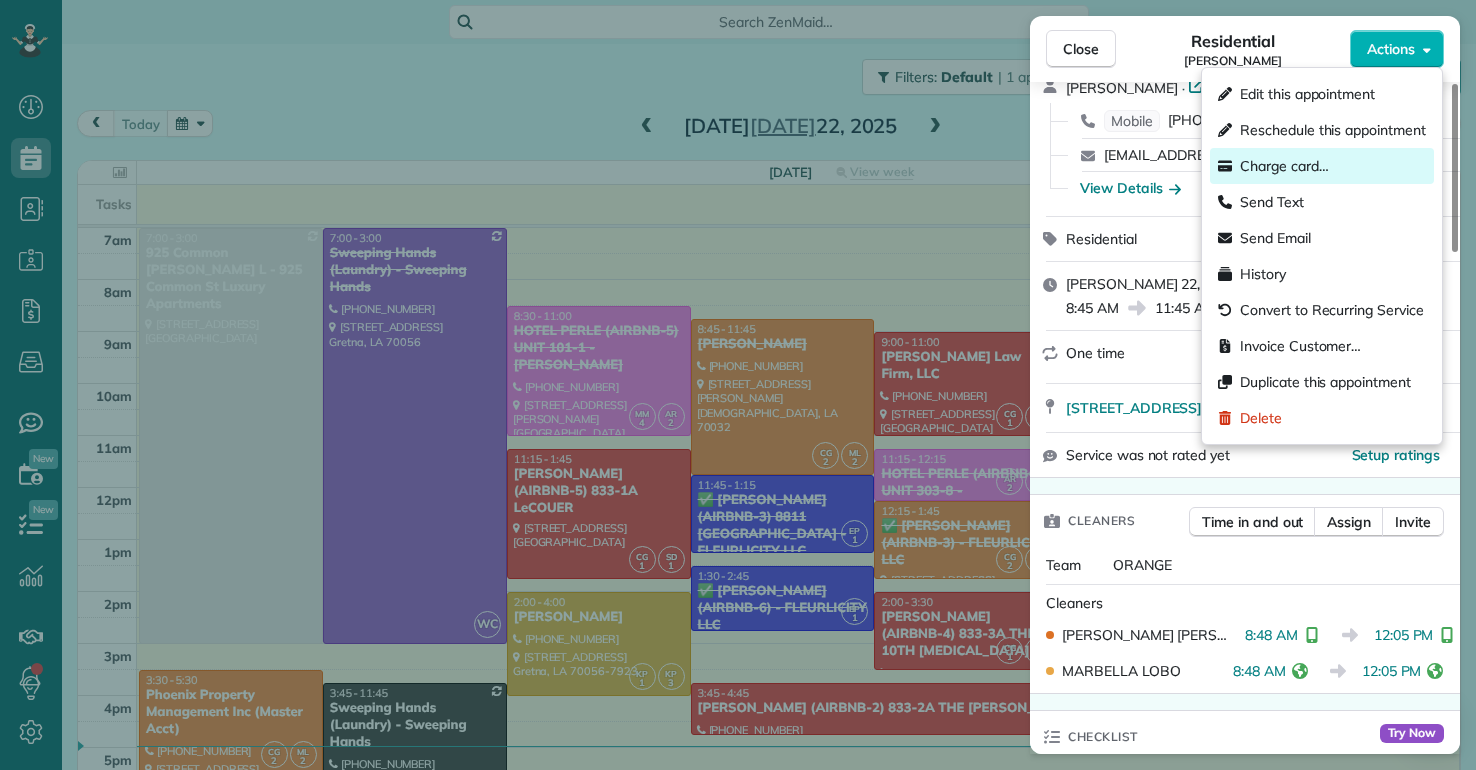 click on "Charge card…" at bounding box center (1284, 166) 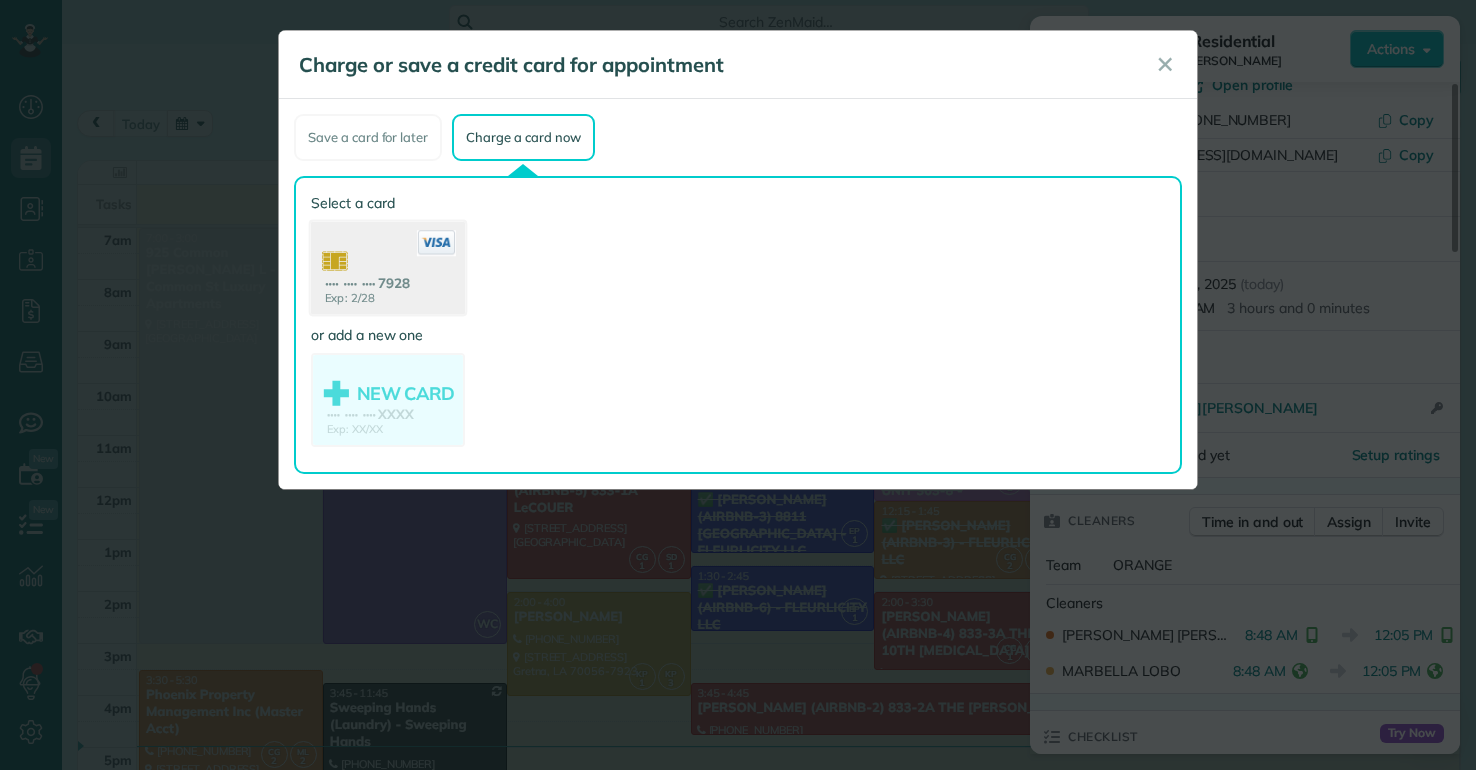 click 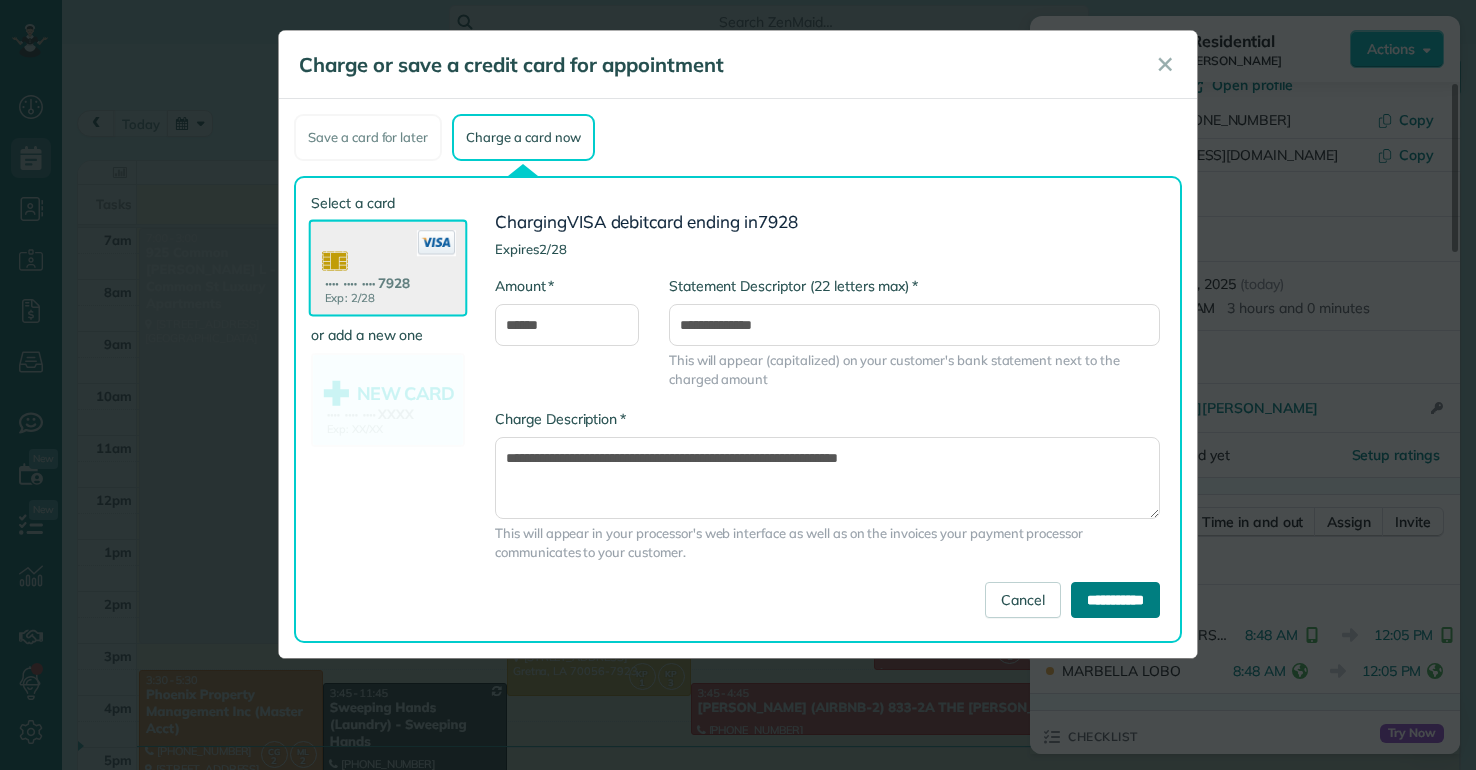 click on "**********" at bounding box center [1115, 600] 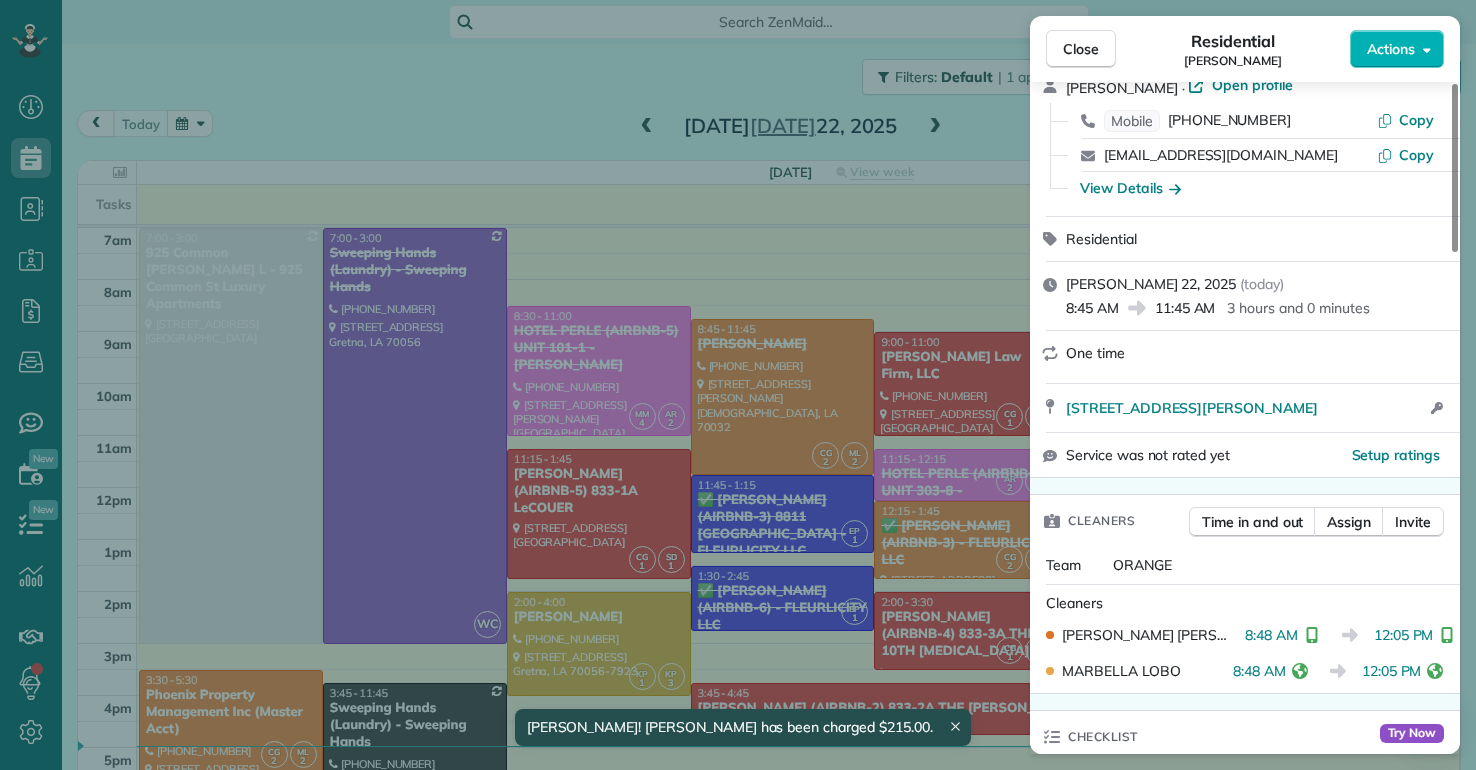 click on "Close Residential David Swan Actions Status Completed David Swan · Open profile Mobile (504) 239-3398 Copy schulzfam@gmail.com Copy View Details Residential martes, julio 22, 2025 ( today ) 8:45 AM 11:45 AM 3 hours and 0 minutes One time 7220 Sally Street Arabi LA 70032 Open access information Service was not rated yet Setup ratings Cleaners Time in and out Assign Invite Team ORANGE Cleaners CAREN   GARCIA 8:48 AM 12:05 PM MARBELLA   LOBO 8:48 AM 12:05 PM Checklist Try Now Keep this appointment up to your standards. Stay on top of every detail, keep your cleaners organised, and your client happy. Assign a checklist Watch a 5 min demo Billing Billing actions Price $215.00 Overcharge $0.00 Discount $0.00 Coupon discount - Primary tax - Secondary tax - Total appointment price $215.00 Tips collected New feature! $0.00 Paid by card Total including tip $215.00 Get paid online in no-time! Send an invoice and reward your cleaners with tips Charge customer credit card Appointment custom fields Work items Notes 2 0 (" at bounding box center (738, 385) 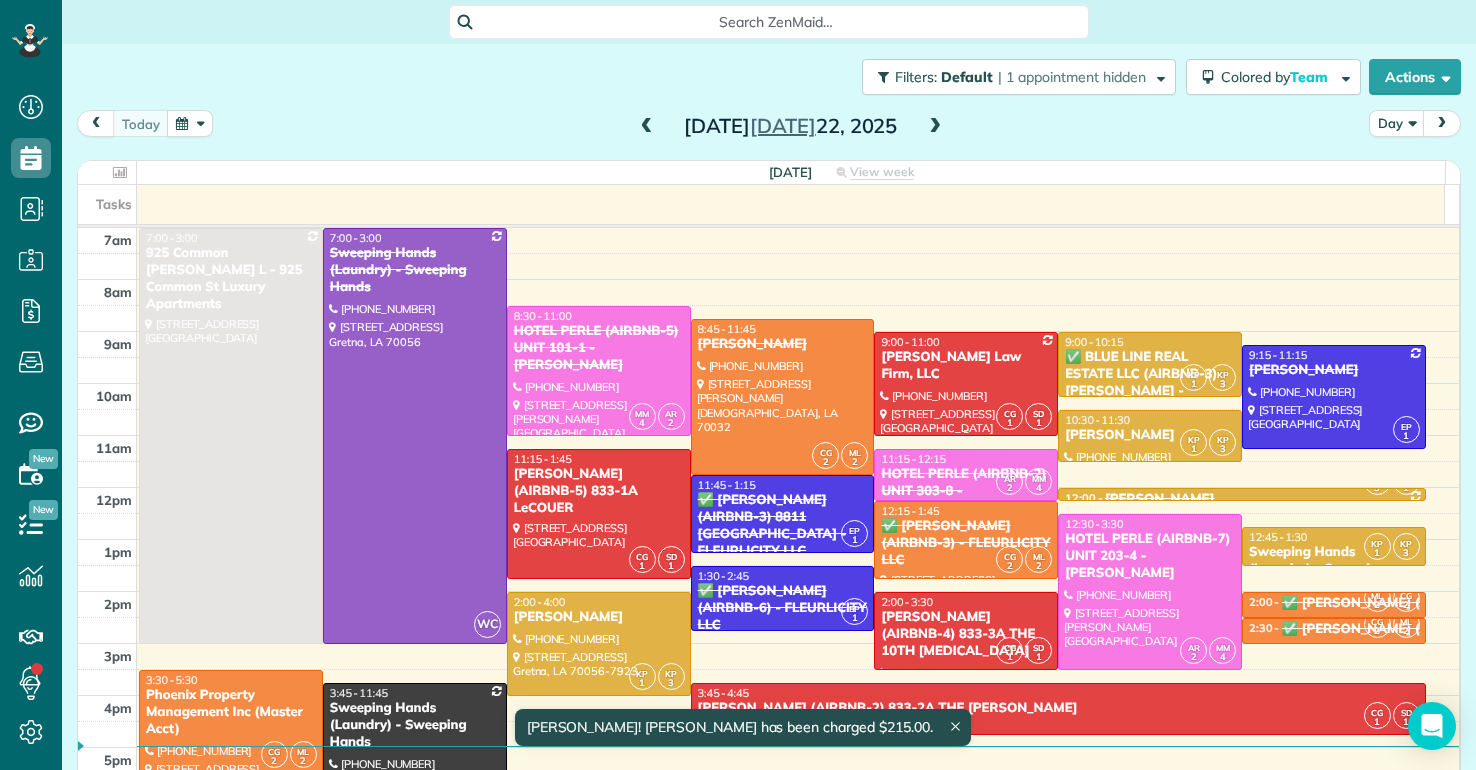 click on "[PERSON_NAME] Law Firm, LLC" at bounding box center (966, 366) 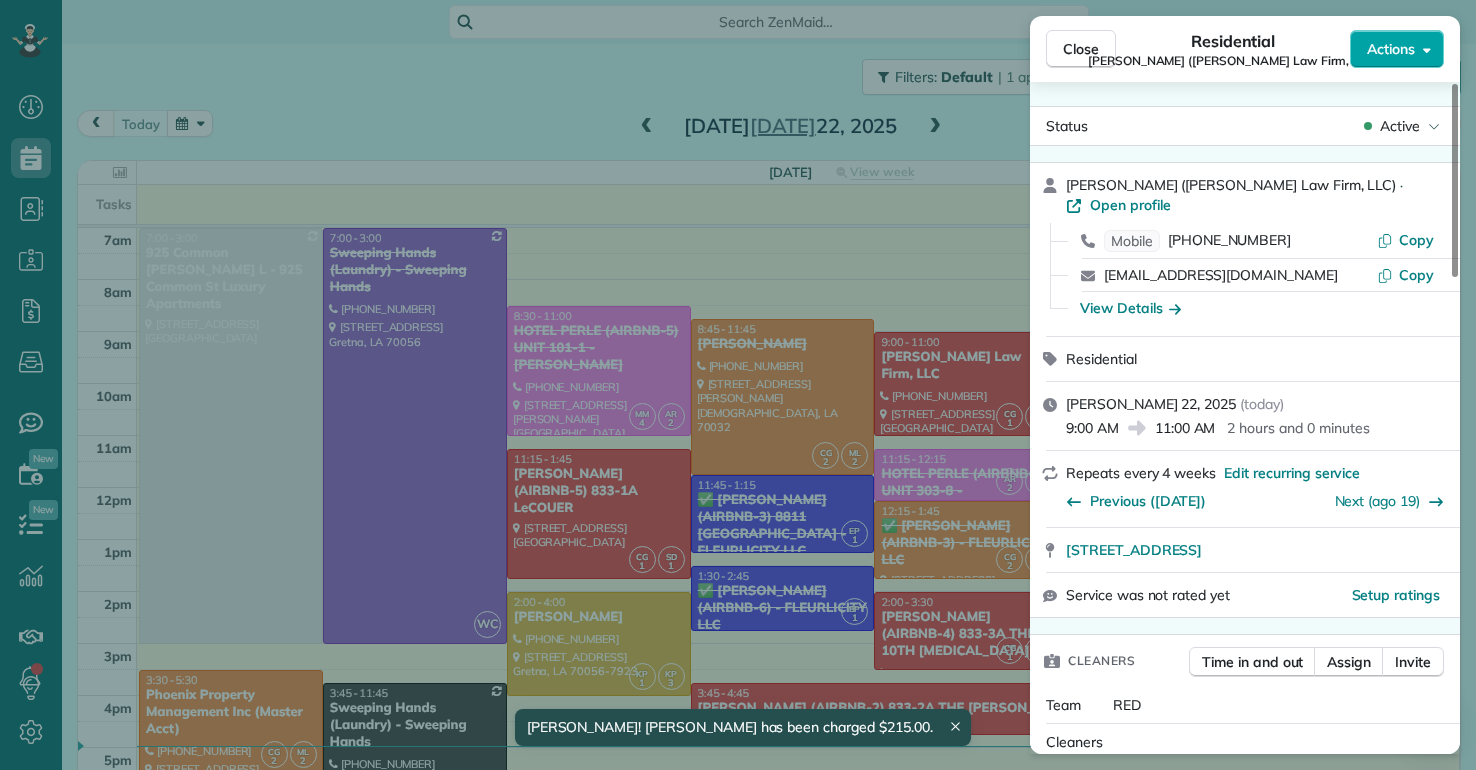 click on "Actions" at bounding box center [1391, 49] 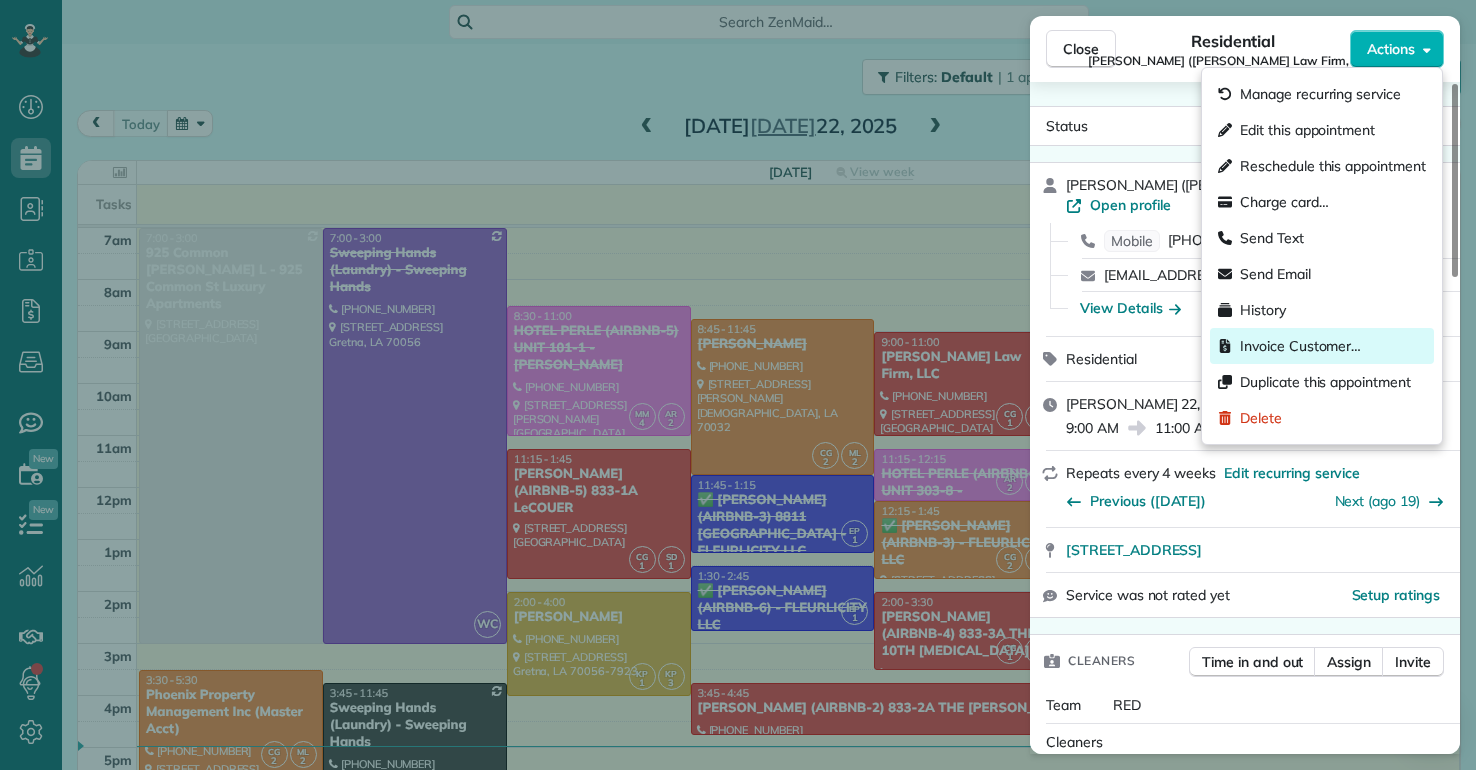click on "Invoice Customer…" at bounding box center (1300, 346) 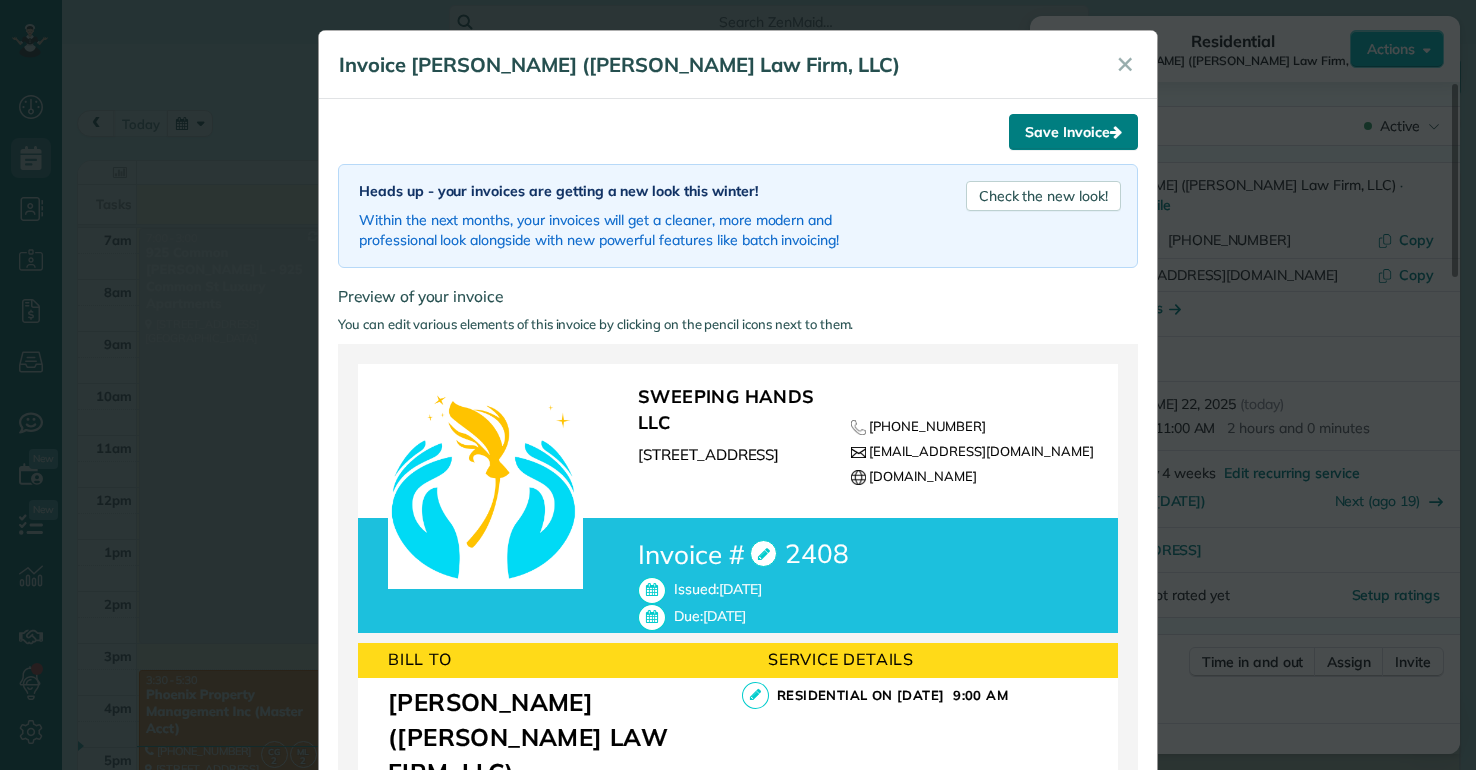 click on "Save Invoice" at bounding box center (1073, 132) 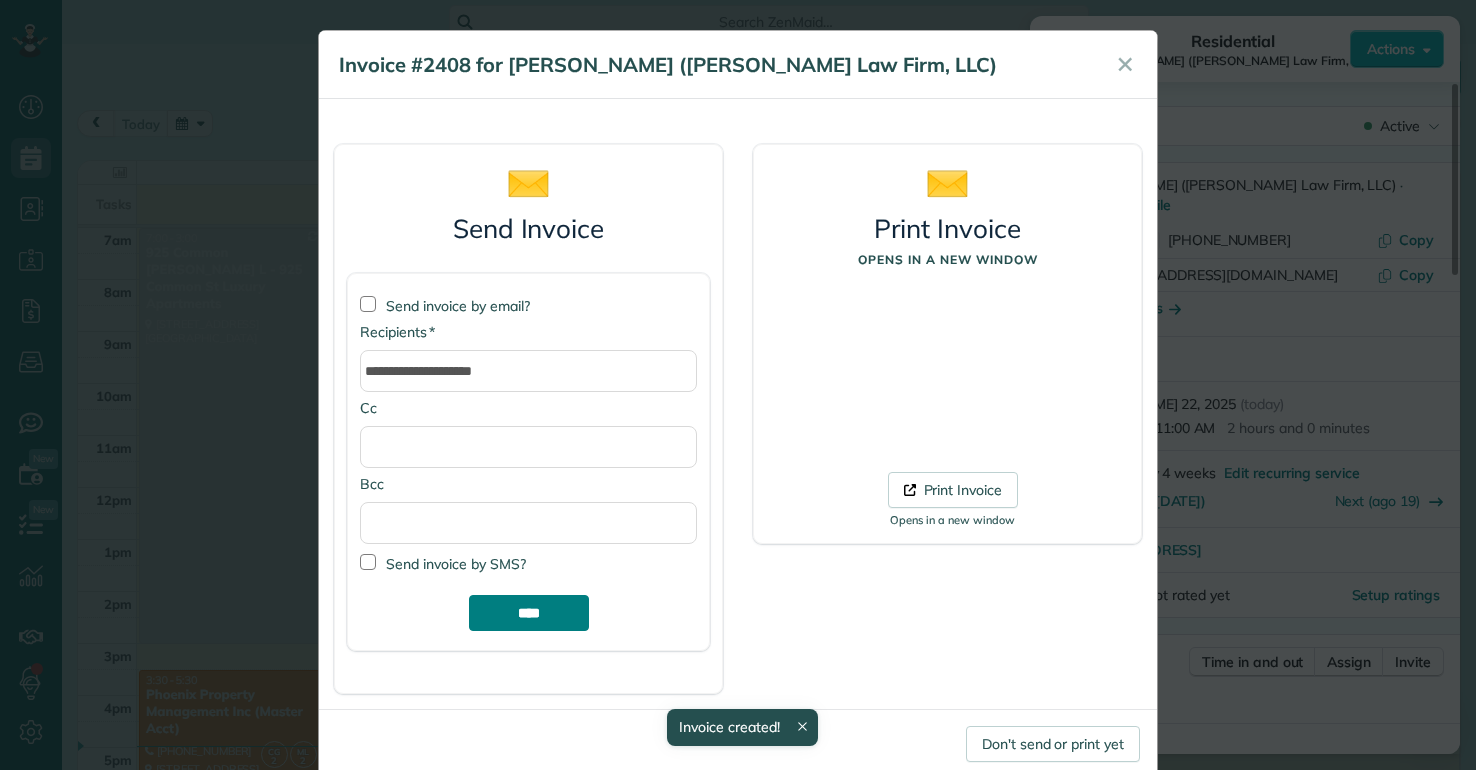 click on "****" at bounding box center [529, 613] 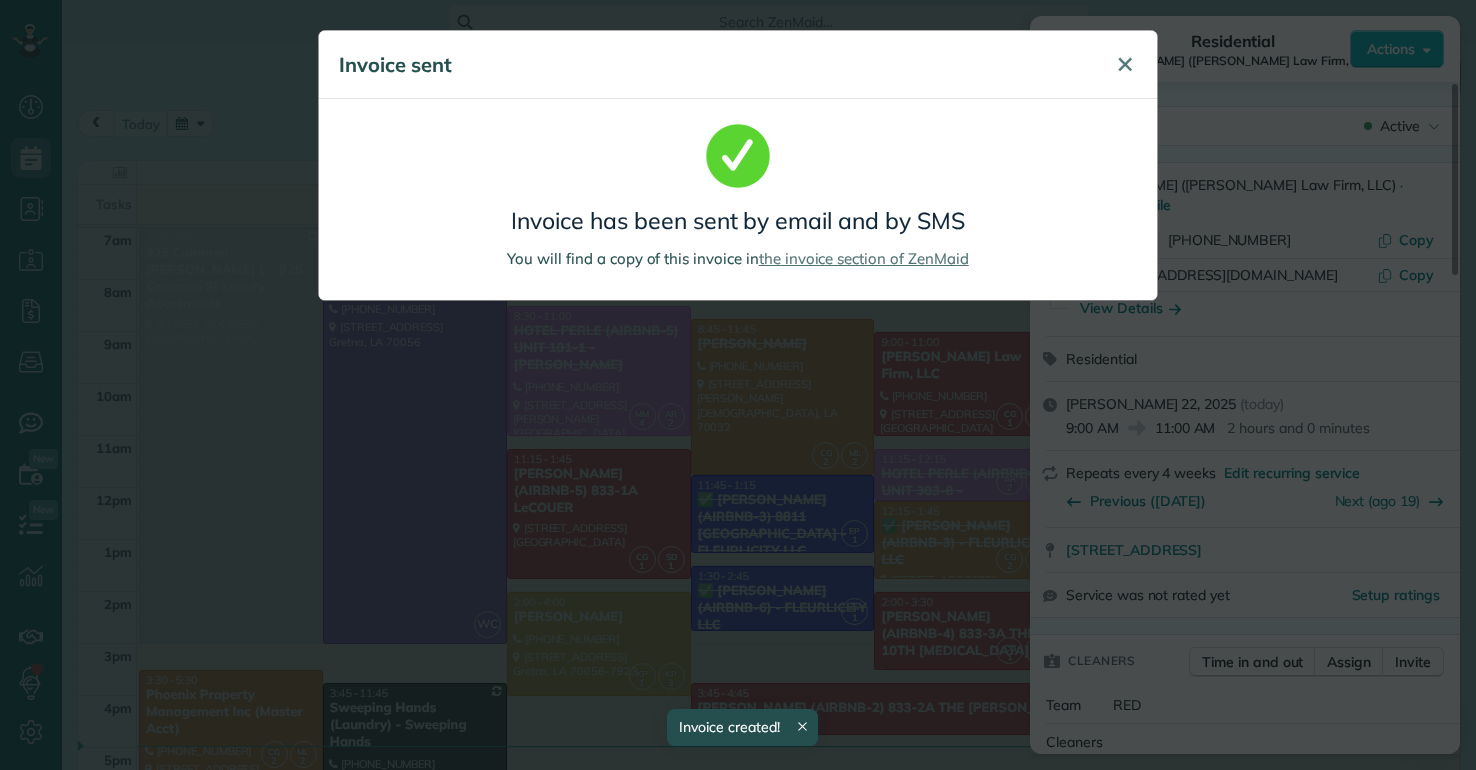 click on "✕" at bounding box center (1125, 64) 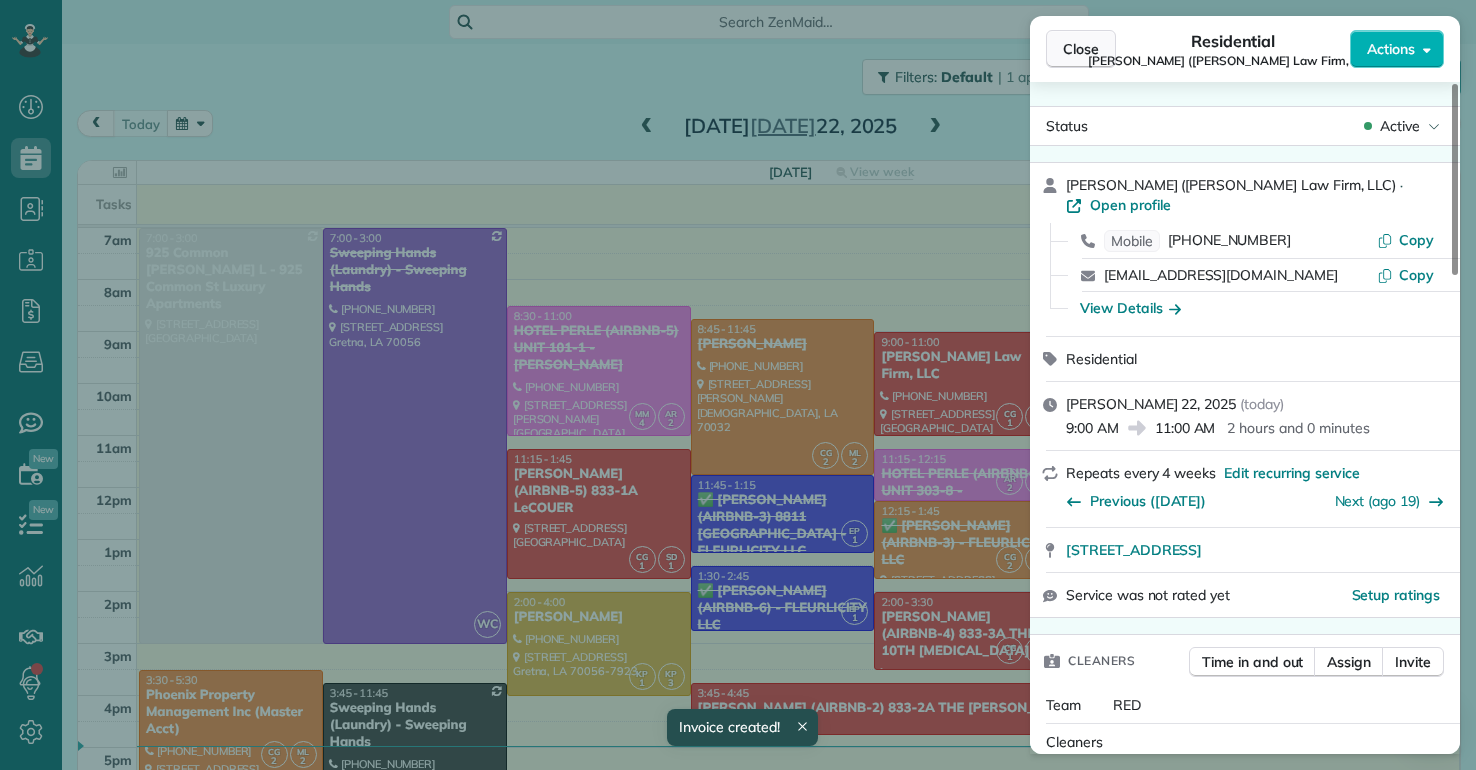 click on "Close" at bounding box center (1081, 49) 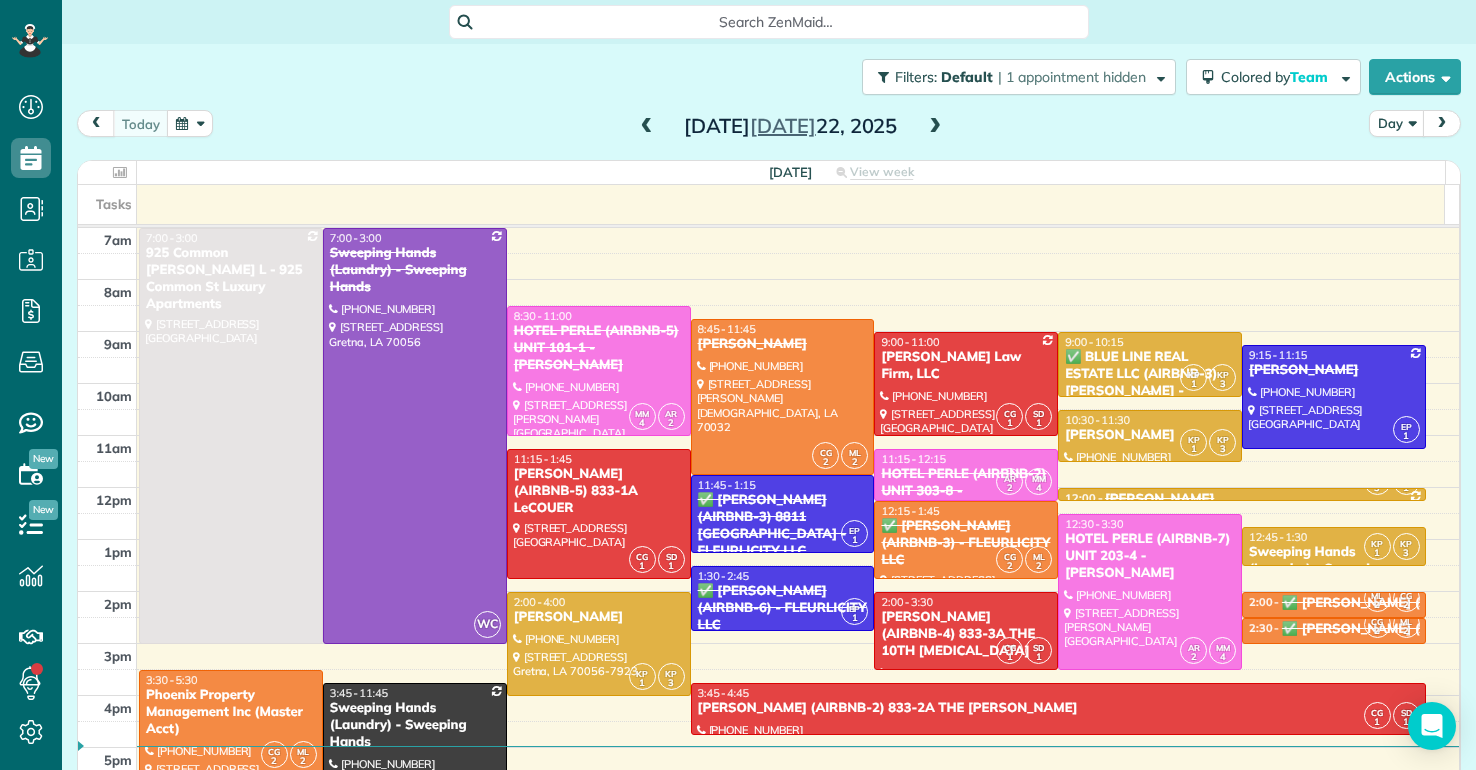 click on "✅ BLUE LINE REAL ESTATE LLC (AIRBNB-3) [PERSON_NAME] - FLEURLICITY LLC" at bounding box center (1150, 383) 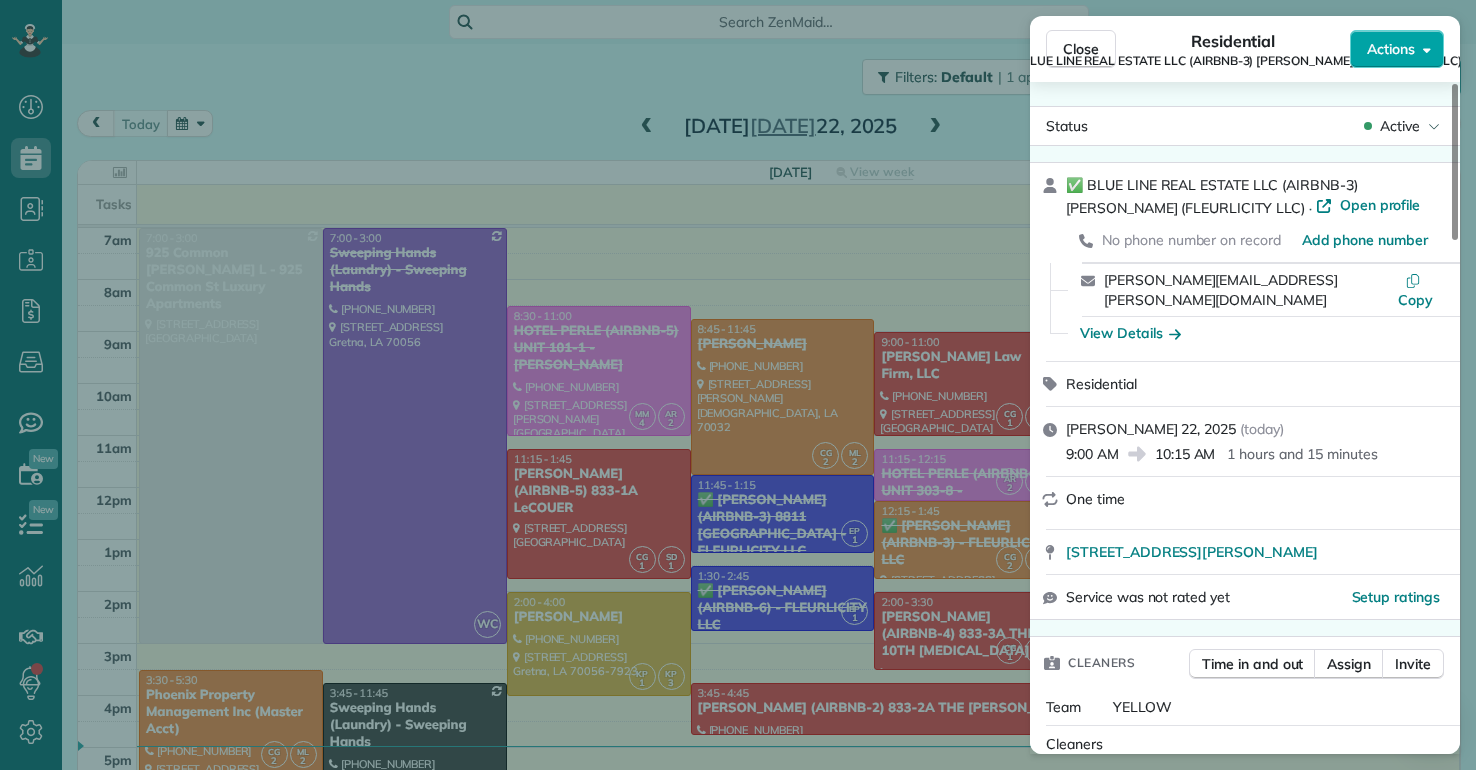 click on "Actions" at bounding box center [1391, 49] 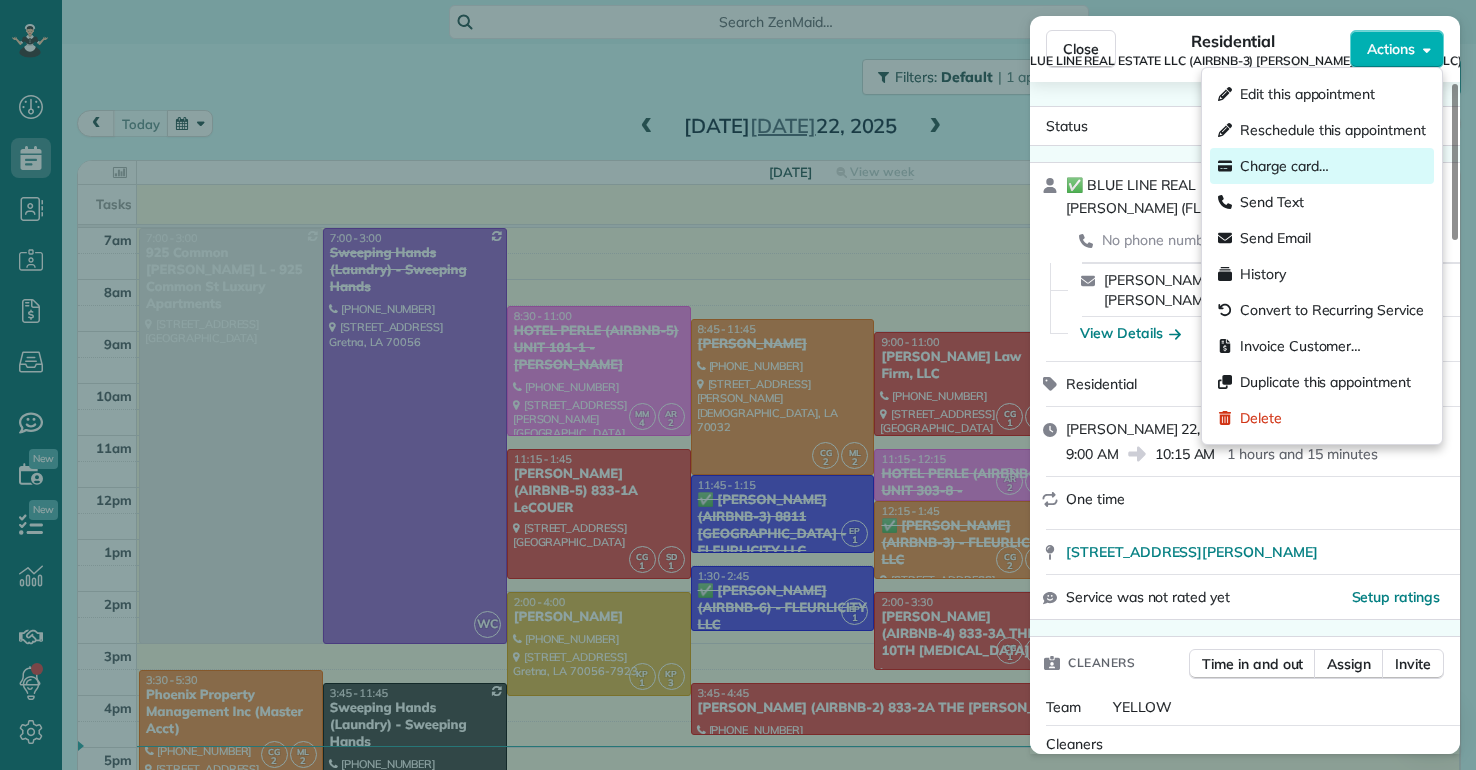 click on "Charge card…" at bounding box center [1284, 166] 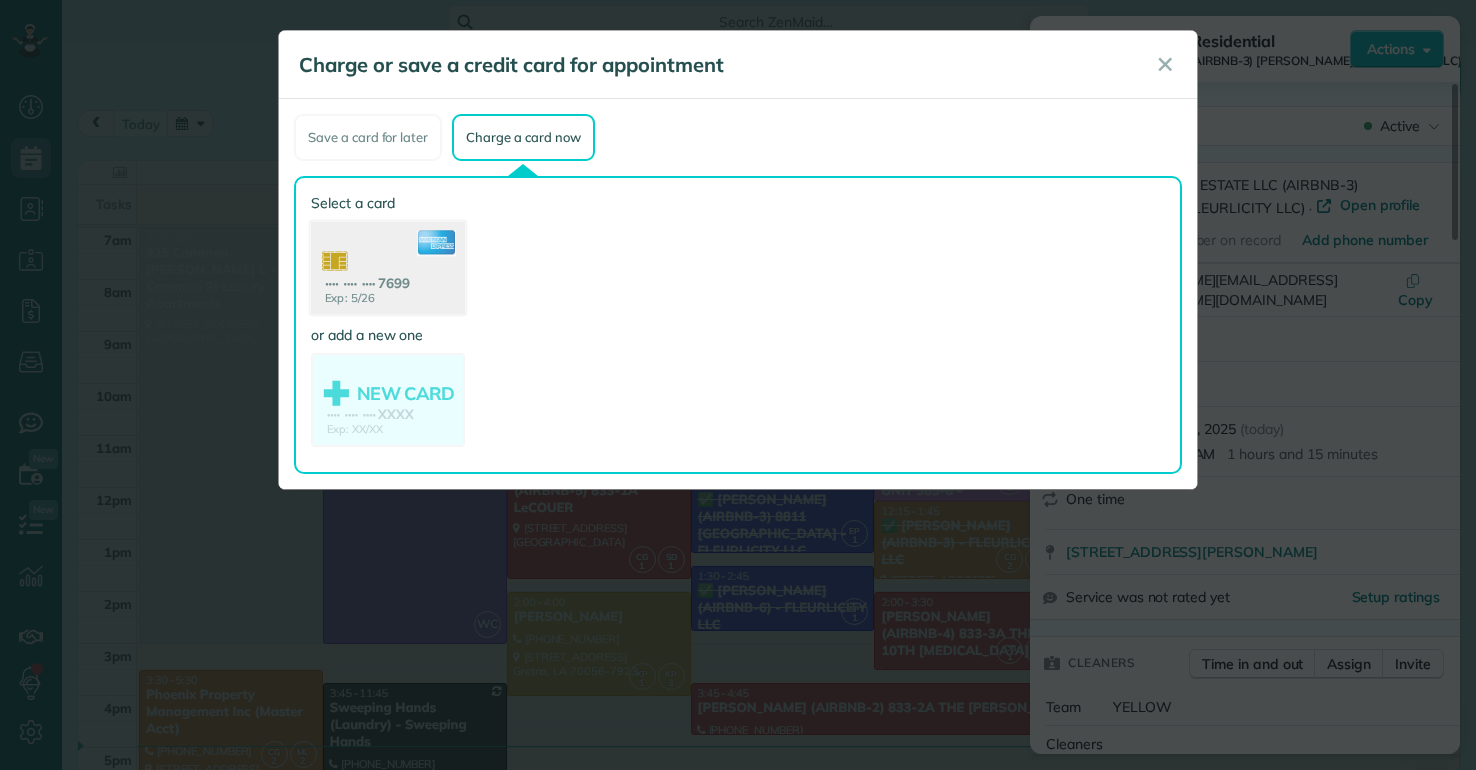 click 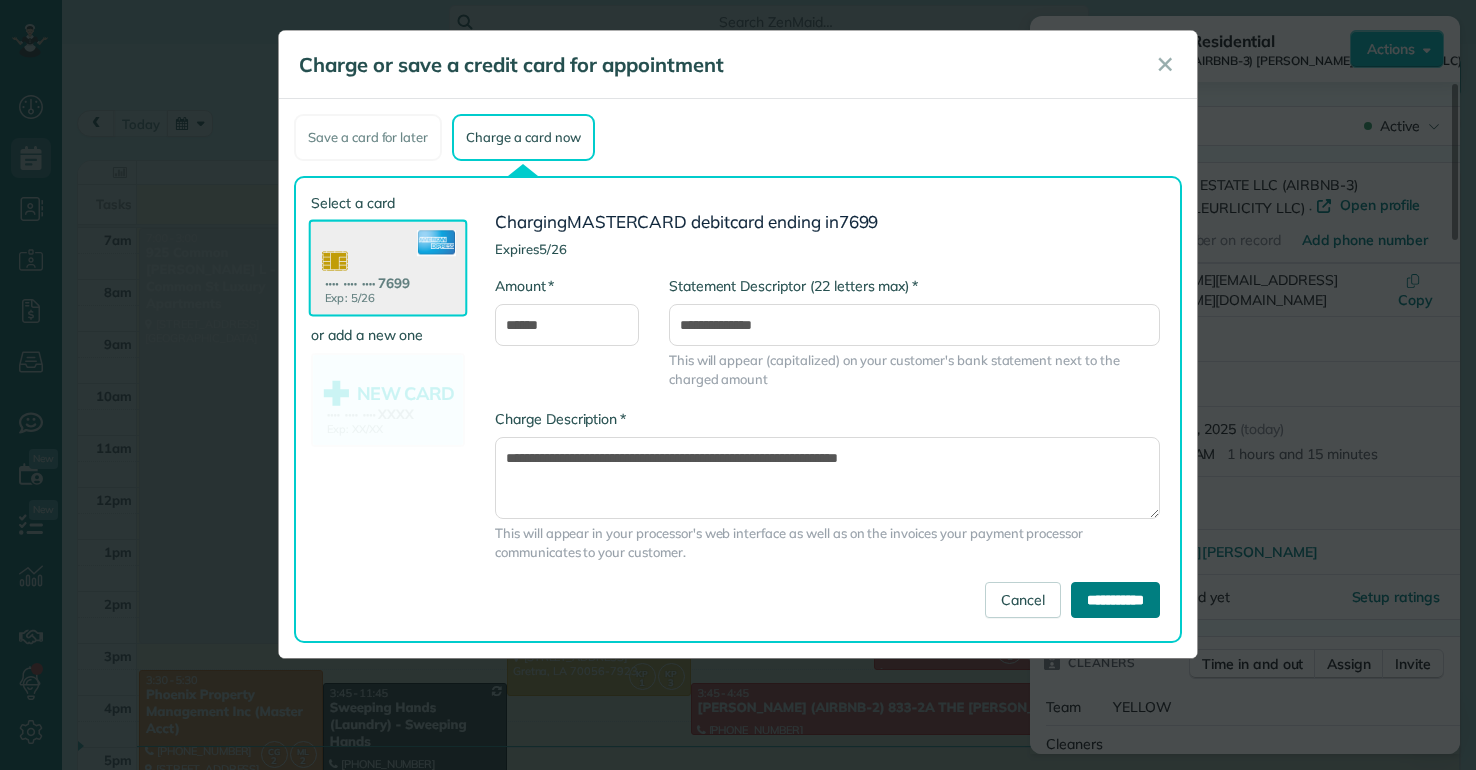 click on "**********" at bounding box center (1115, 600) 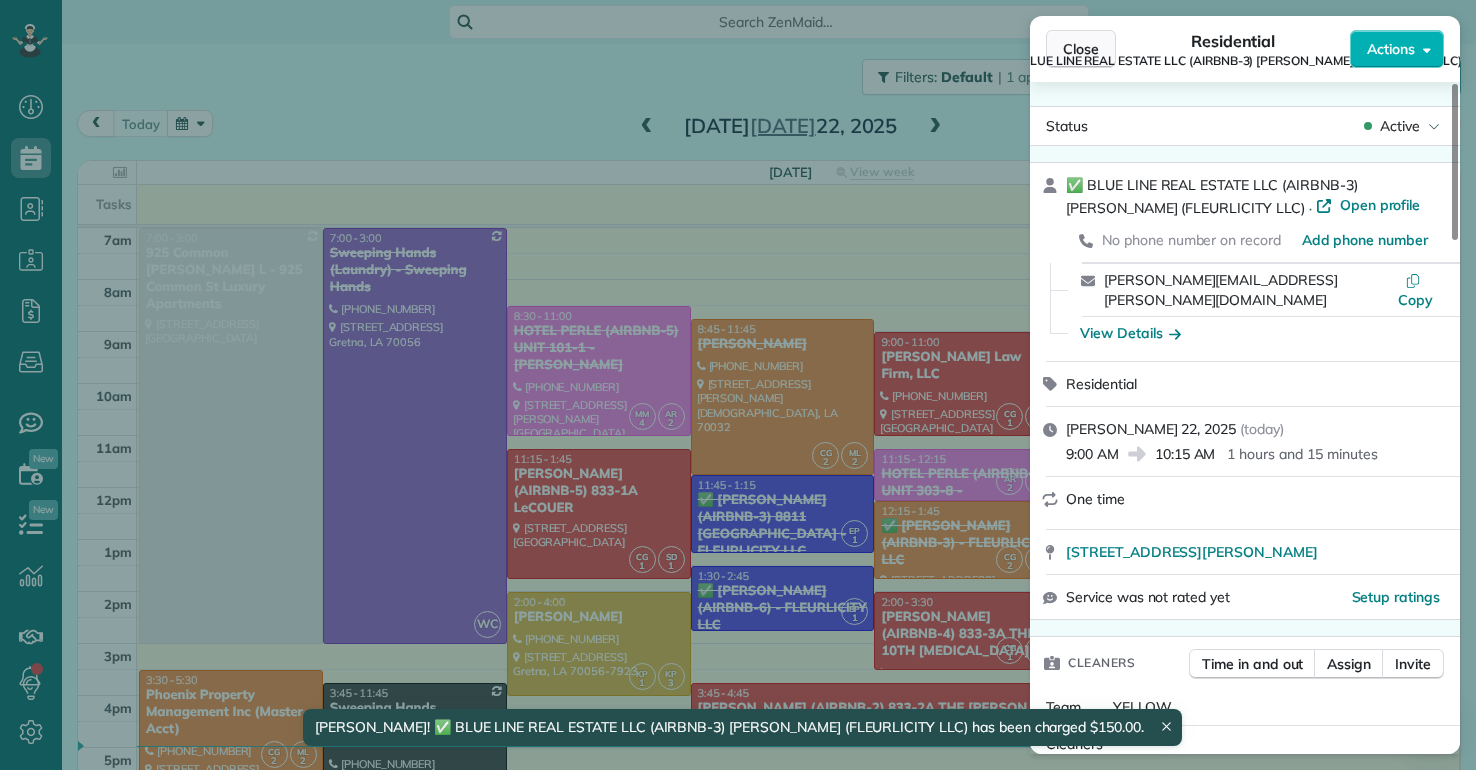 click on "Close" at bounding box center [1081, 49] 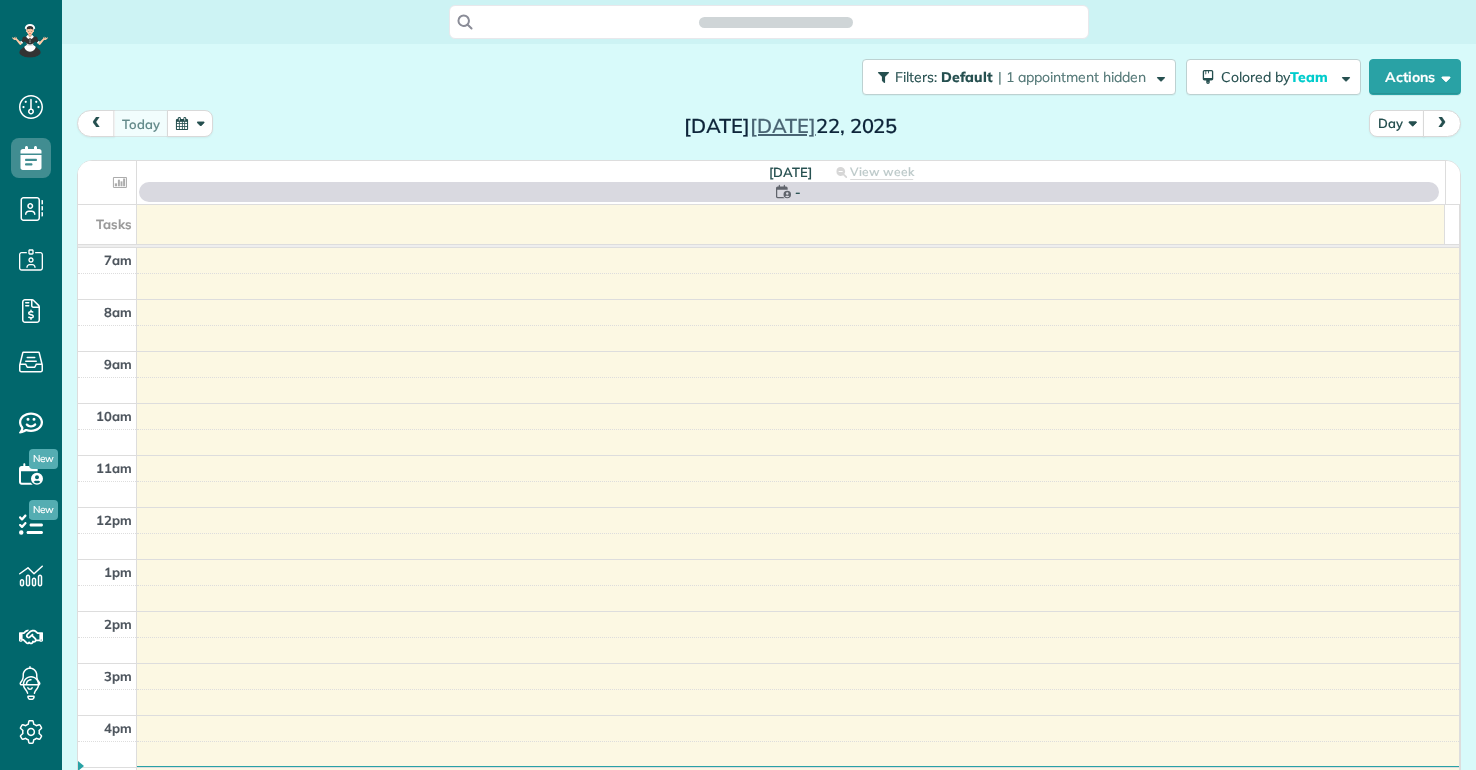 scroll, scrollTop: 0, scrollLeft: 0, axis: both 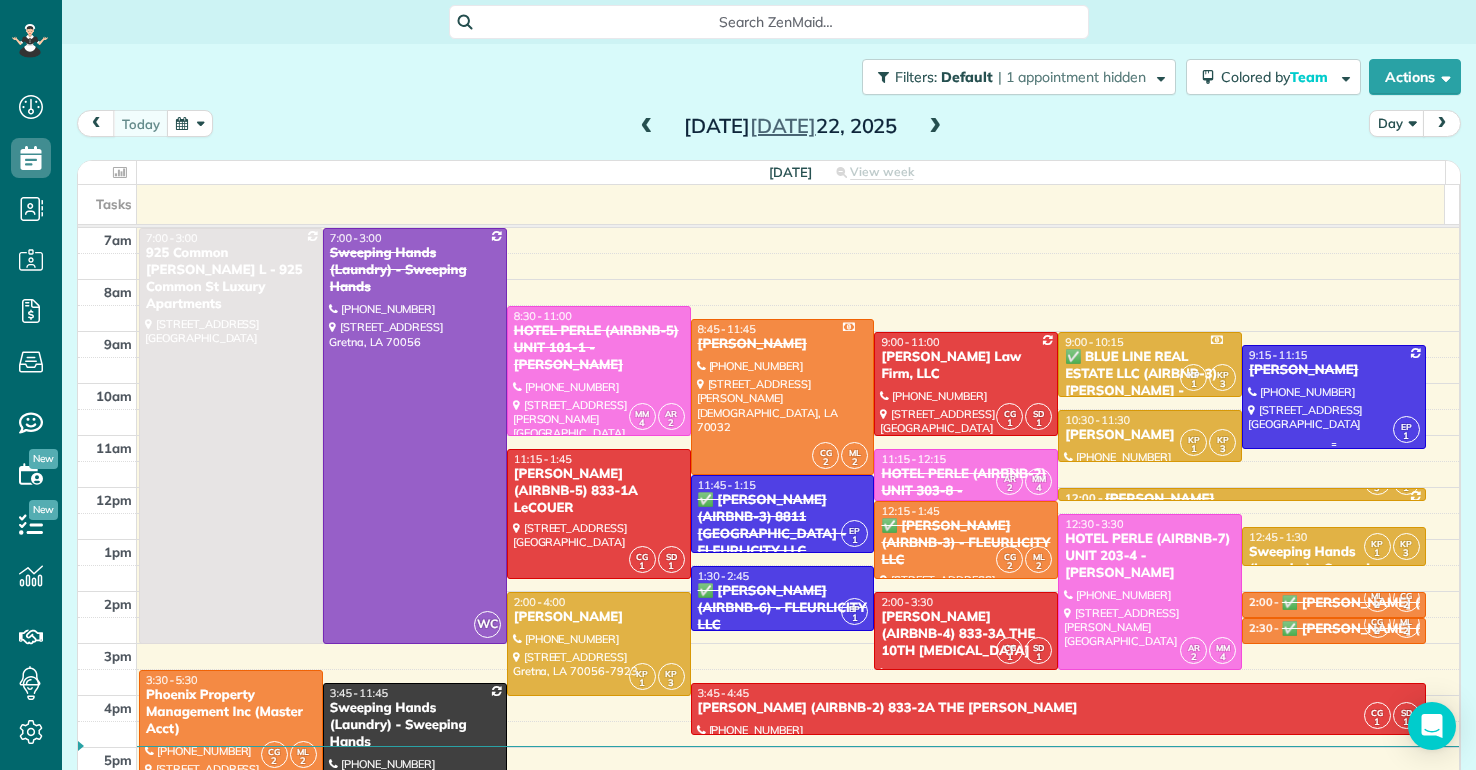 click at bounding box center [1334, 397] 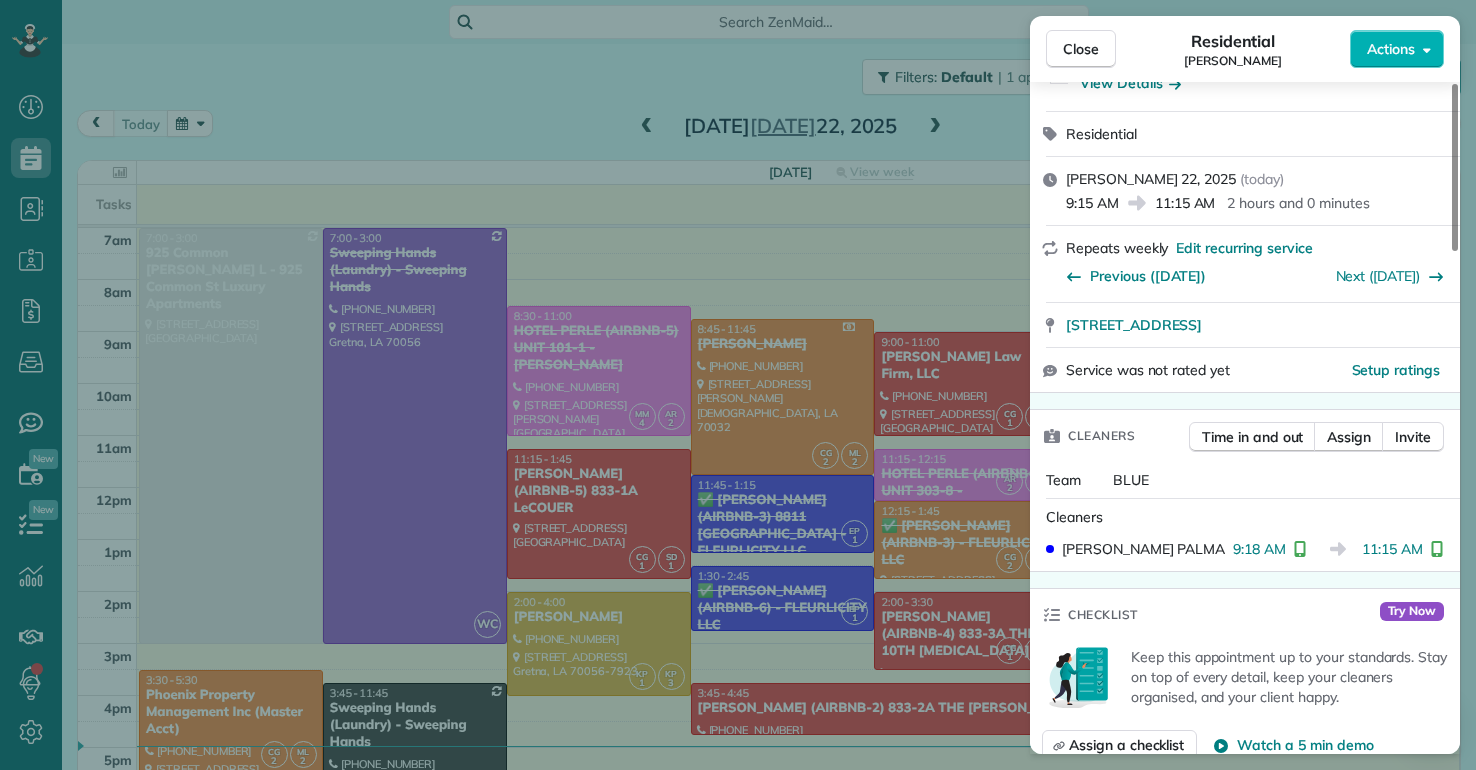 scroll, scrollTop: 0, scrollLeft: 0, axis: both 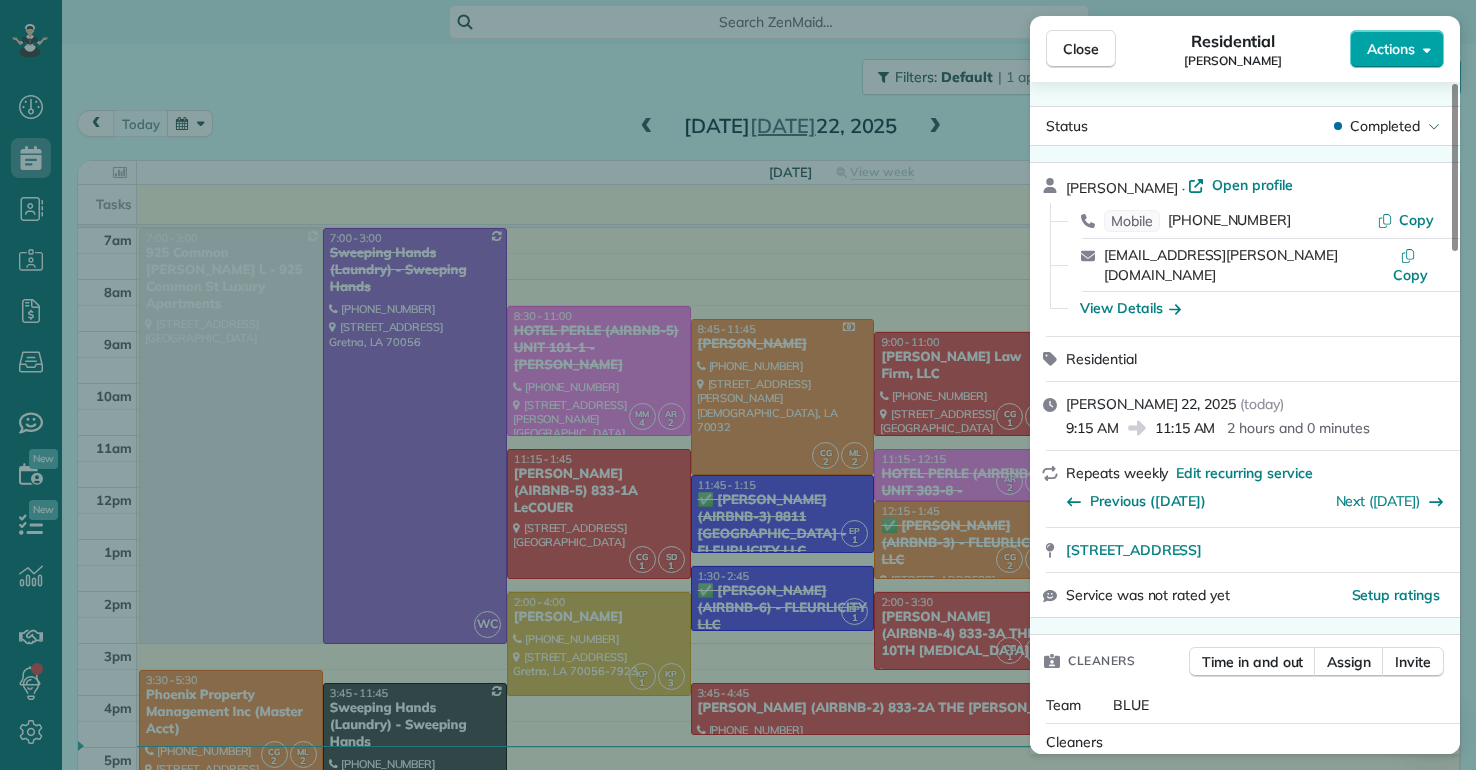 click on "Actions" at bounding box center [1397, 49] 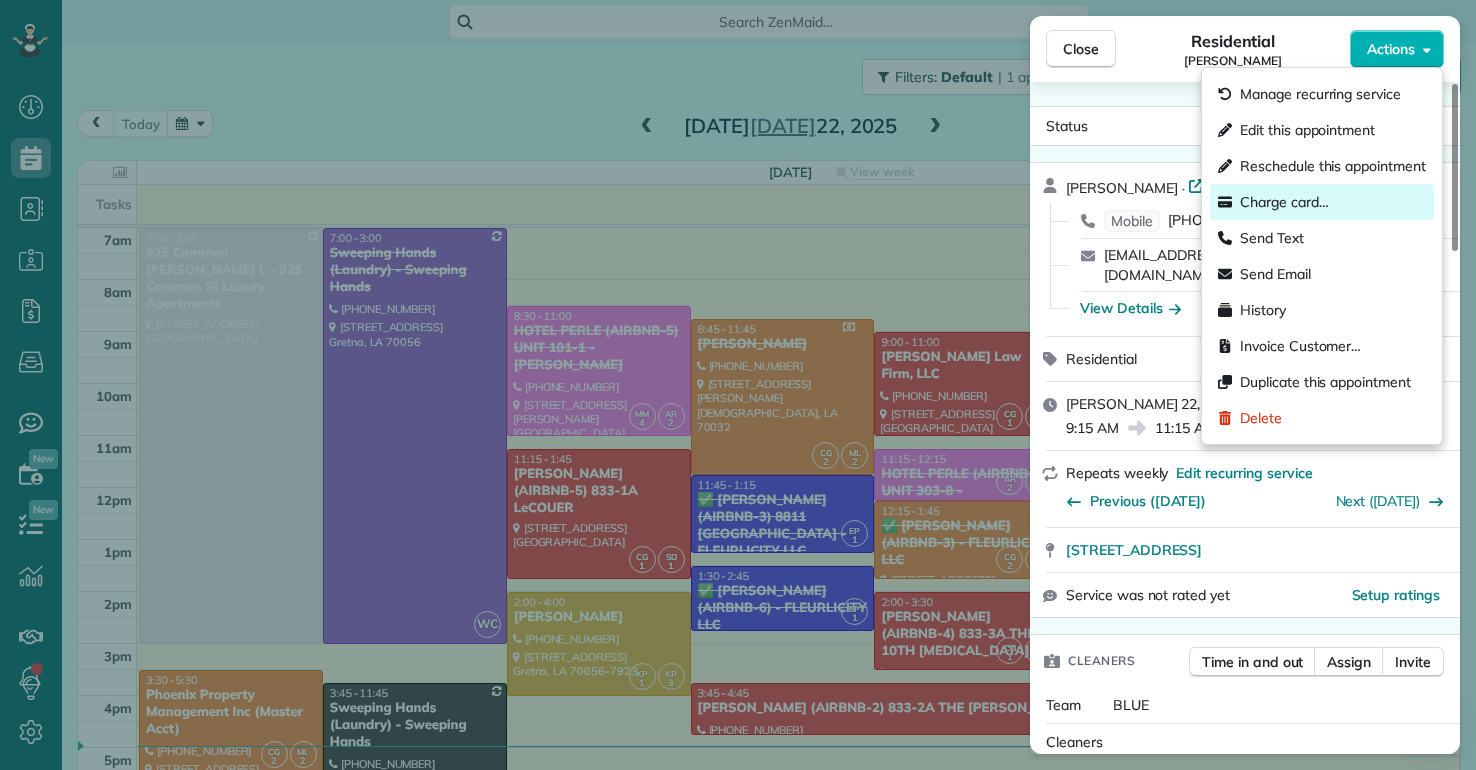 click on "Charge card…" at bounding box center (1284, 202) 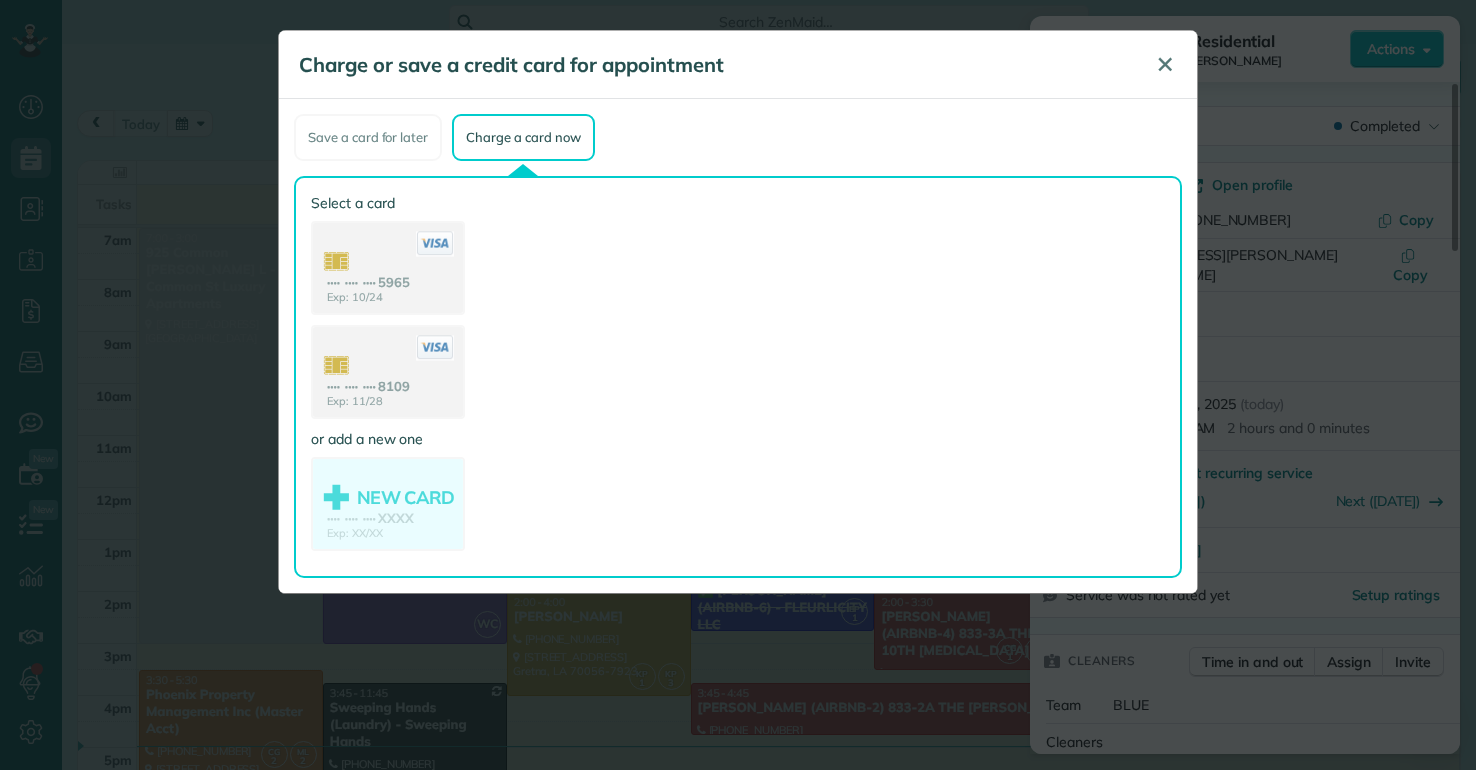 click on "✕" at bounding box center [1165, 64] 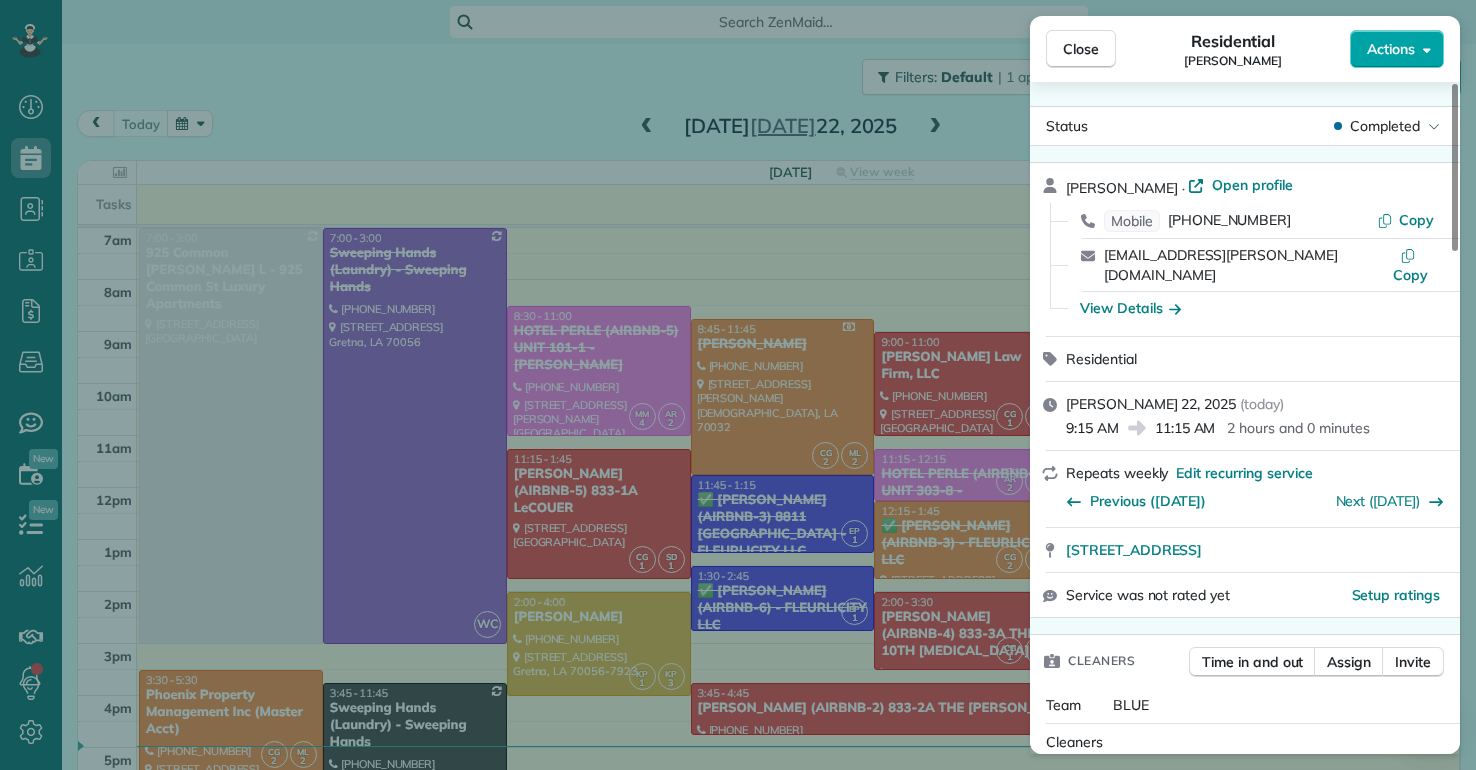 click on "Actions" at bounding box center [1391, 49] 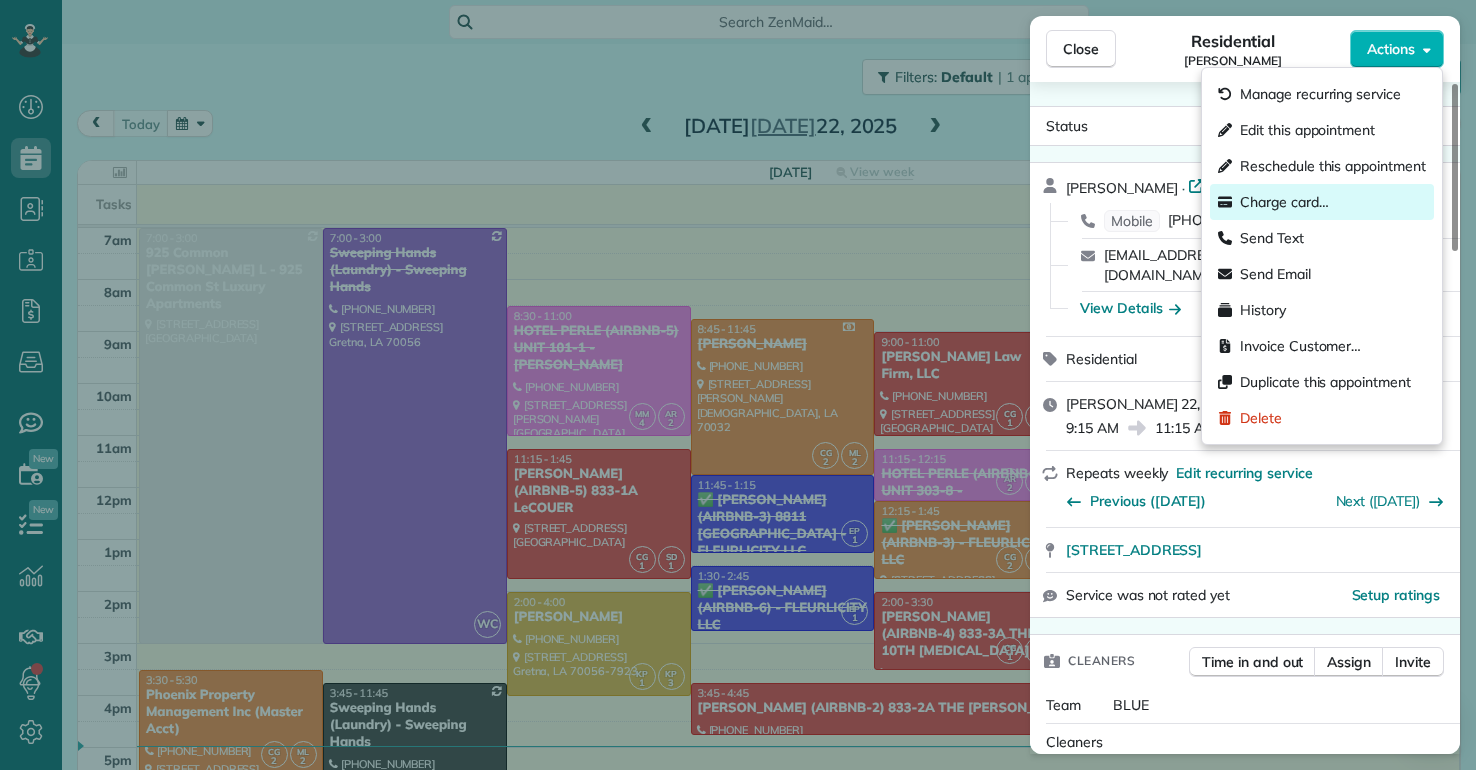 click on "Charge card…" at bounding box center (1284, 202) 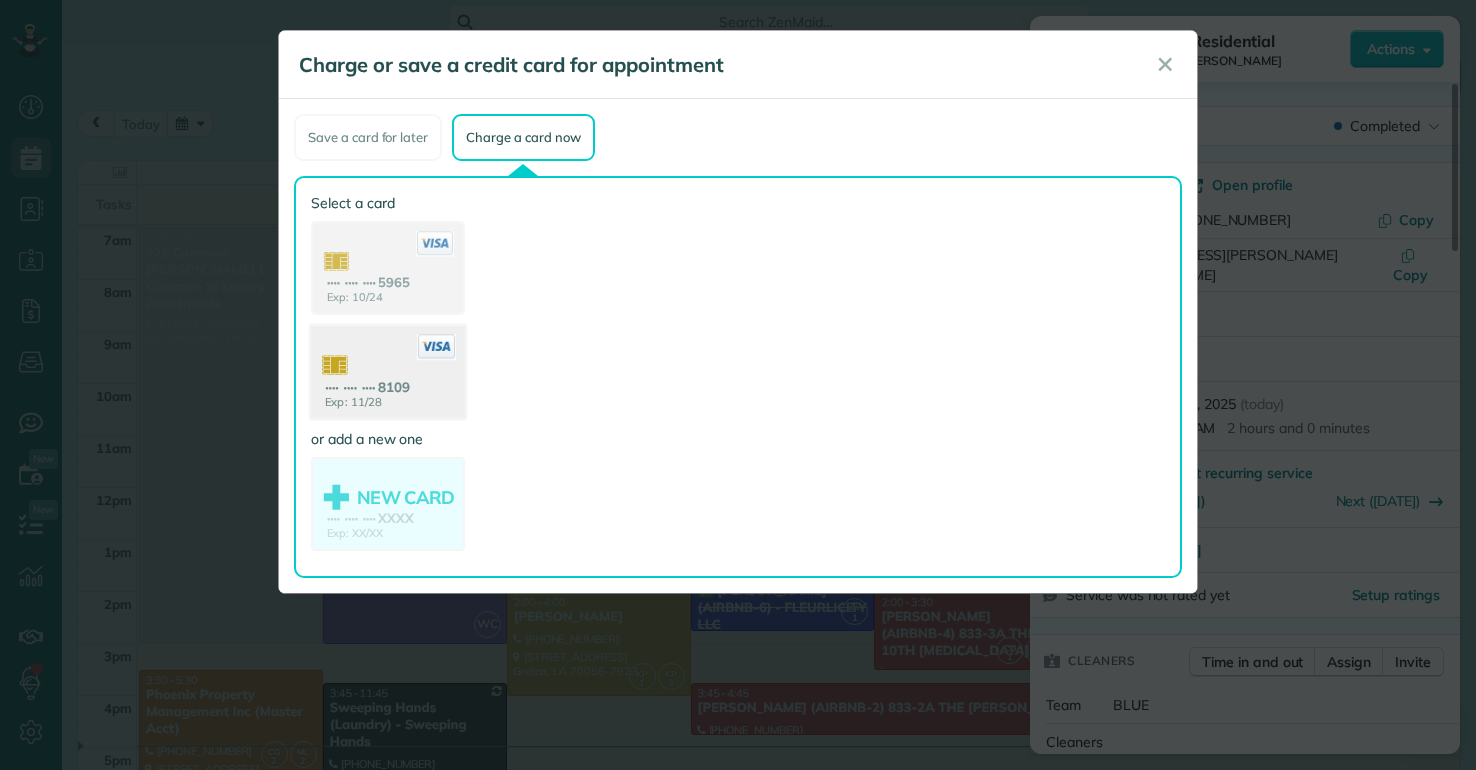 click 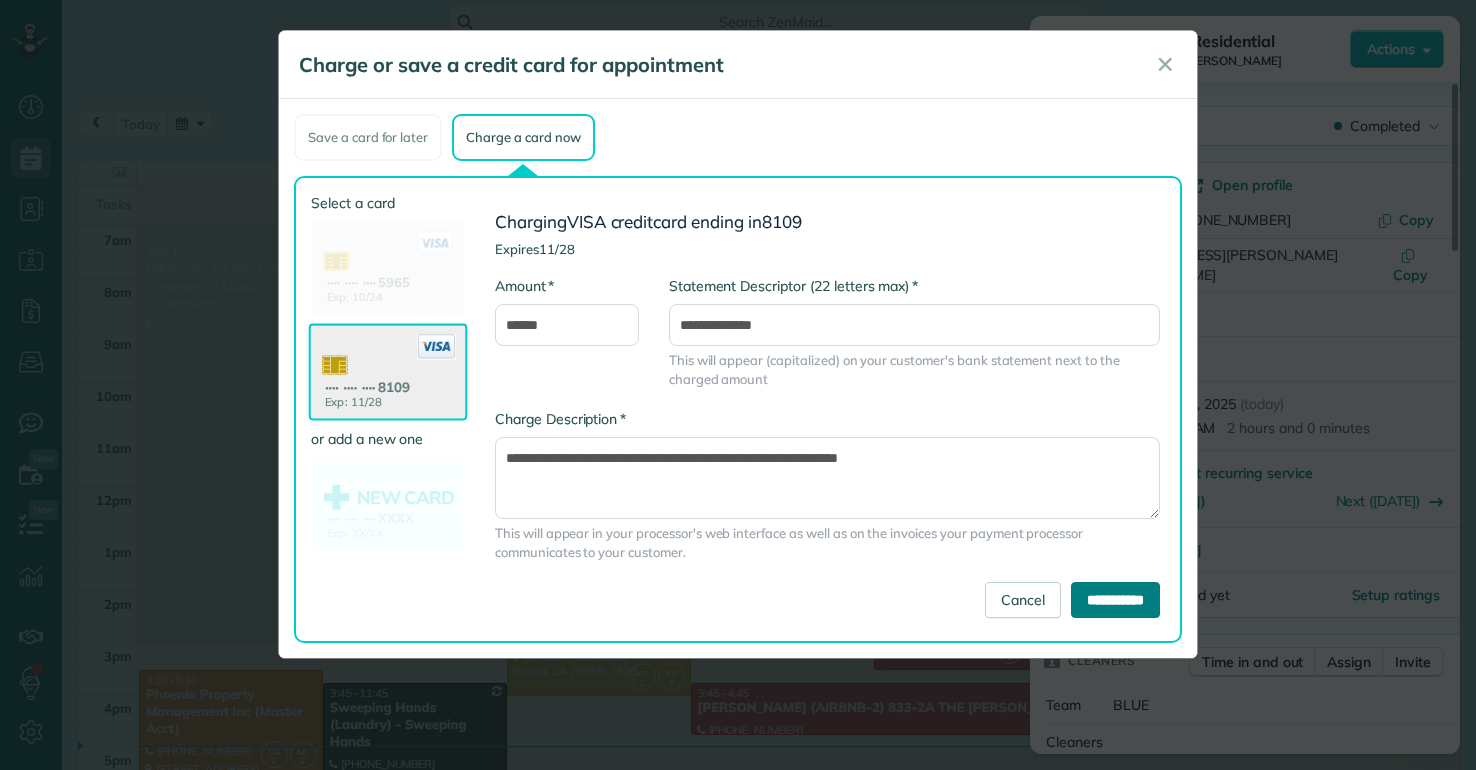 click on "**********" at bounding box center [1115, 600] 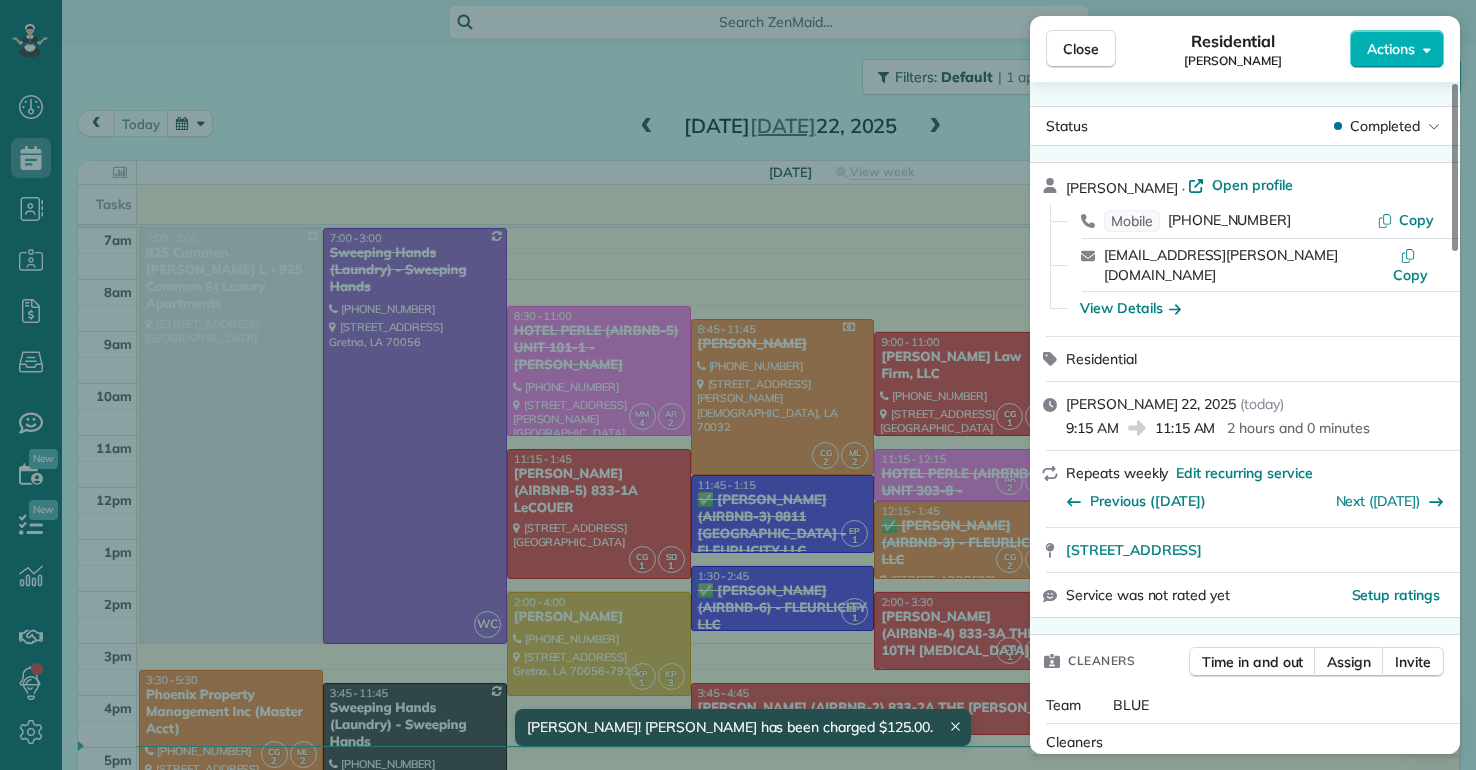 click on "Close Residential COURTENAY MILLER Actions Status Completed COURTENAY MILLER · Open profile Mobile (404) 578-1020 Copy courtenay.dufour@gmail.com Copy View Details Residential martes, julio 22, 2025 ( today ) 9:15 AM 11:15 AM 2 hours and 0 minutes Repeats weekly Edit recurring service Previous (jul 15) Next (jul 29) 535 Belleville Street New Orleans LA 70114 Service was not rated yet Setup ratings Cleaners Time in and out Assign Invite Team BLUE Cleaners EUNICE   PALMA 9:18 AM 11:15 AM Checklist Try Now Keep this appointment up to your standards. Stay on top of every detail, keep your cleaners organised, and your client happy. Assign a checklist Watch a 5 min demo Billing Billing actions Price $125.00 Overcharge $0.00 Discount $0.00 Coupon discount - Primary tax - Secondary tax - Total appointment price $125.00 Tips collected New feature! $0.00 Paid by card Total including tip $125.00 Get paid online in no-time! Send an invoice and reward your cleaners with tips Charge customer credit card Work items Notes 2" at bounding box center (738, 385) 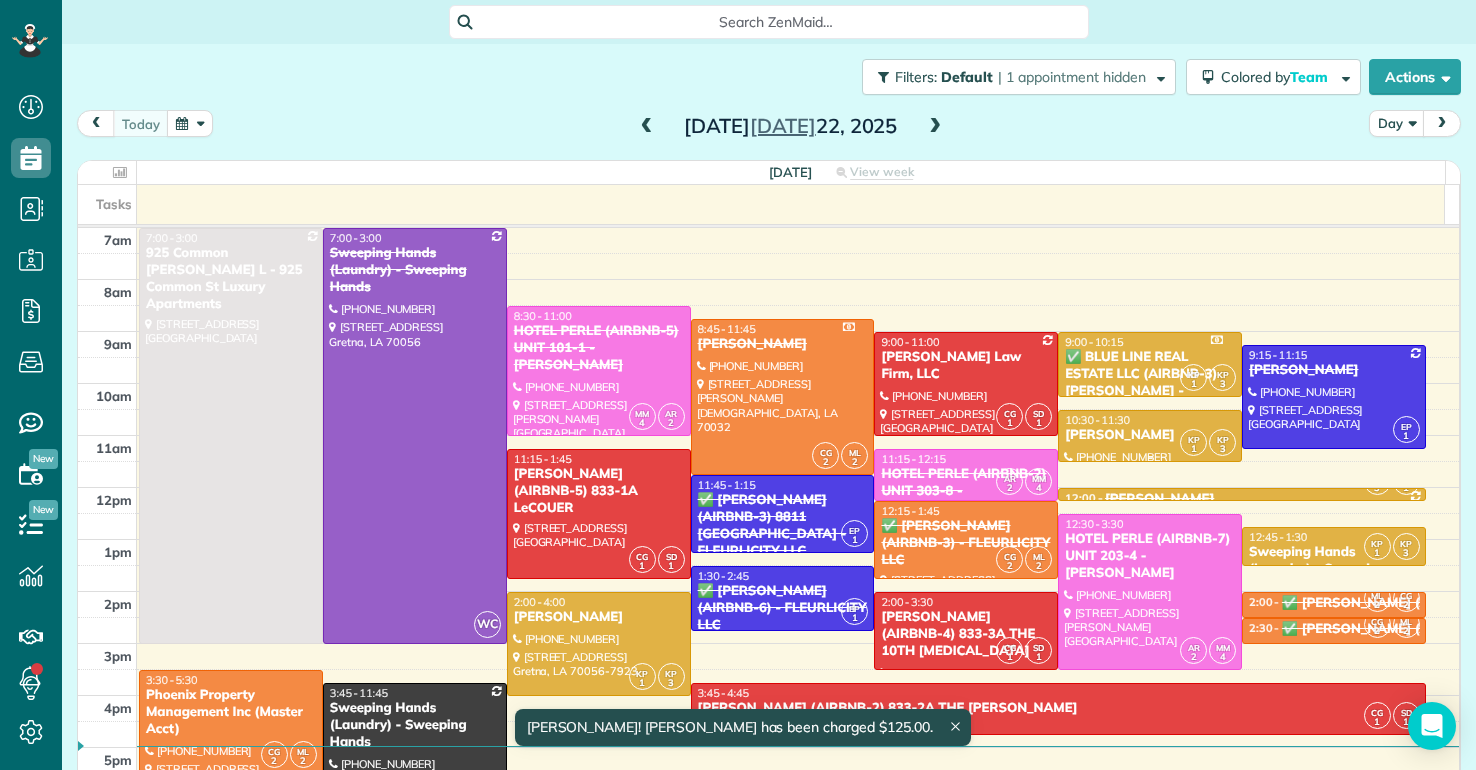 click at bounding box center [1150, 436] 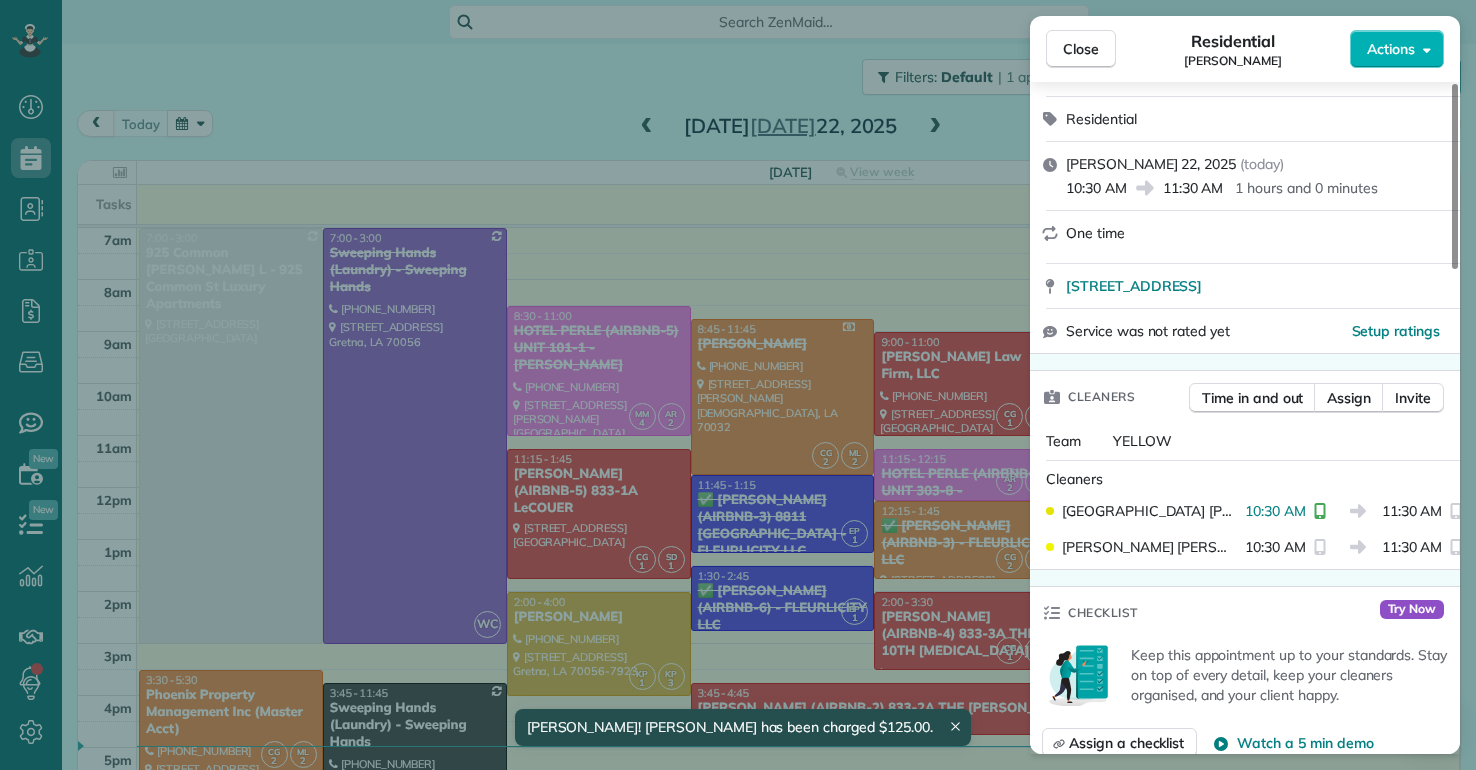 scroll, scrollTop: 600, scrollLeft: 0, axis: vertical 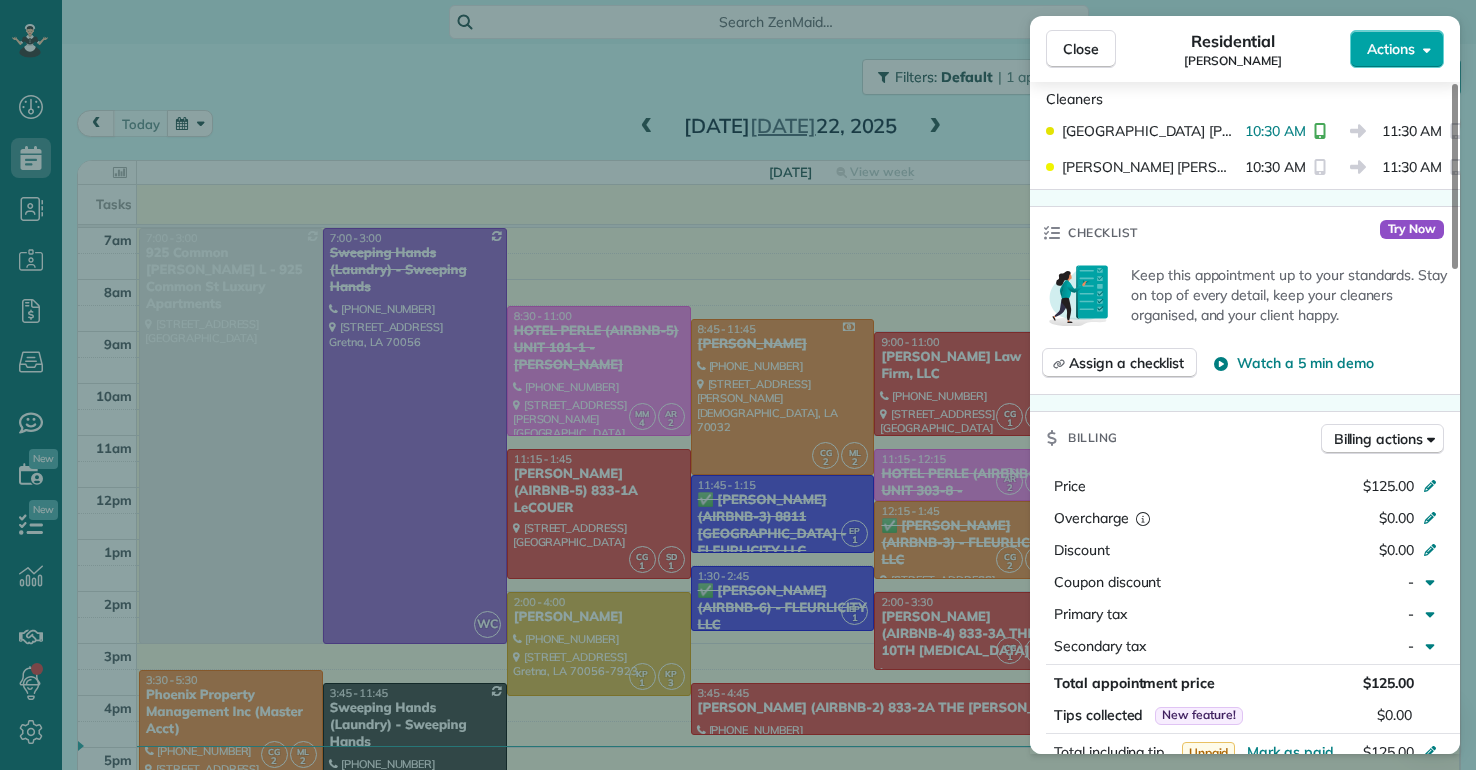 click on "Actions" at bounding box center [1391, 49] 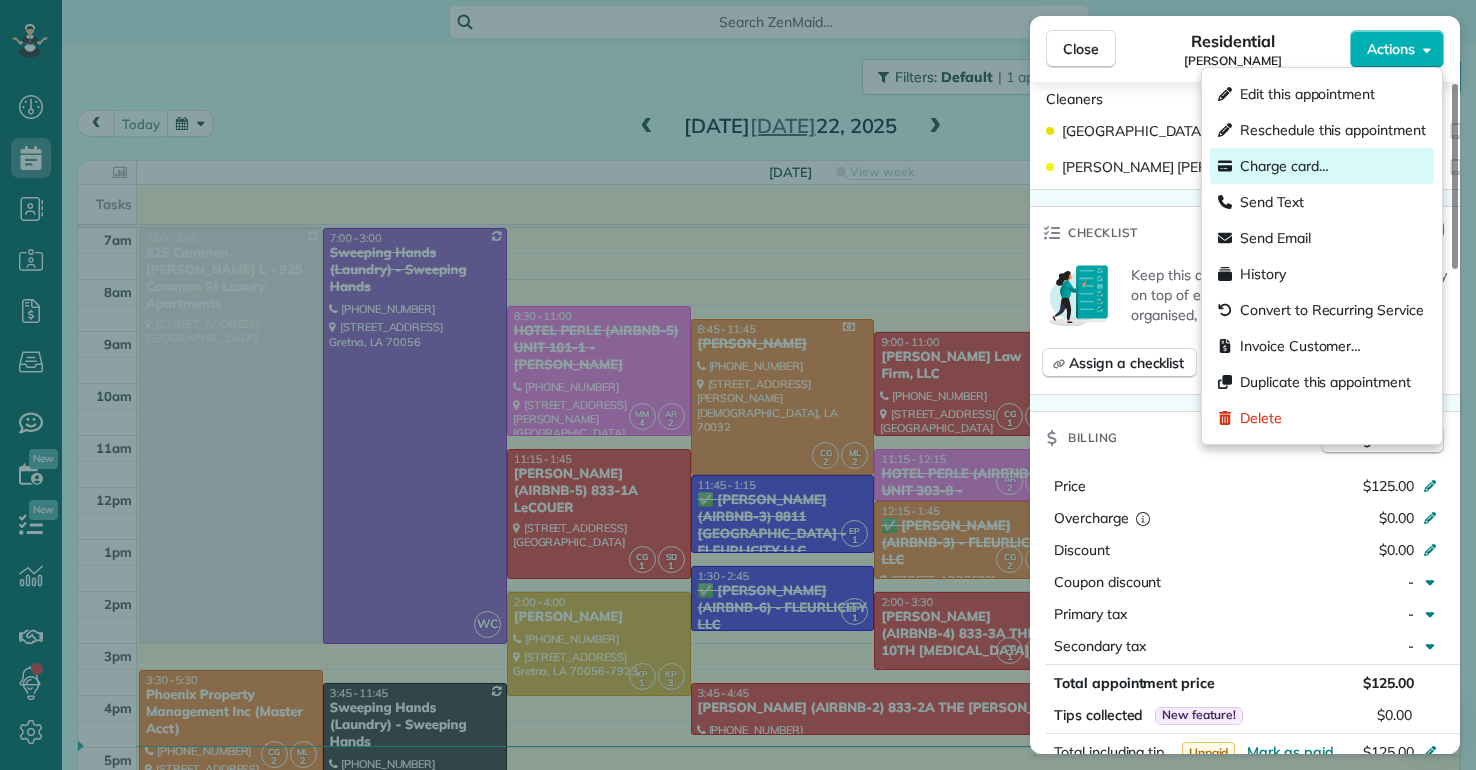 click on "Charge card…" at bounding box center [1284, 166] 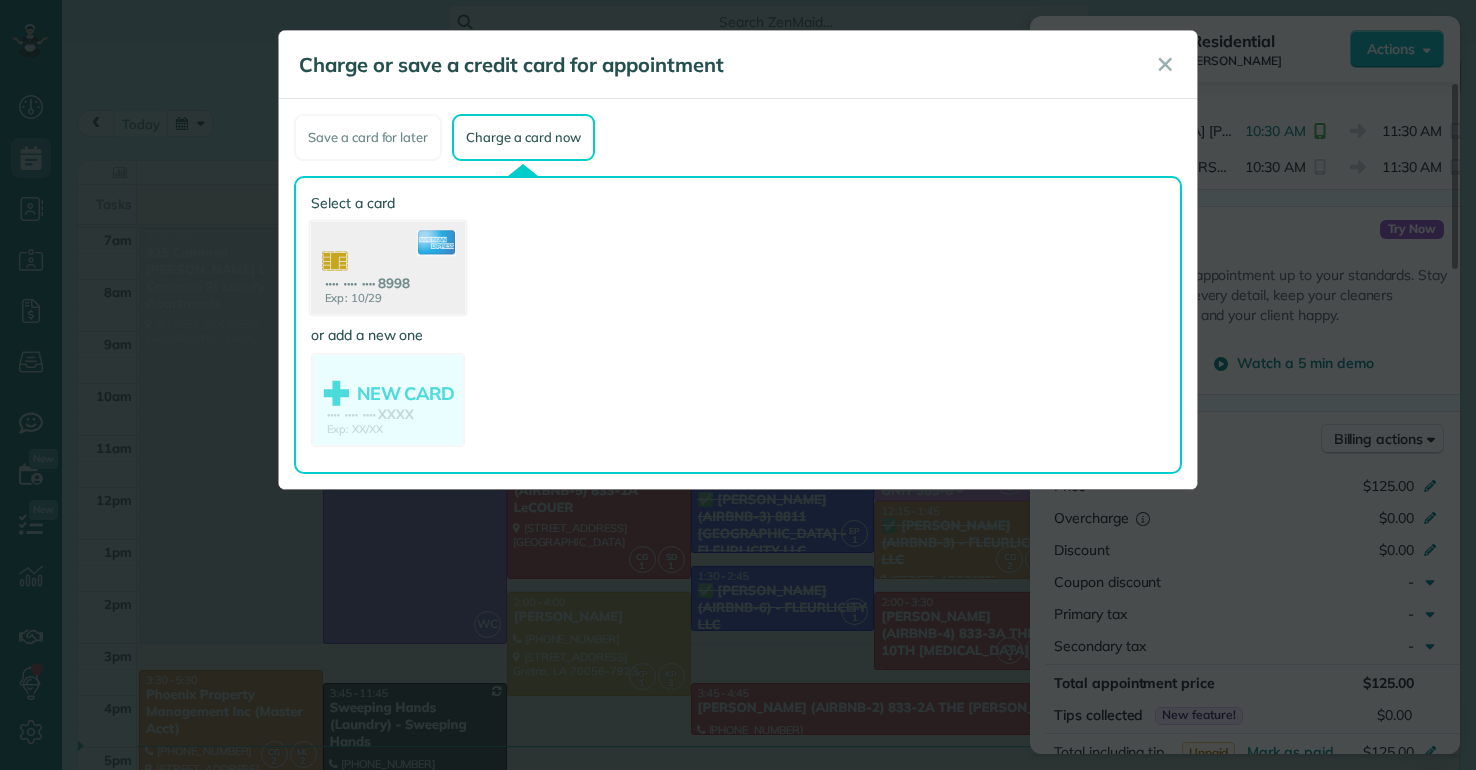 click 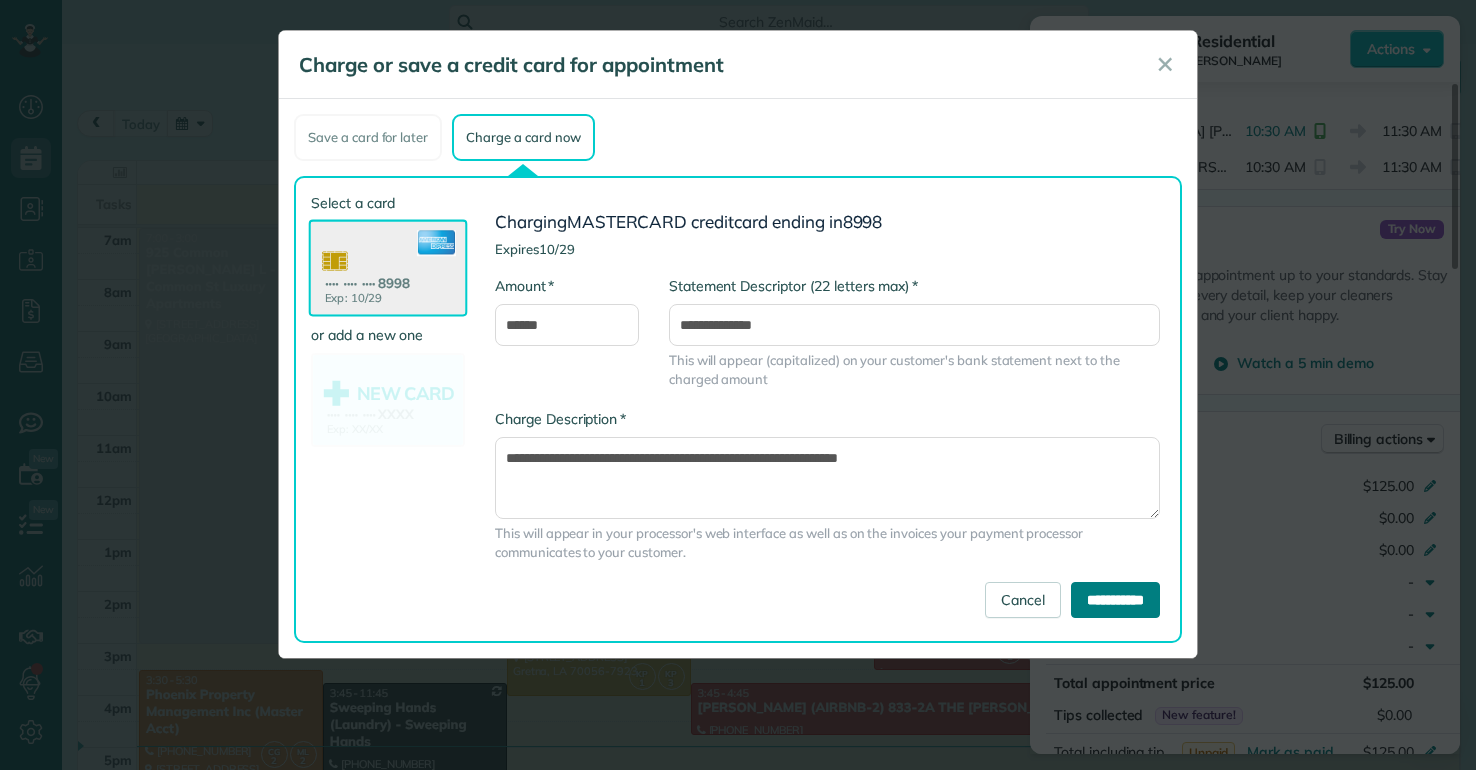 click on "**********" at bounding box center [1115, 600] 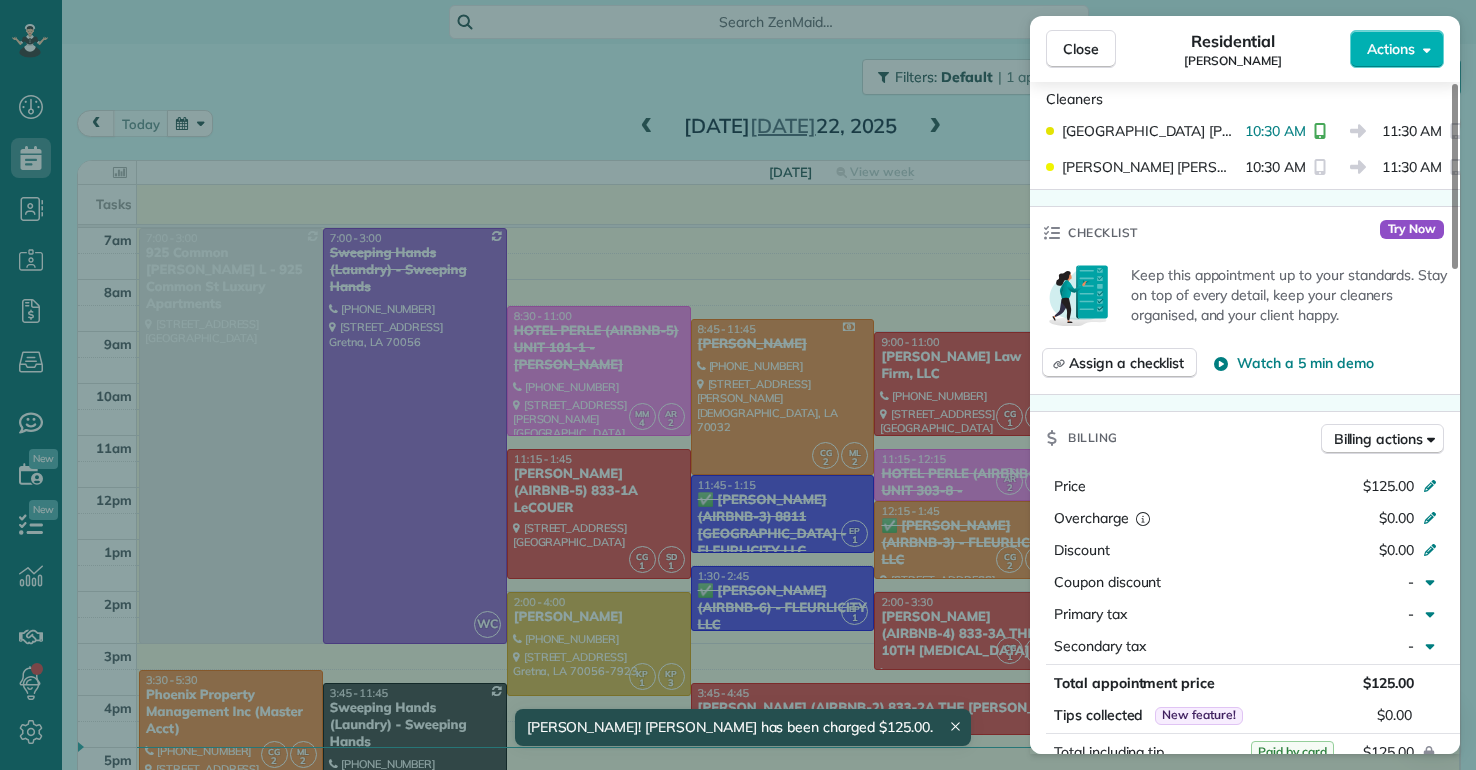 click on "Close Residential Claire Crosby Actions Status Active Claire Crosby · Open profile Mobile (216) 338-4655 Copy clairelynncrosby@gmail.com Copy View Details Residential martes, julio 22, 2025 ( today ) 10:30 AM 11:30 AM 1 hours and 0 minutes One time 3100 Banks Street (Apt 307) New Orleans LA 70119 Service was not rated yet Setup ratings Cleaners Time in and out Assign Invite Team YELLOW Cleaners KENIA   PACHECO 10:30 AM 11:30 AM KAREN   PACHECO 10:30 AM 11:30 AM Checklist Try Now Keep this appointment up to your standards. Stay on top of every detail, keep your cleaners organised, and your client happy. Assign a checklist Watch a 5 min demo Billing Billing actions Price $125.00 Overcharge $0.00 Discount $0.00 Coupon discount - Primary tax - Secondary tax - Total appointment price $125.00 Tips collected New feature! $0.00 Paid by card Total including tip $125.00 Get paid online in no-time! Send an invoice and reward your cleaners with tips Charge customer credit card Appointment custom fields Work items Notes" at bounding box center [738, 385] 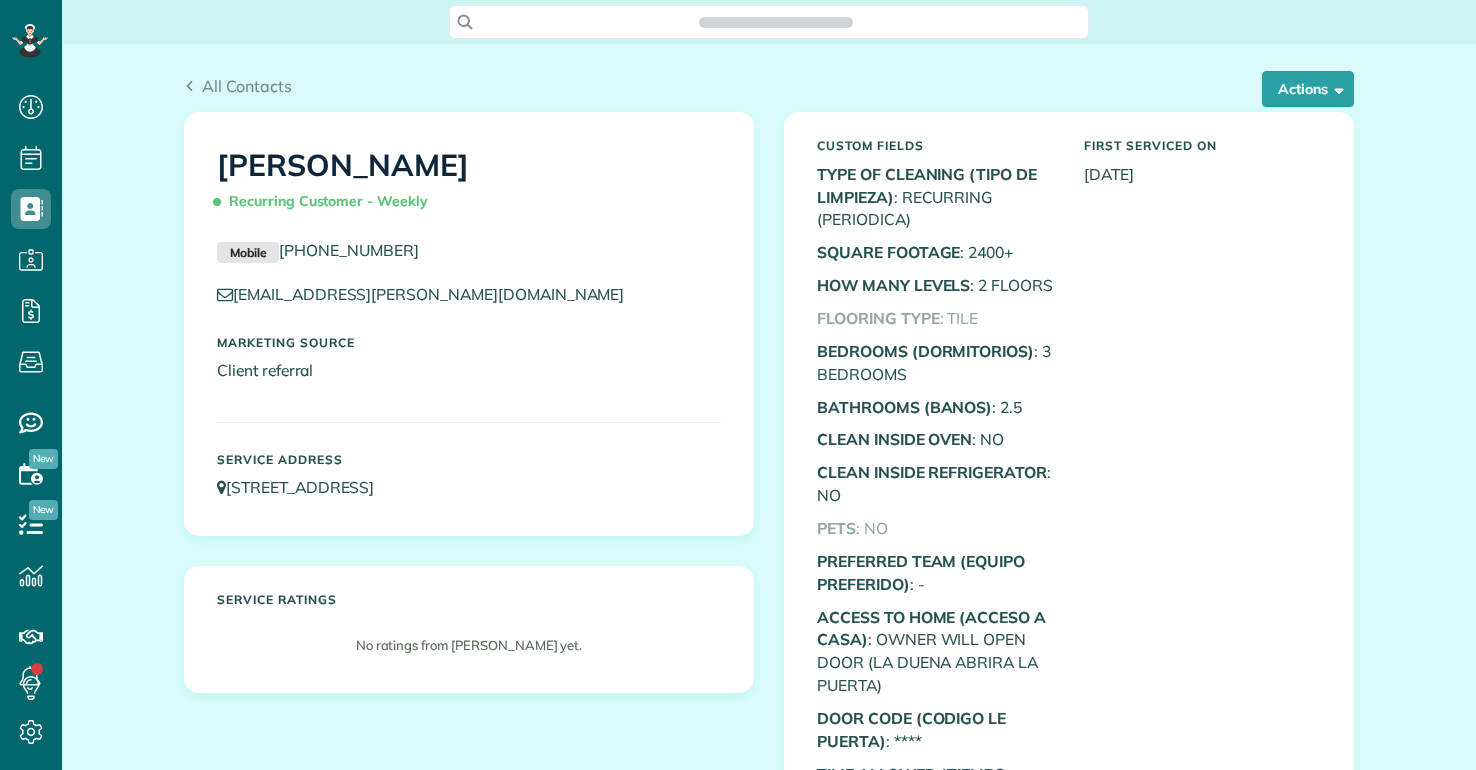 scroll, scrollTop: 0, scrollLeft: 0, axis: both 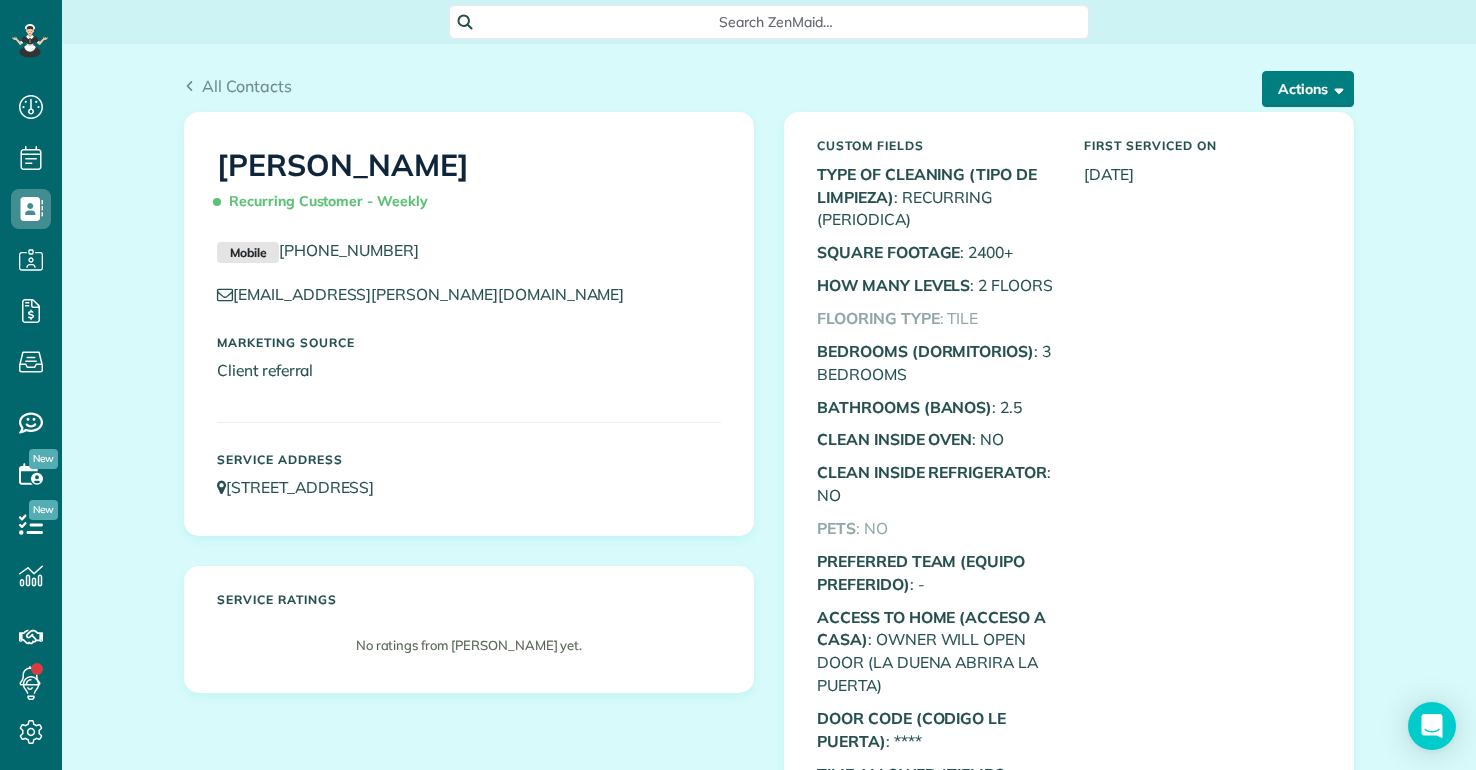 click on "Actions" at bounding box center (1308, 89) 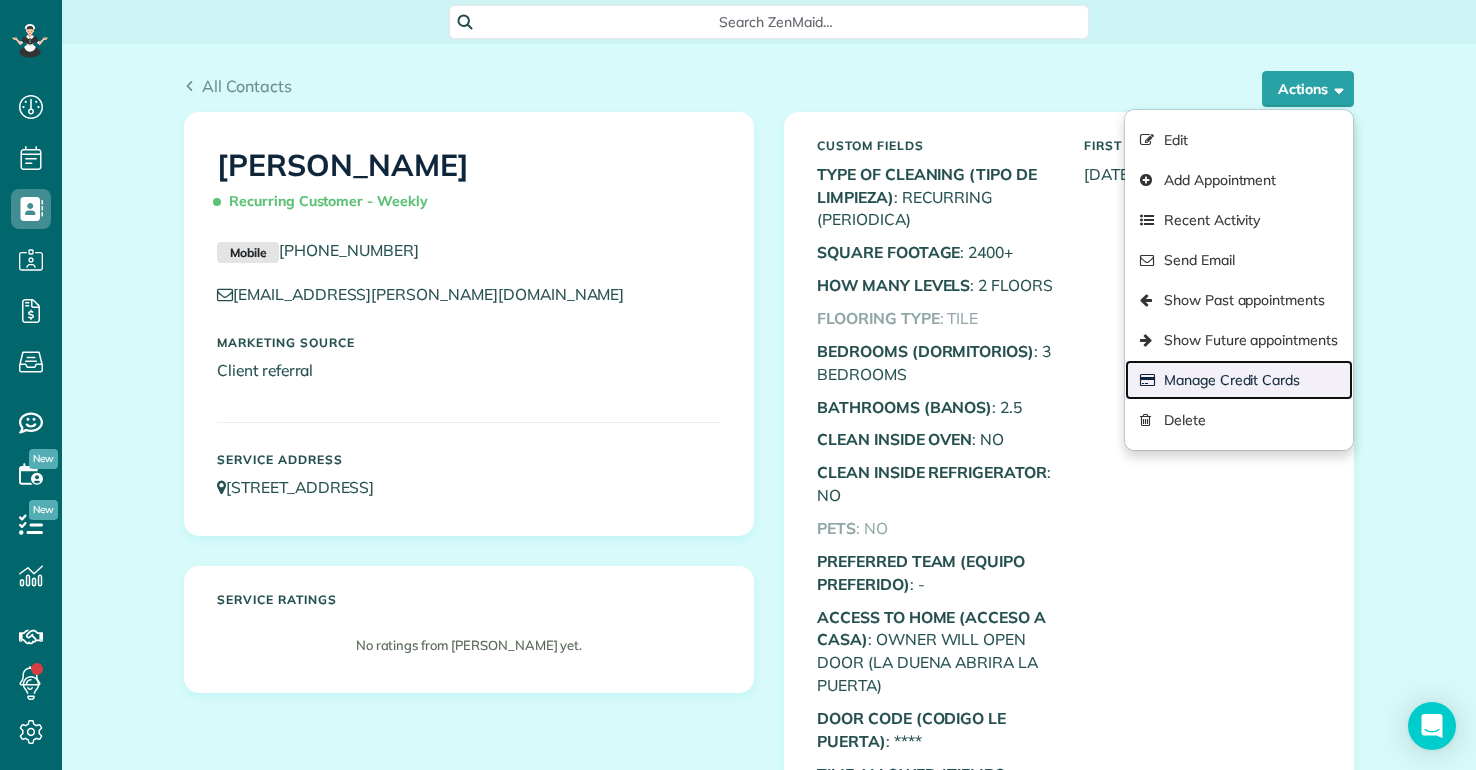 click on "Manage Credit Cards" at bounding box center [1239, 380] 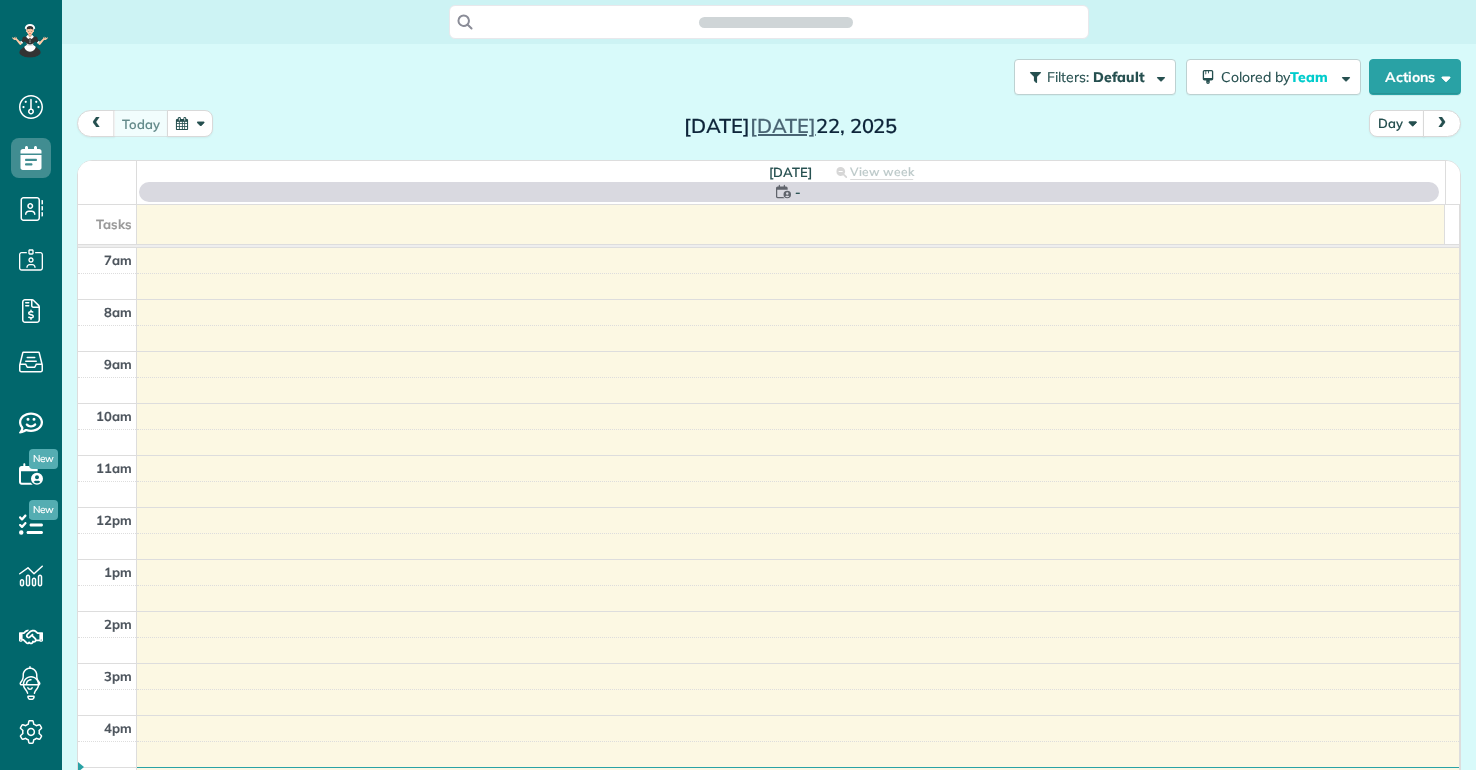 scroll, scrollTop: 0, scrollLeft: 0, axis: both 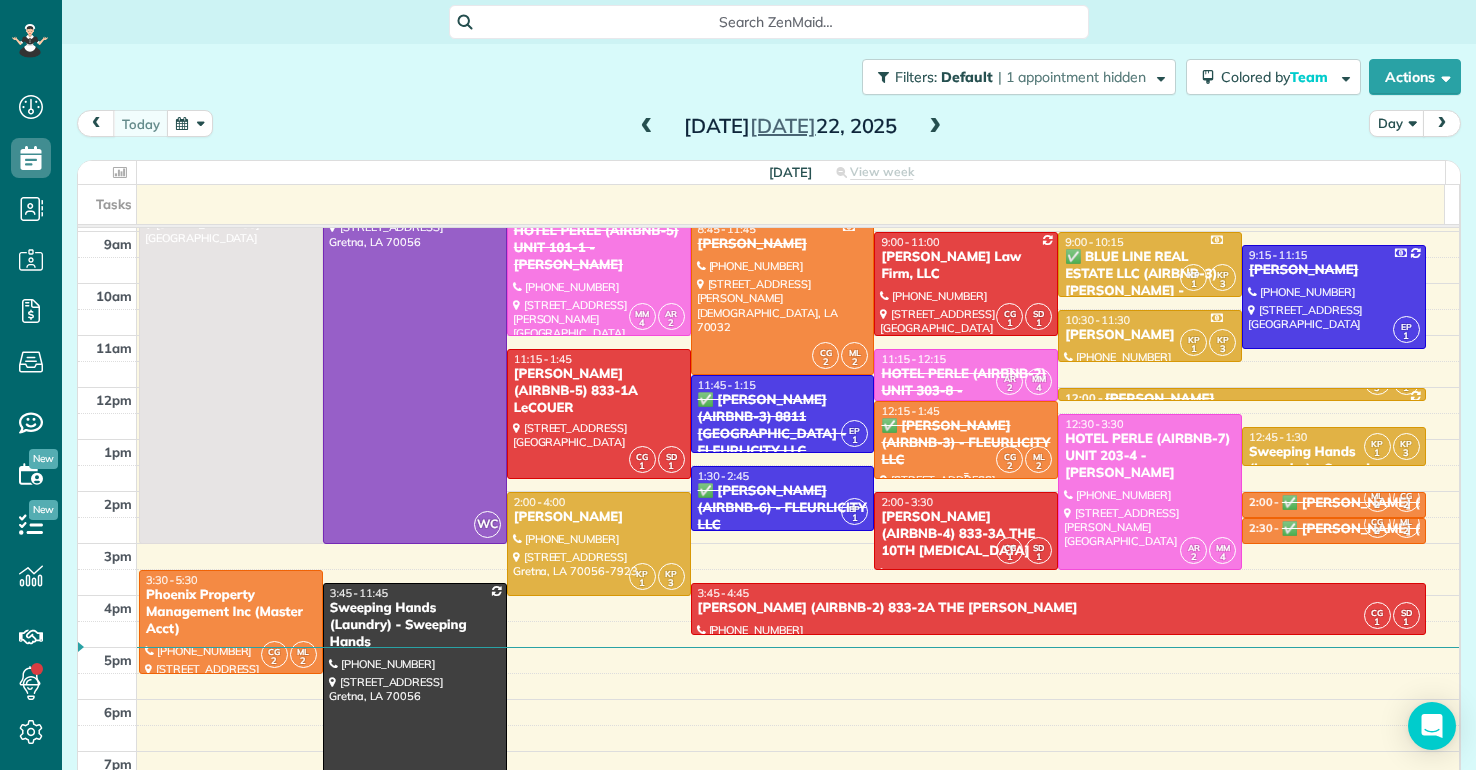 click on "✅ LARRY COSSE (AIRBNB-3) - FLEURLICITY LLC" at bounding box center [966, 443] 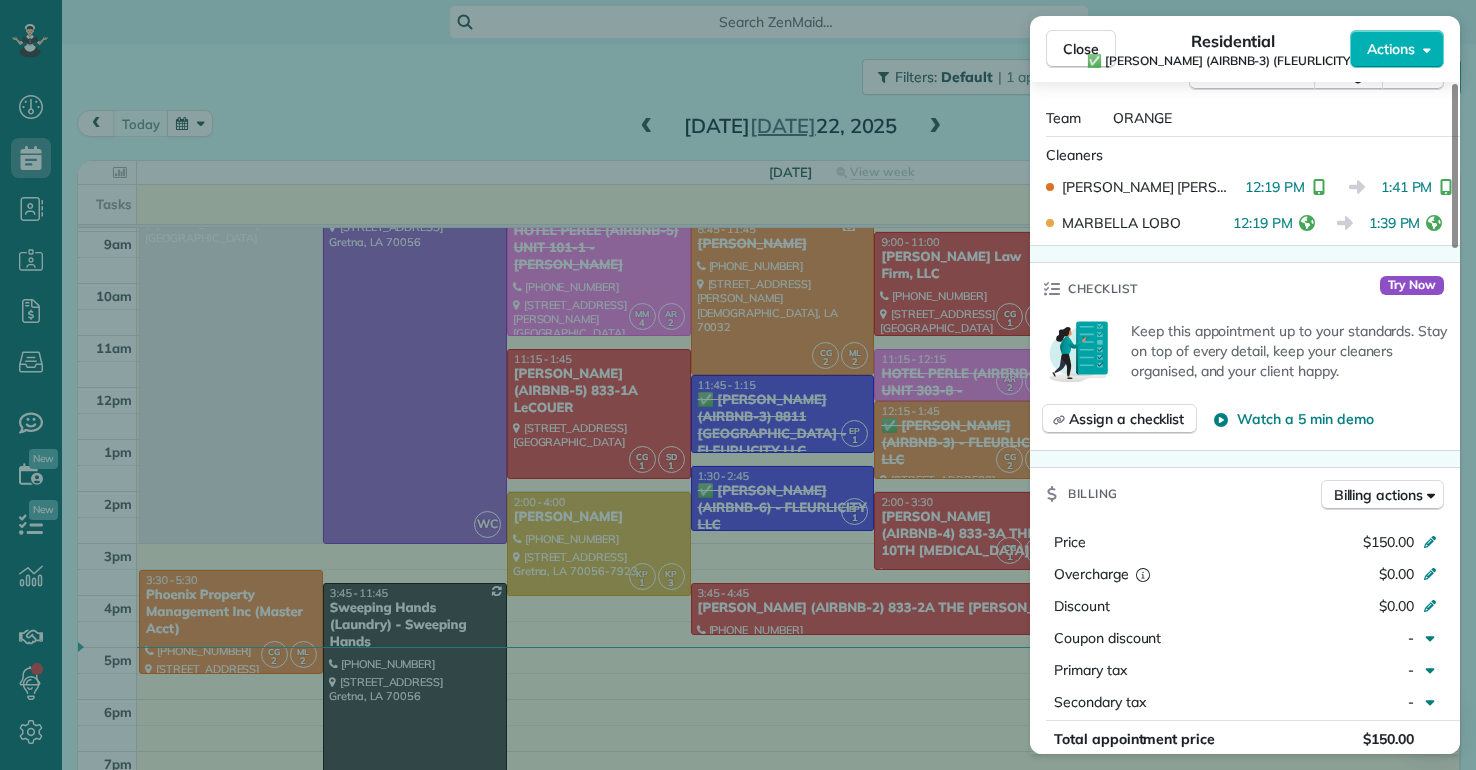 scroll, scrollTop: 800, scrollLeft: 0, axis: vertical 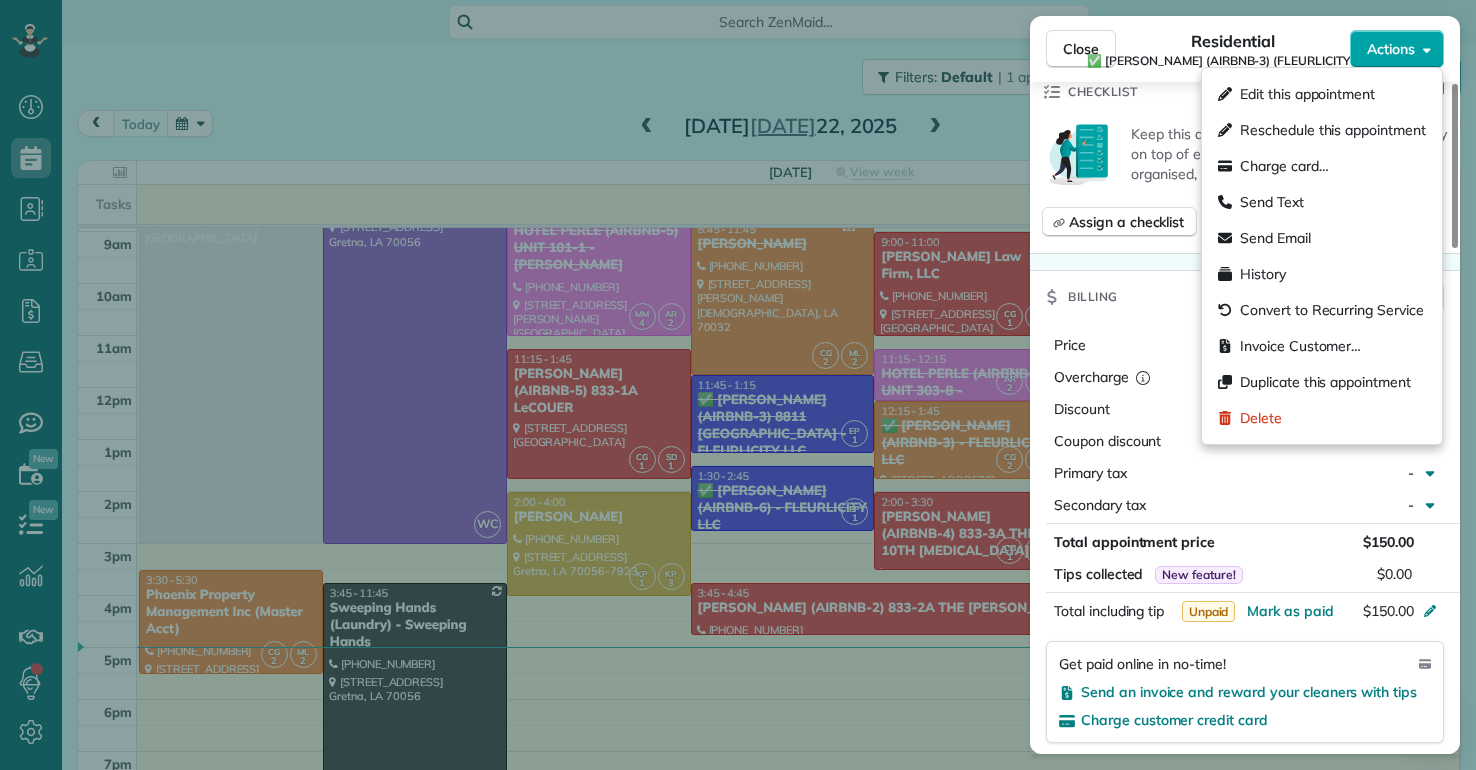 click on "Actions" at bounding box center [1397, 49] 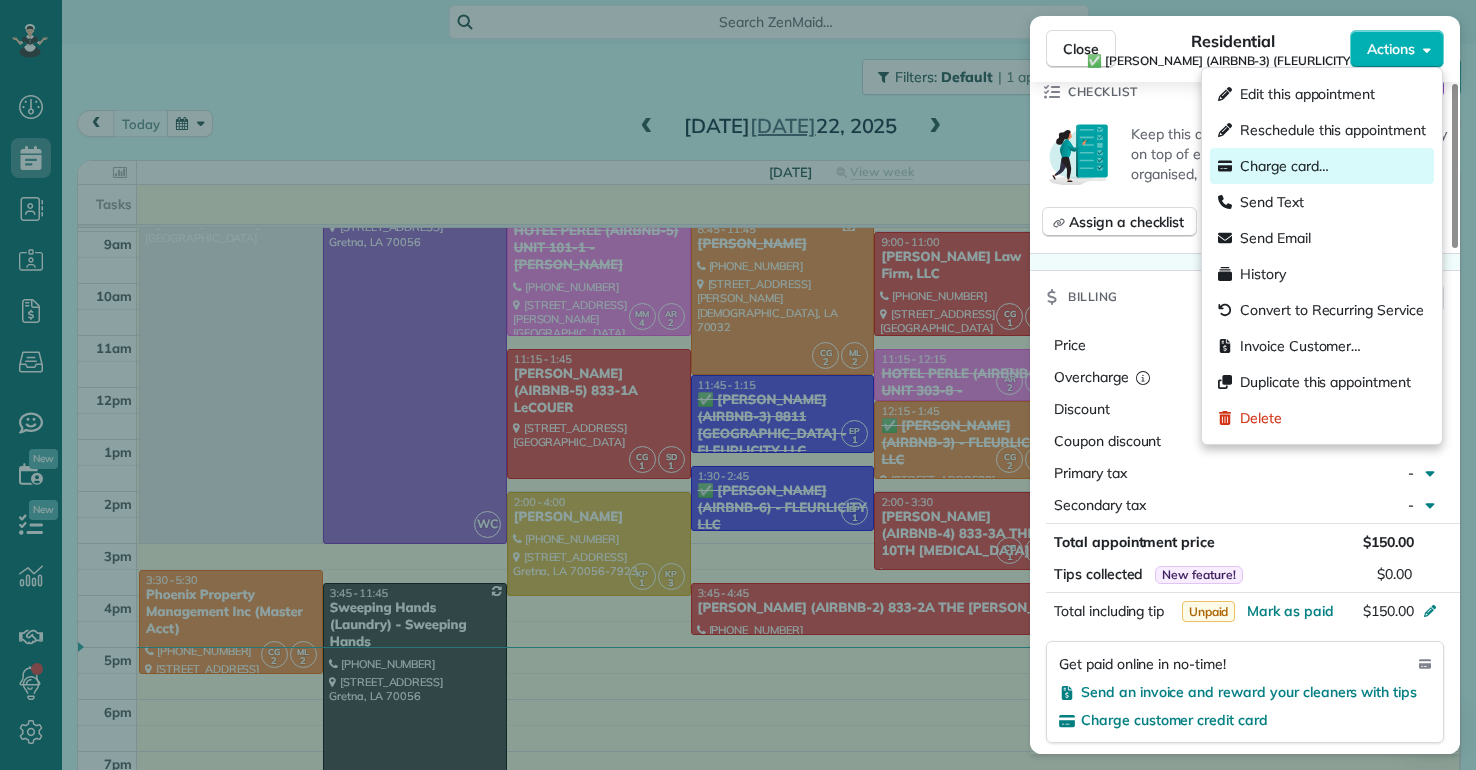 click on "Charge card…" at bounding box center (1284, 166) 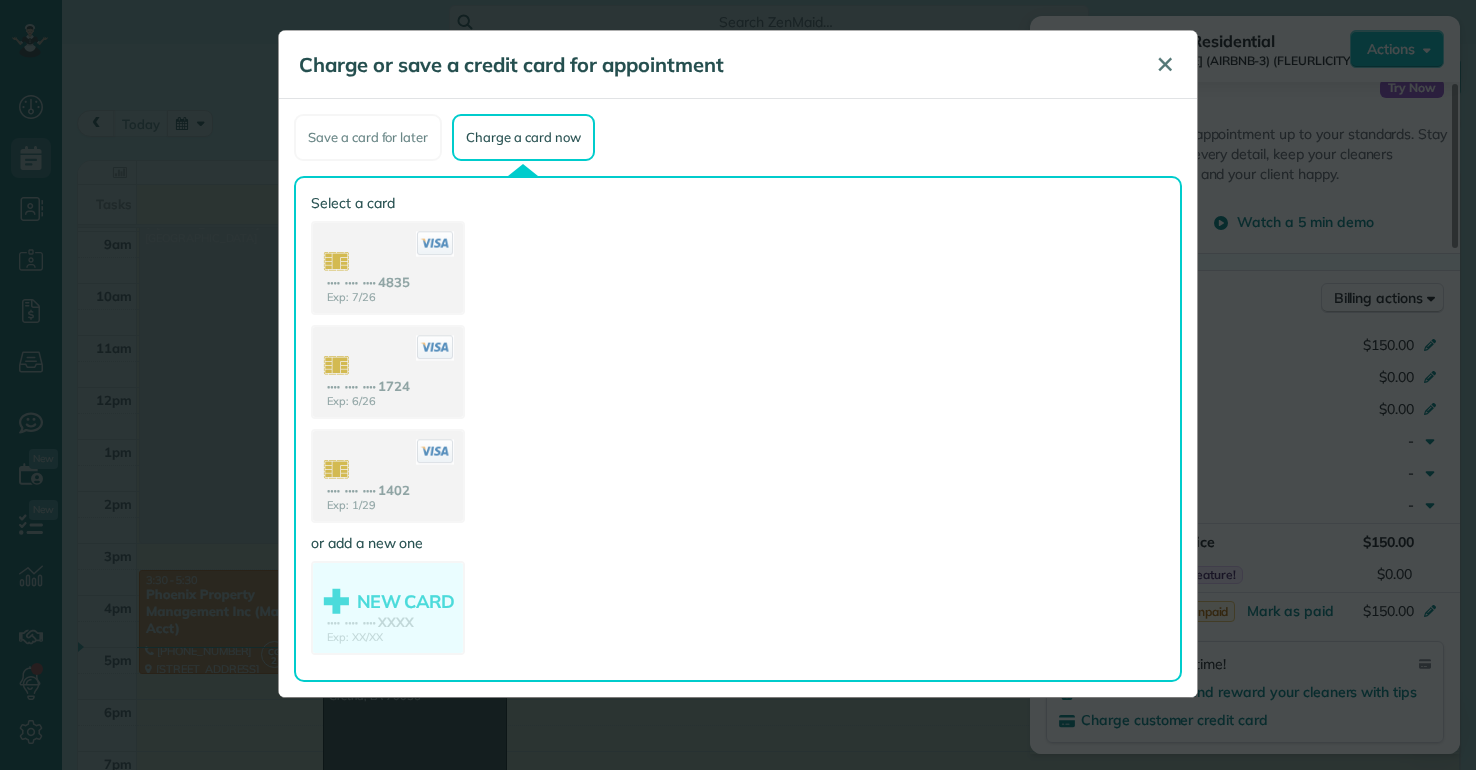 click on "✕" at bounding box center [1165, 65] 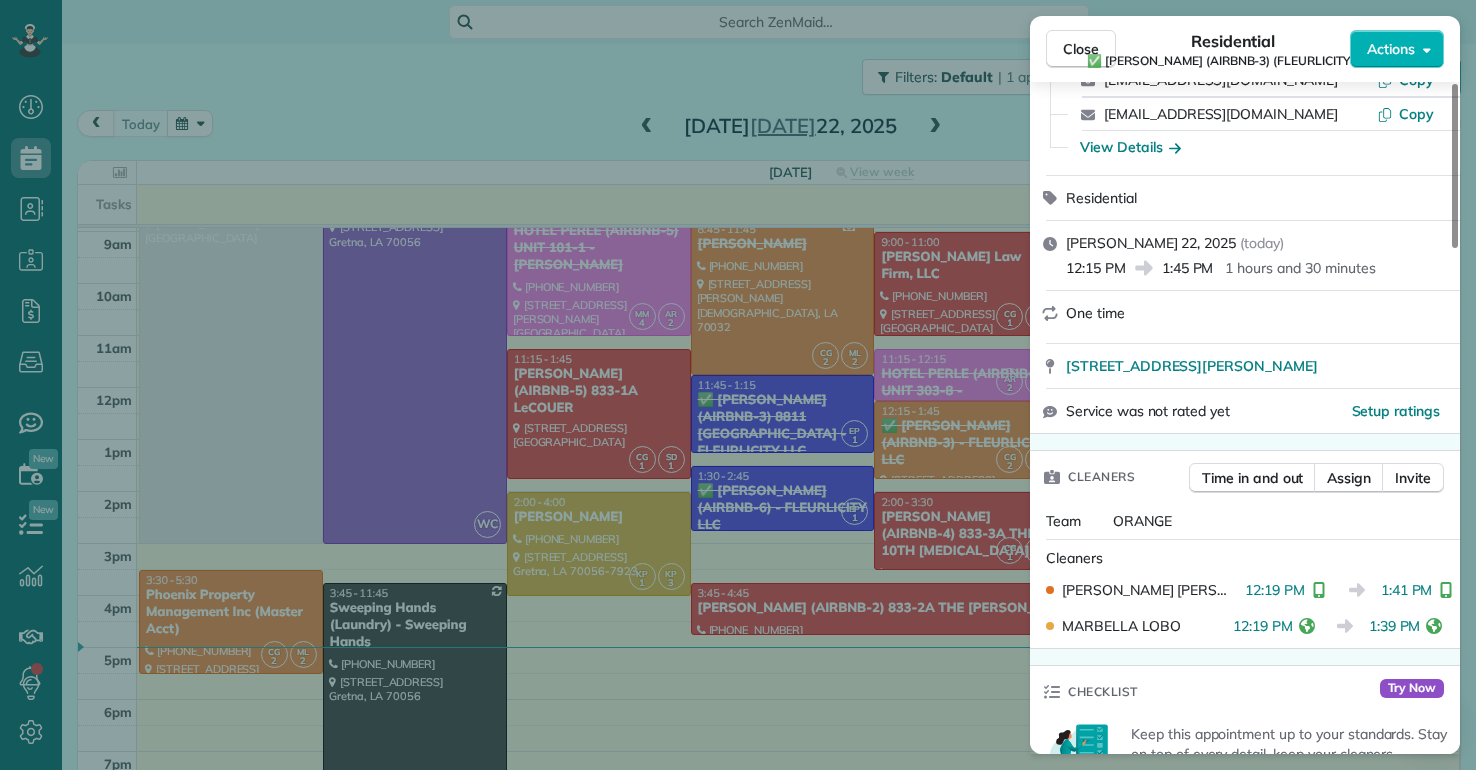 scroll, scrollTop: 0, scrollLeft: 0, axis: both 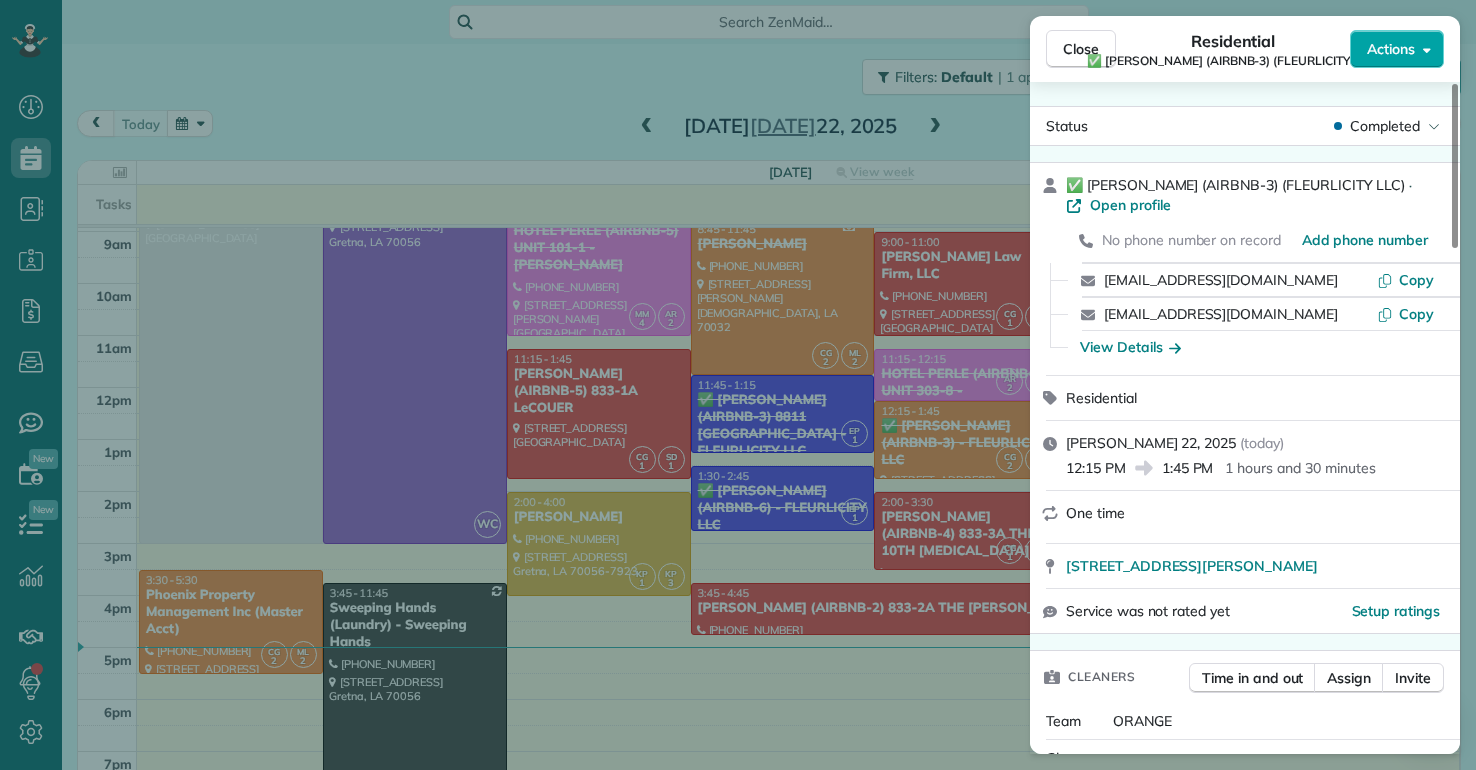click 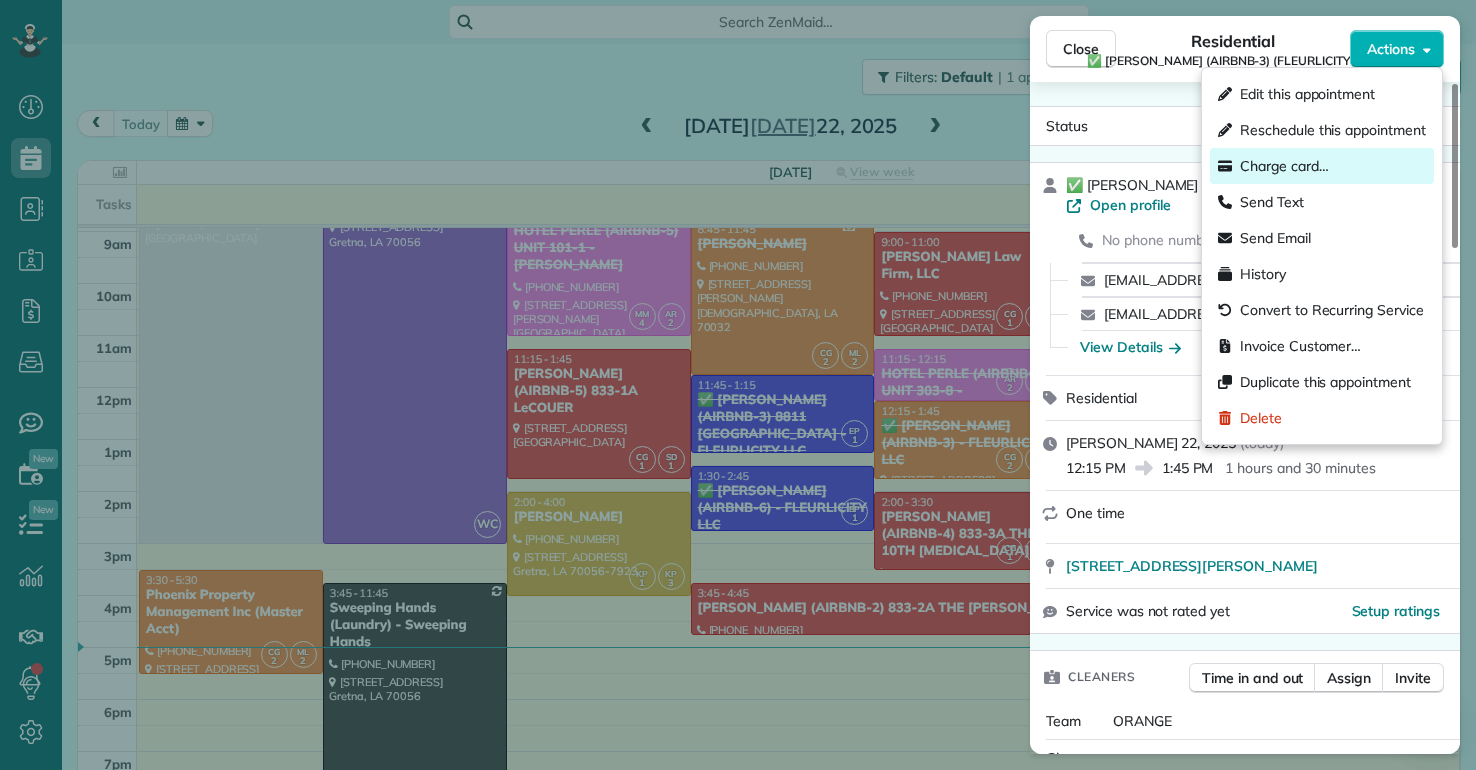 click on "Charge card…" at bounding box center (1284, 166) 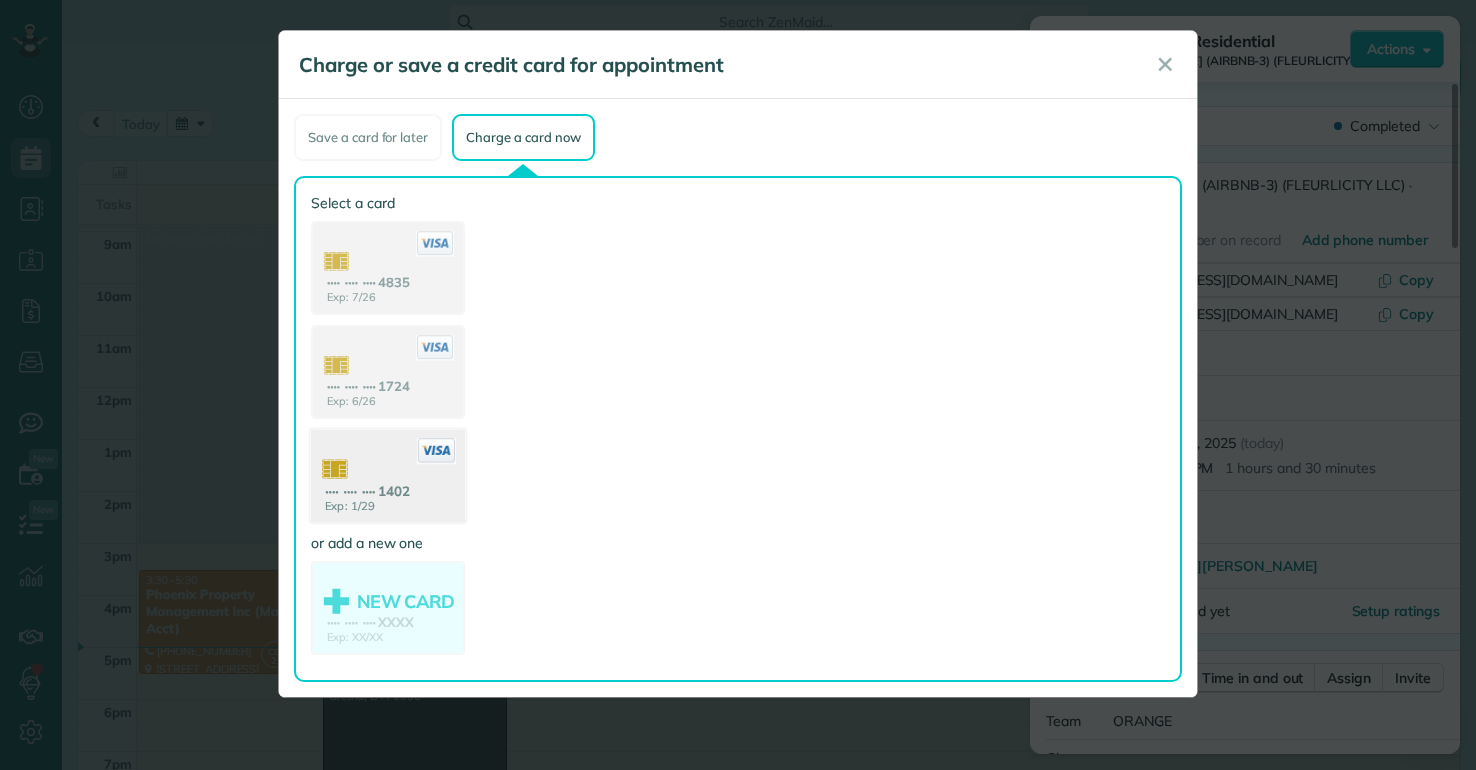 click 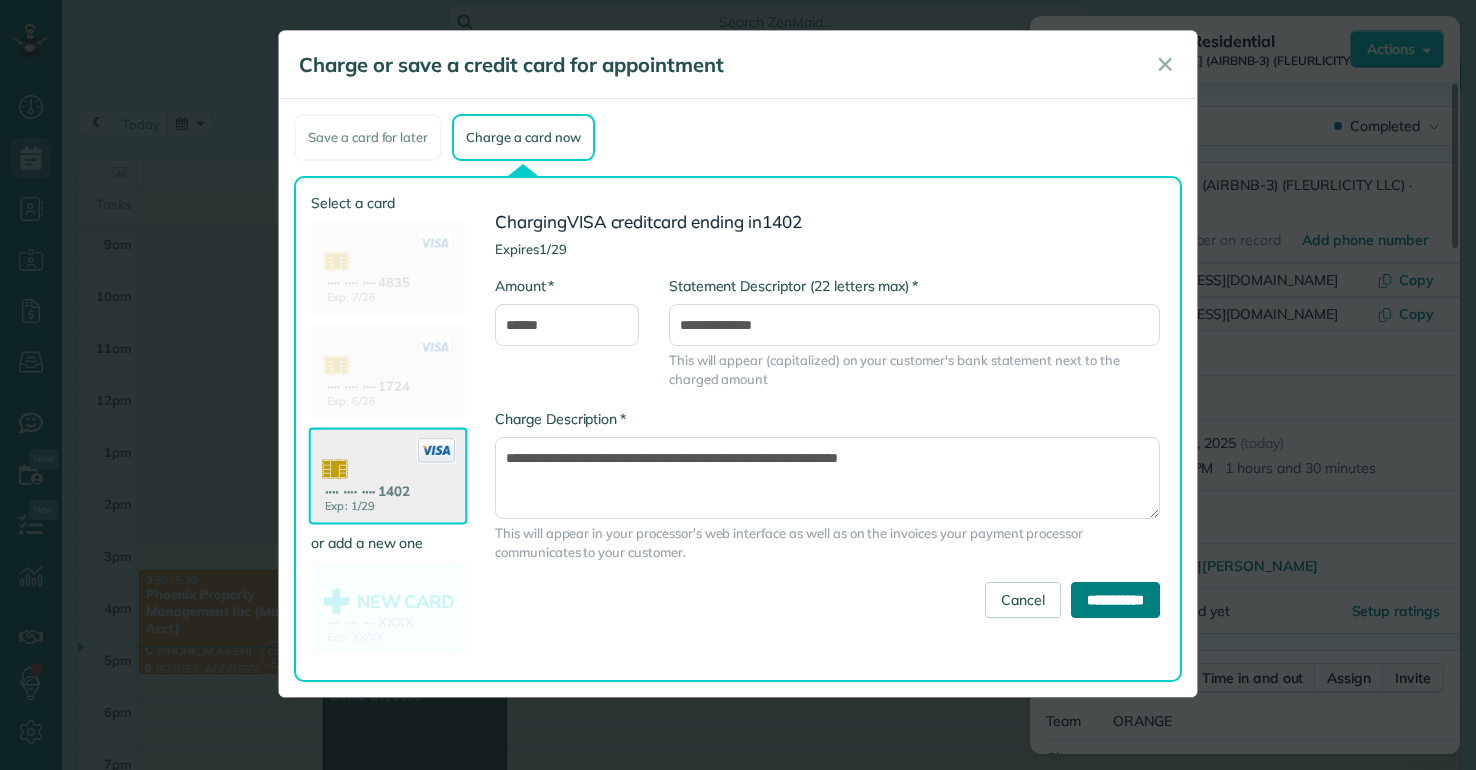 click on "**********" at bounding box center (1115, 600) 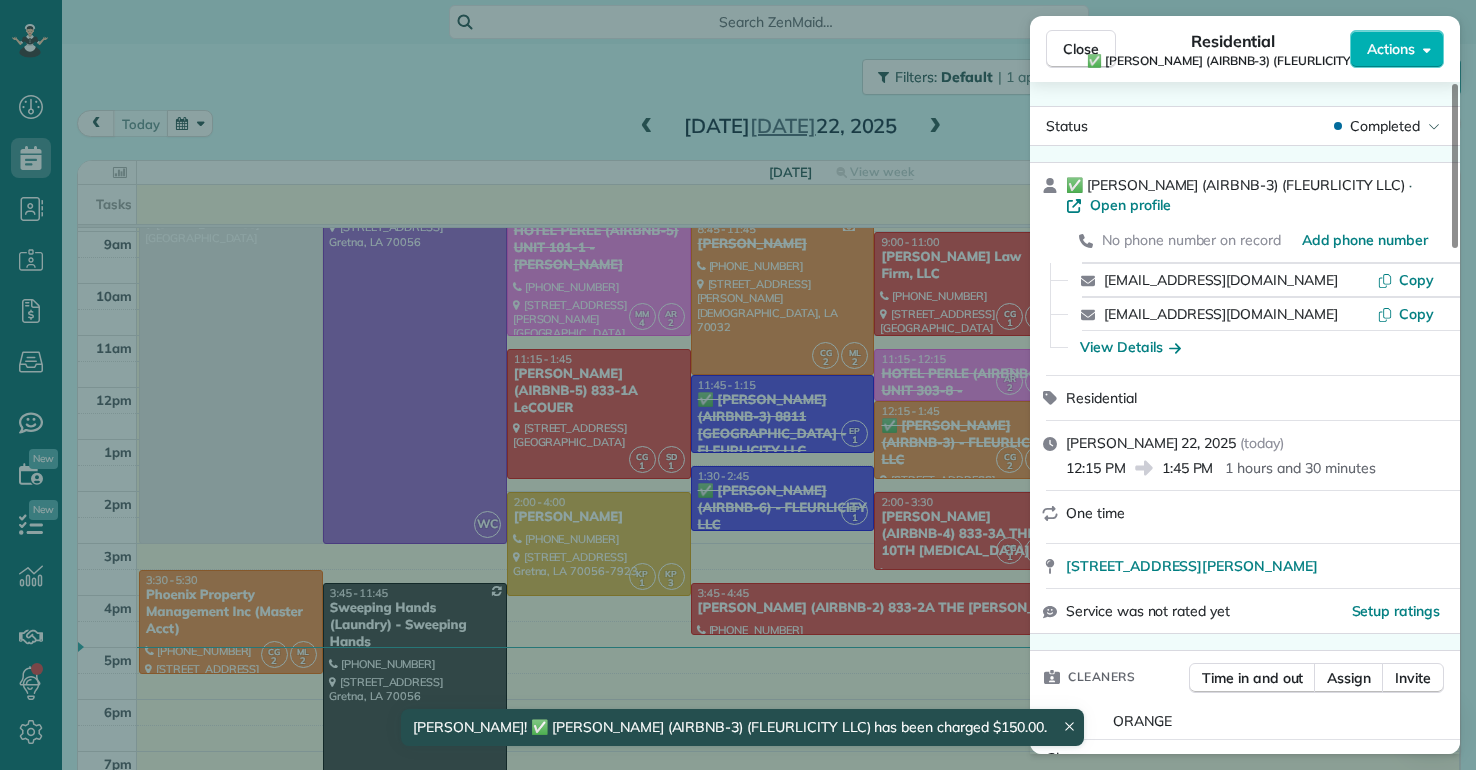 click on "Close Residential ✅ LARRY COSSE (AIRBNB-3) (FLEURLICITY LLC) Actions Status Completed ✅ LARRY COSSE (AIRBNB-3) (FLEURLICITY LLC) · Open profile No phone number on record Add phone number katrinasatkins@gmail.com Copy larrycosse@gmail.com Copy View Details Residential martes, julio 22, 2025 ( today ) 12:15 PM 1:45 PM 1 hours and 30 minutes One time 1123 Gordon Street Codigo 4807 New Orleans LA 70117 Service was not rated yet Setup ratings Cleaners Time in and out Assign Invite Team ORANGE Cleaners CAREN   GARCIA 12:19 PM 1:41 PM MARBELLA   LOBO 12:19 PM 1:39 PM Checklist Try Now Keep this appointment up to your standards. Stay on top of every detail, keep your cleaners organised, and your client happy. Assign a checklist Watch a 5 min demo Billing Billing actions Price $150.00 Overcharge $0.00 Discount $0.00 Coupon discount - Primary tax - Secondary tax - Total appointment price $150.00 Tips collected New feature! $0.00 Paid by card Total including tip $150.00 Get paid online in no-time! Work items Notes" at bounding box center (738, 385) 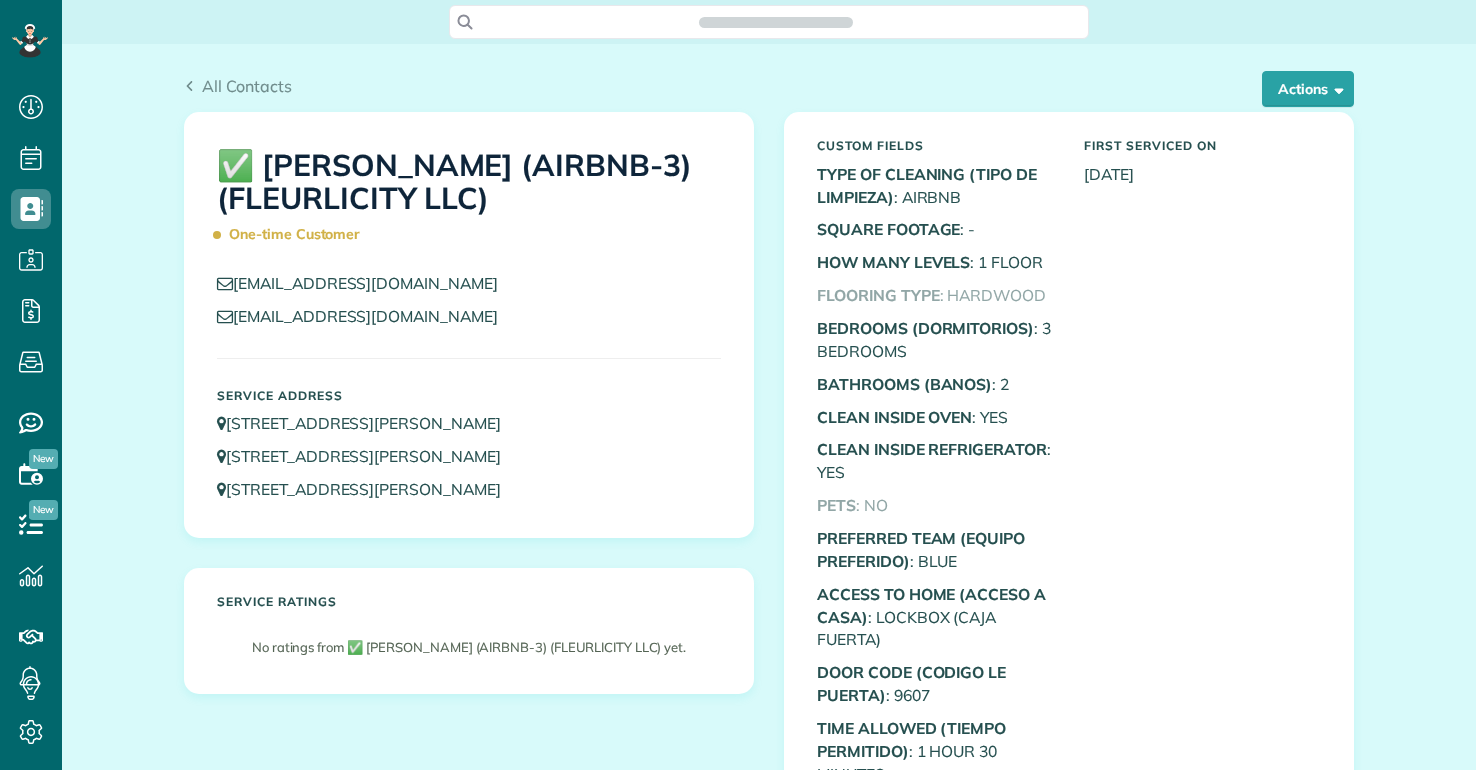 scroll, scrollTop: 0, scrollLeft: 0, axis: both 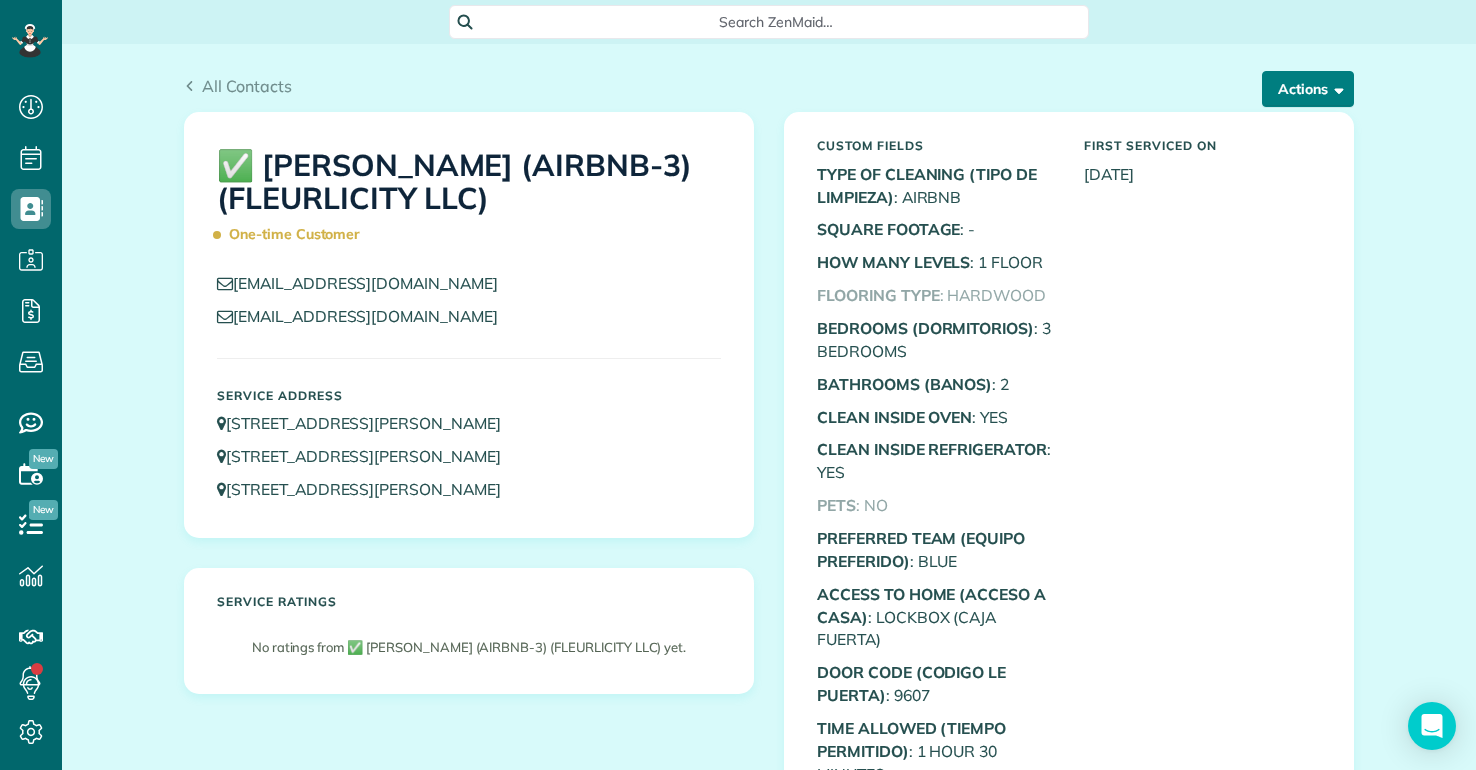 click on "Actions" at bounding box center [1308, 89] 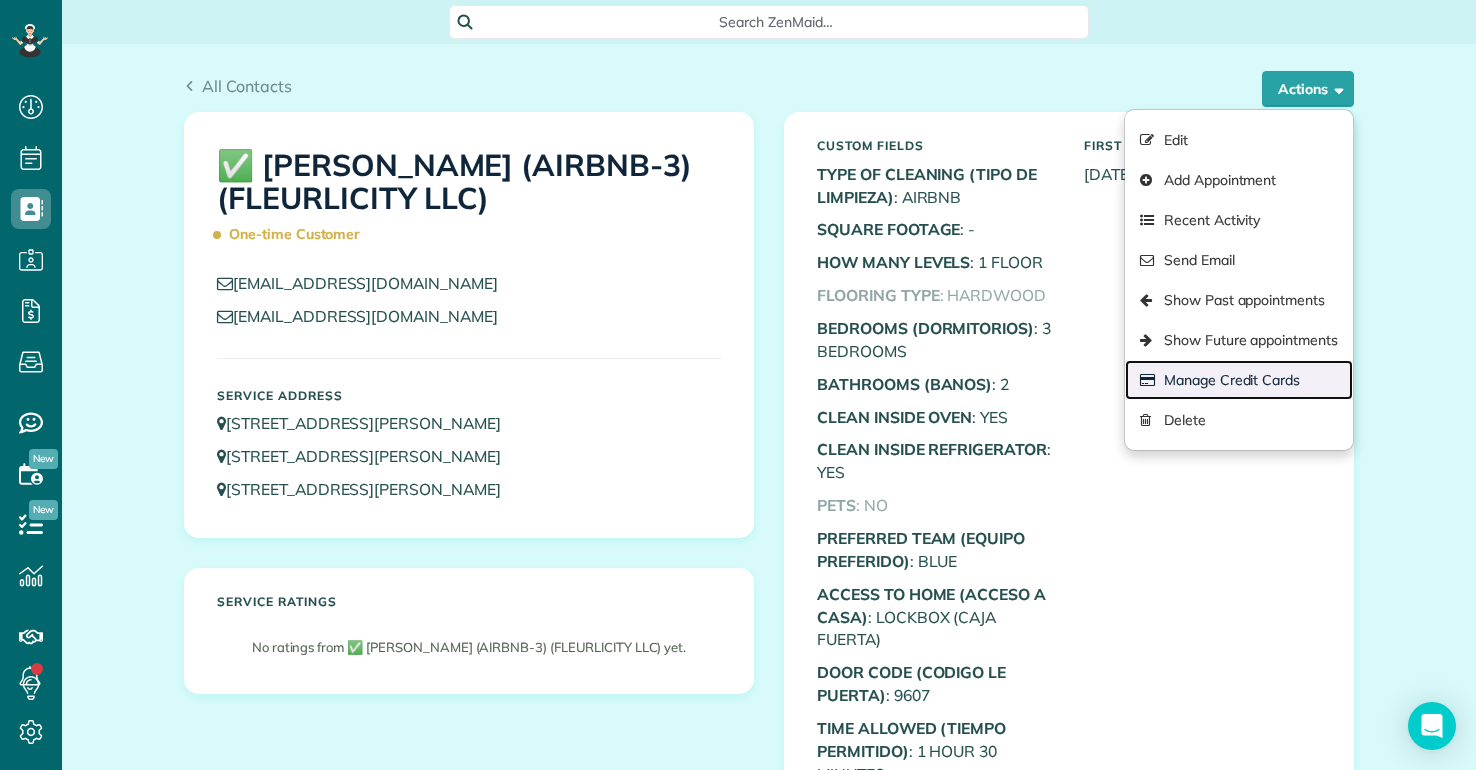 click on "Manage Credit Cards" at bounding box center (1239, 380) 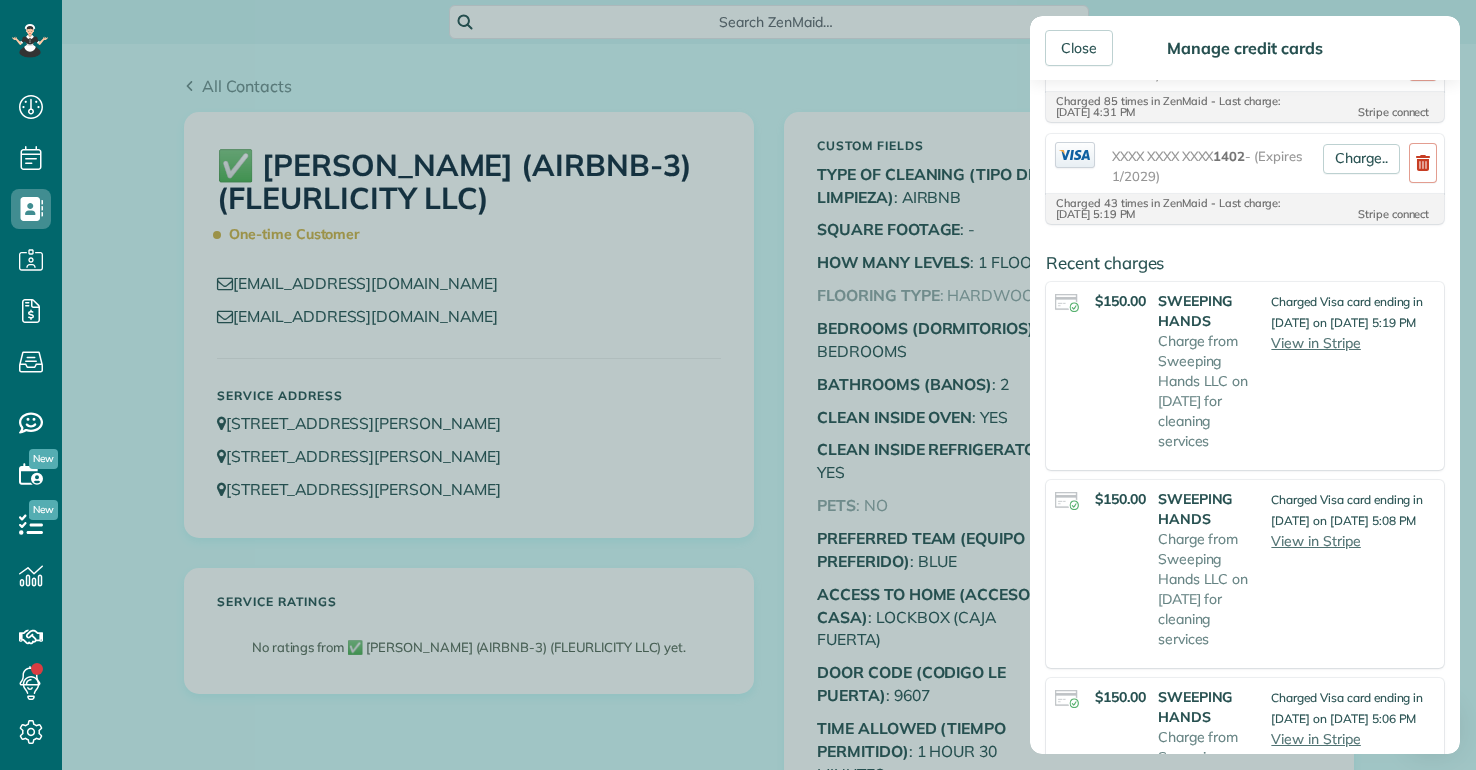 scroll, scrollTop: 300, scrollLeft: 0, axis: vertical 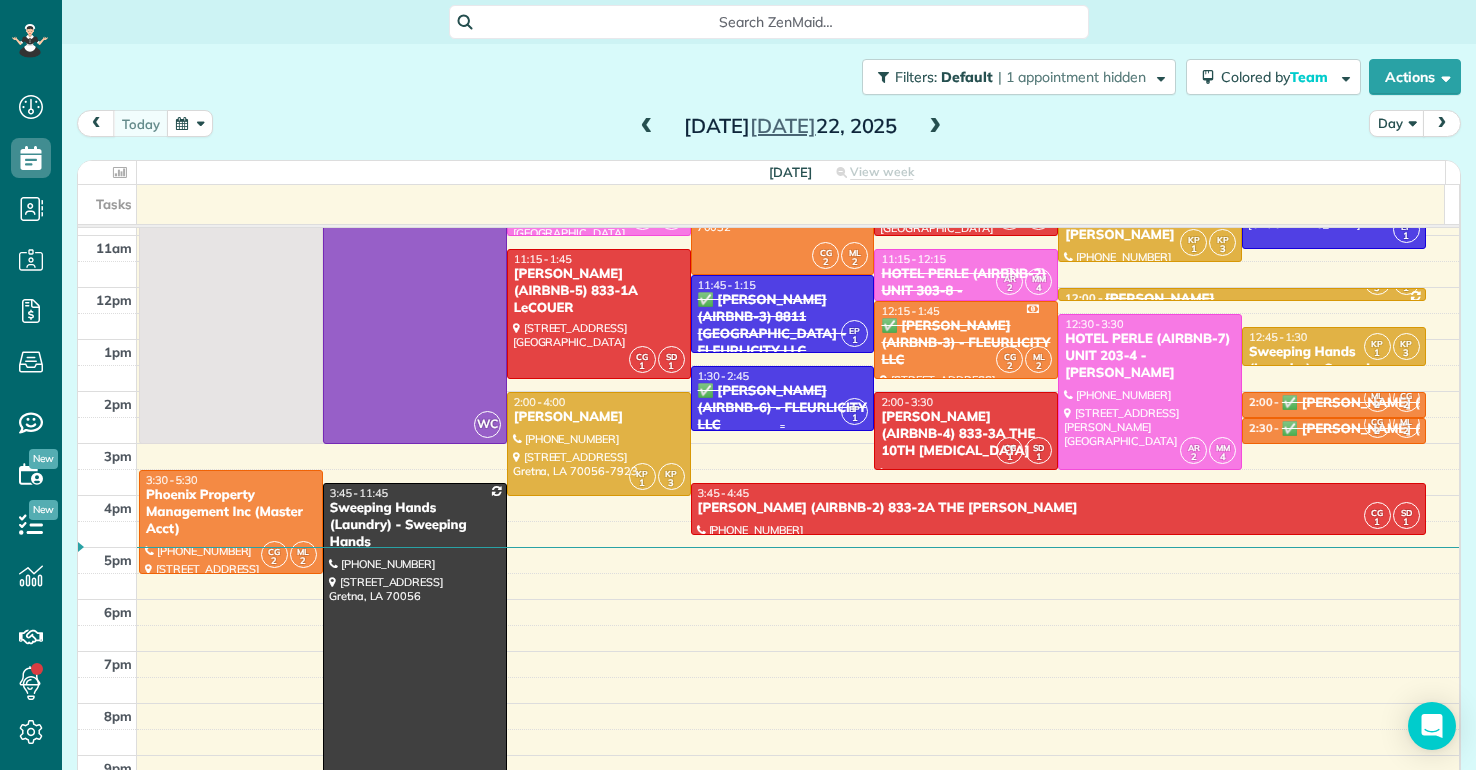 click on "✅ [PERSON_NAME] (AIRBNB-6) - FLEURLICITY LLC" at bounding box center [783, 408] 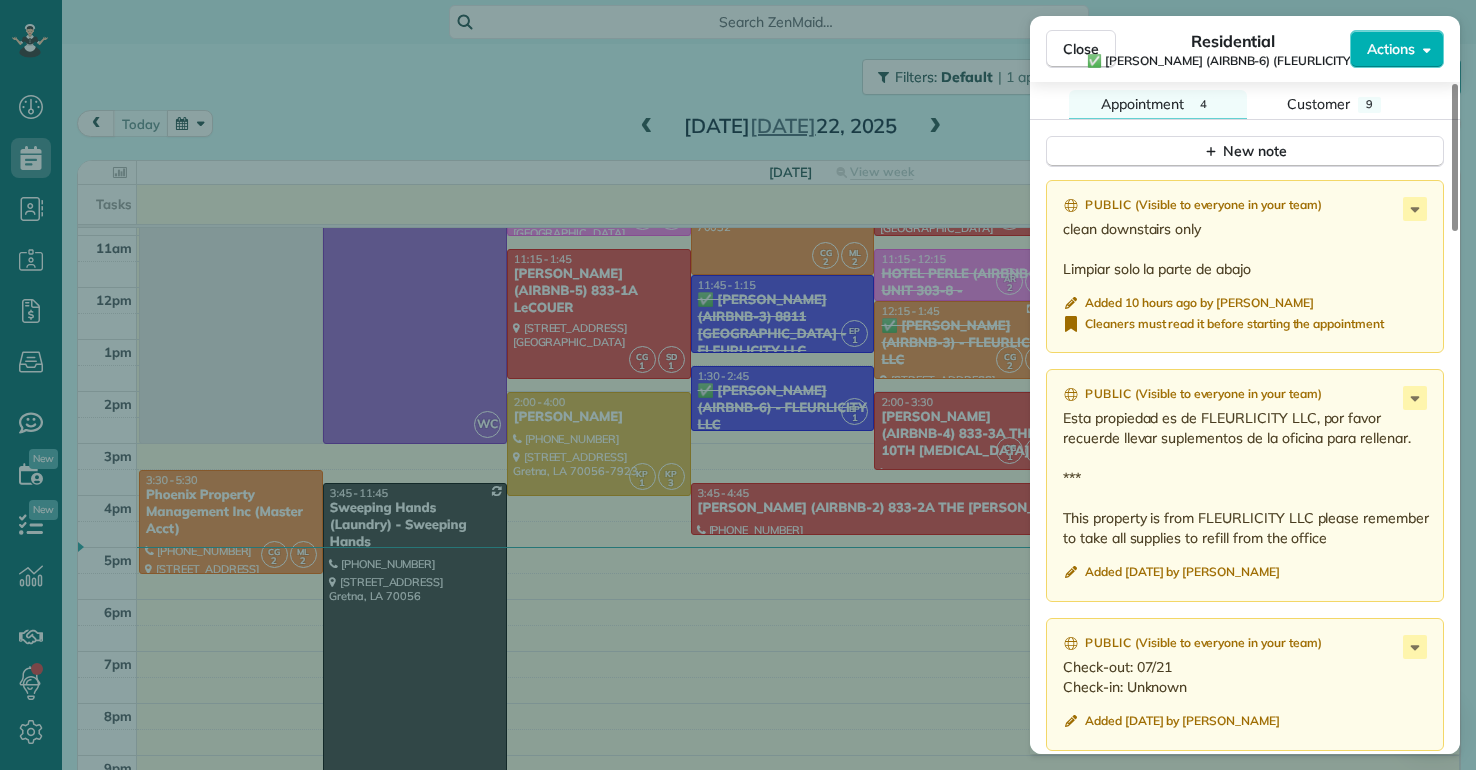 scroll, scrollTop: 1700, scrollLeft: 0, axis: vertical 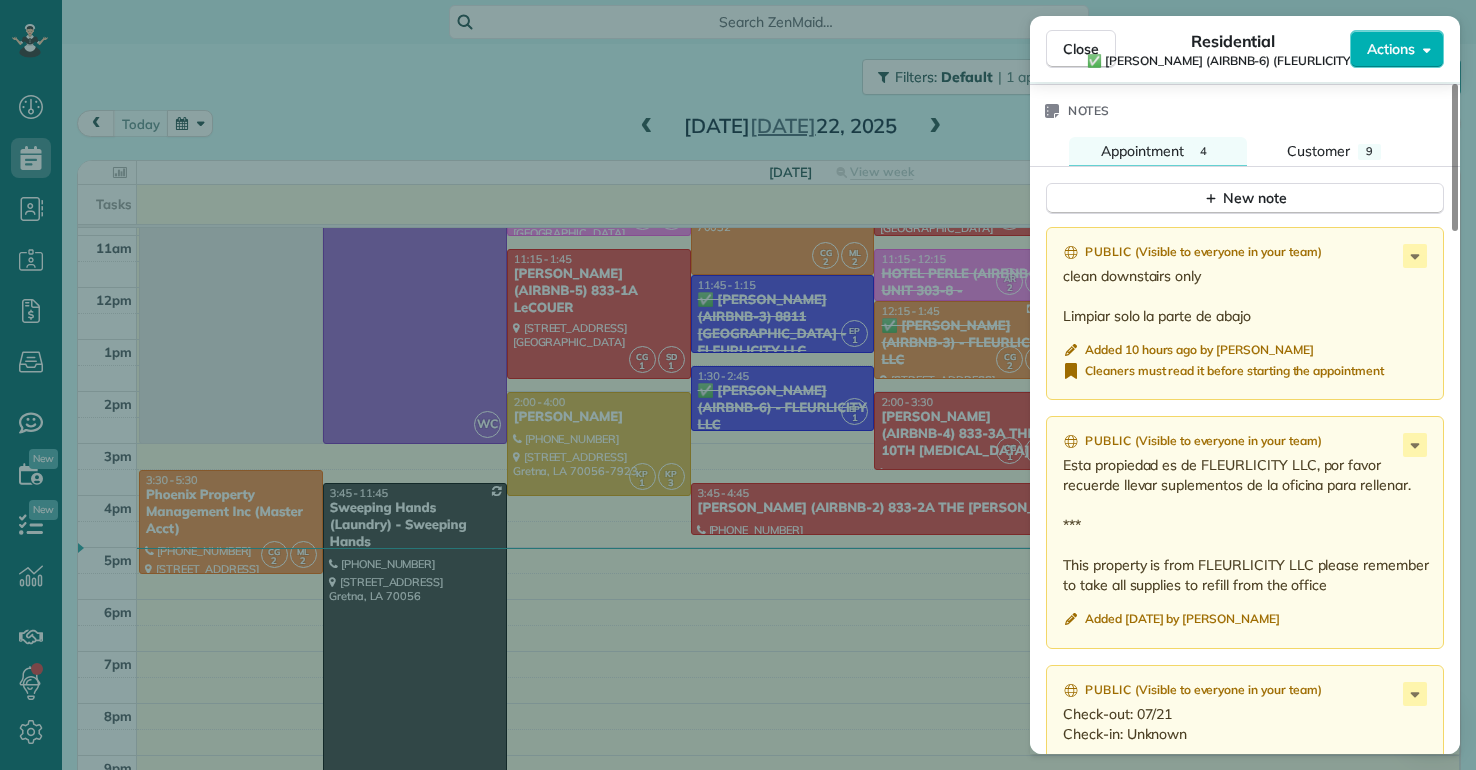 click at bounding box center [1245, 579] 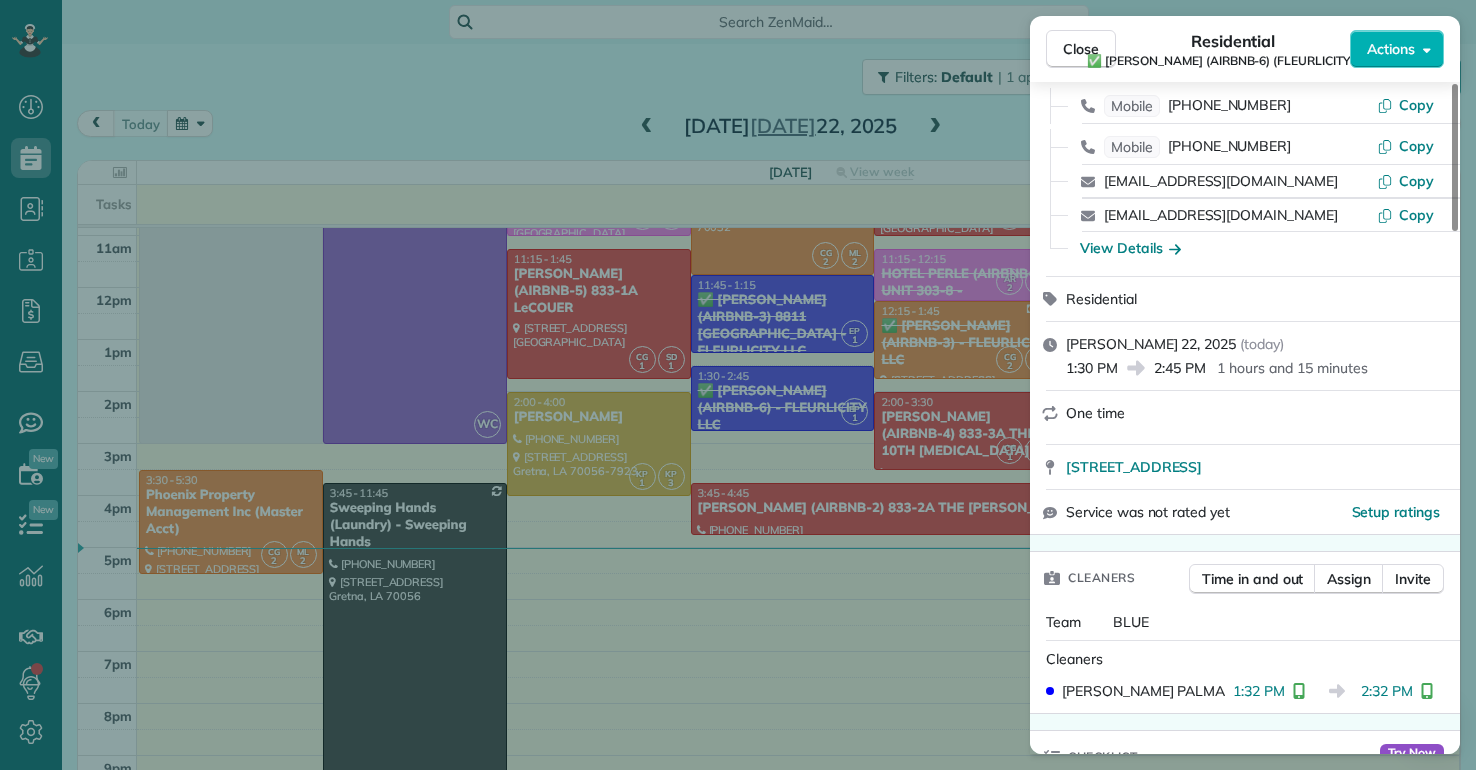 scroll, scrollTop: 0, scrollLeft: 0, axis: both 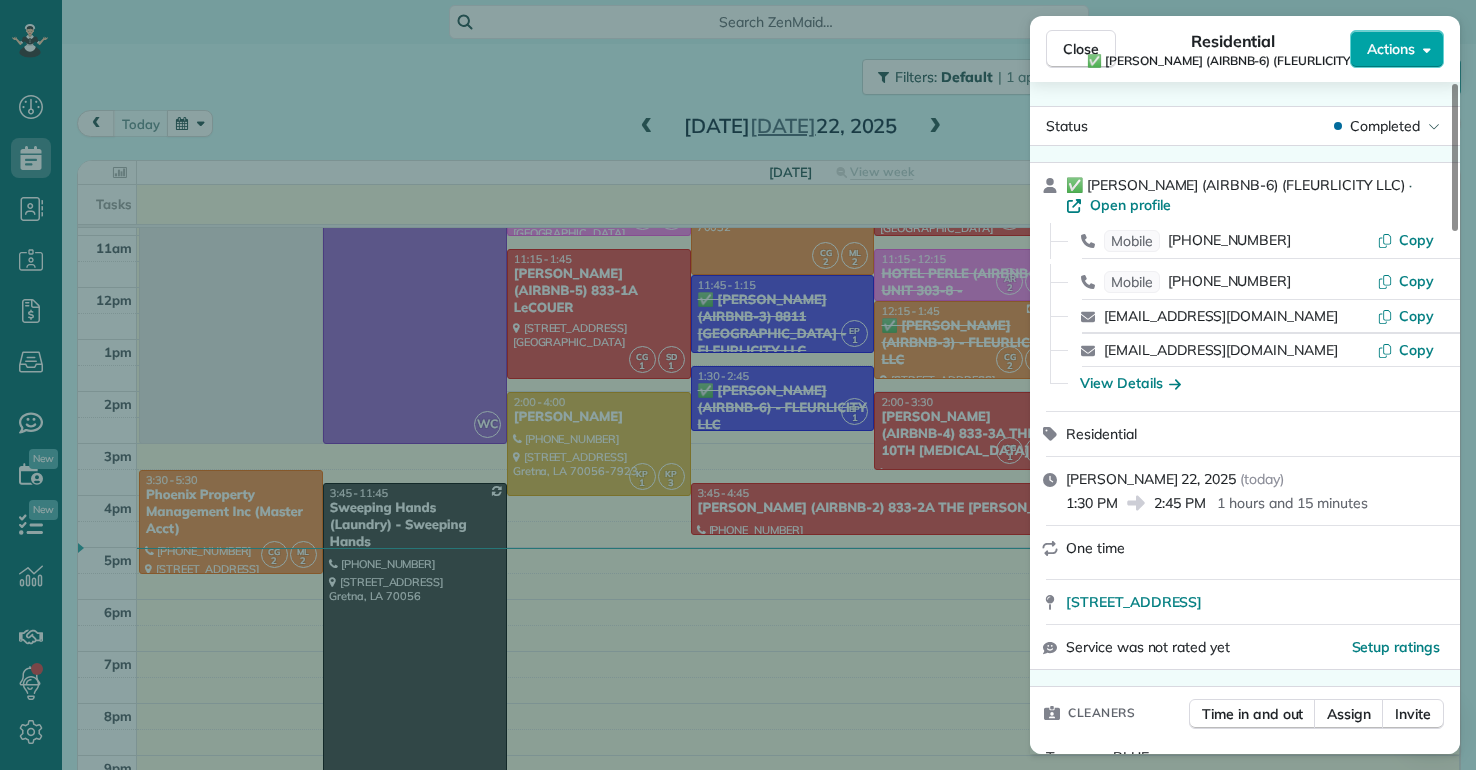 click on "Actions" at bounding box center (1391, 49) 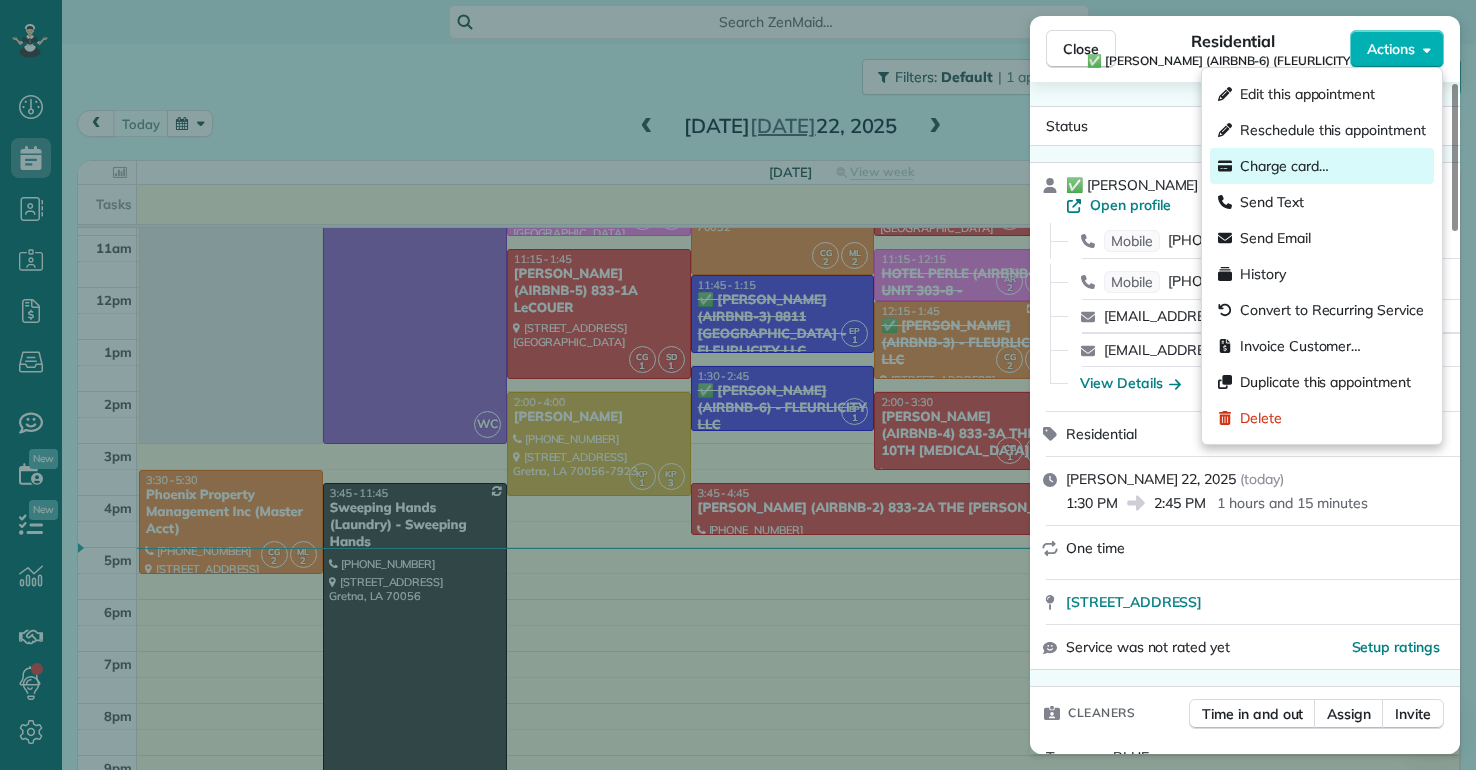 click on "Charge card…" at bounding box center [1284, 166] 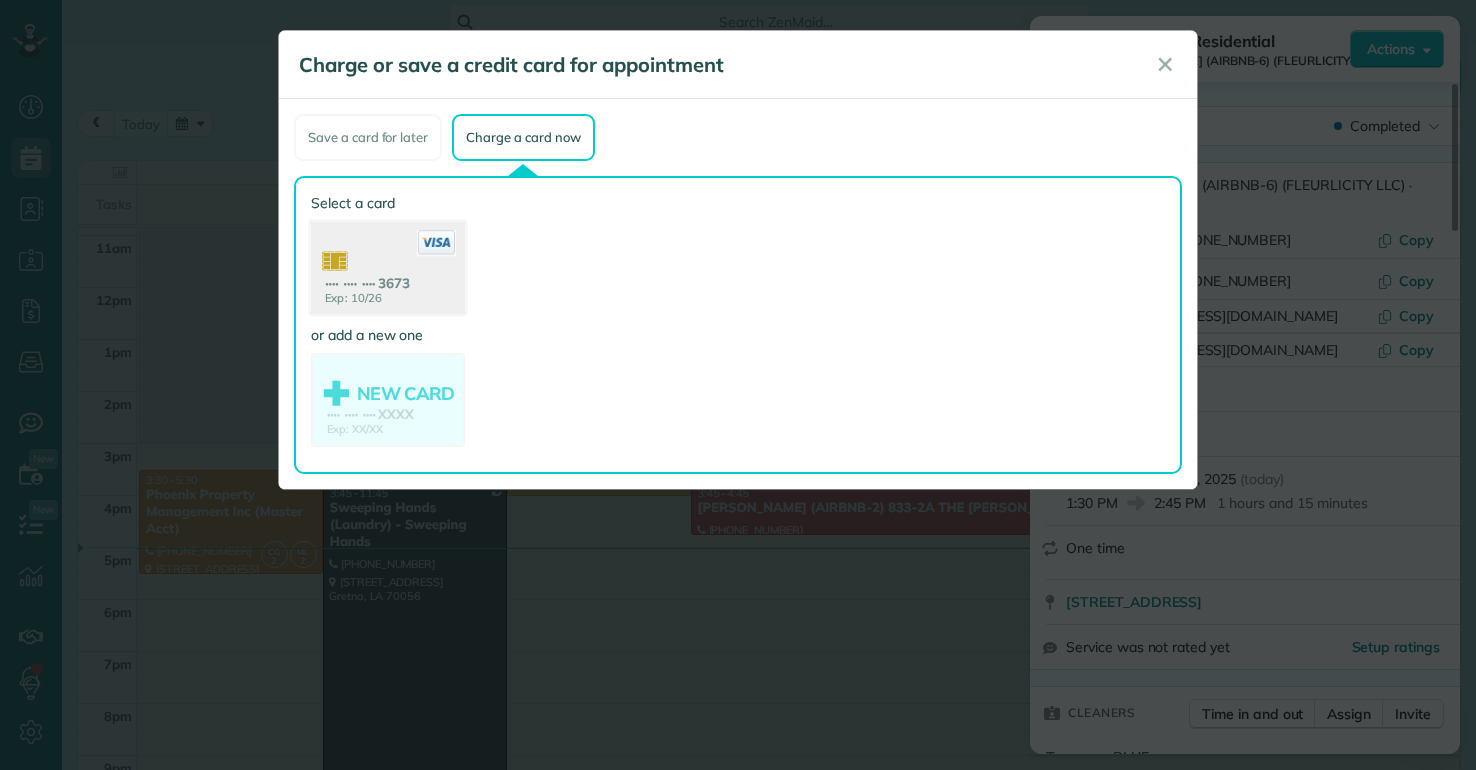 click 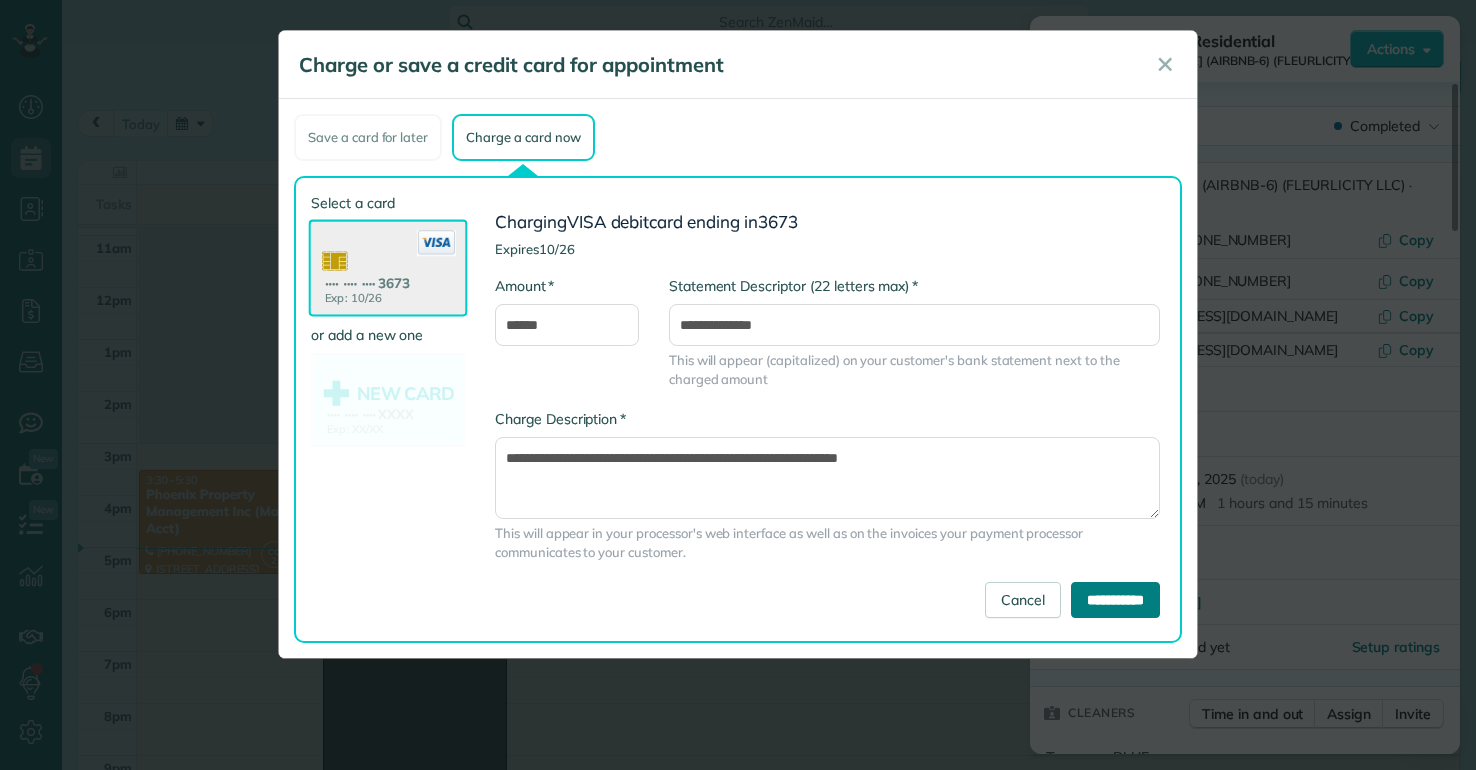 click on "**********" at bounding box center (1115, 600) 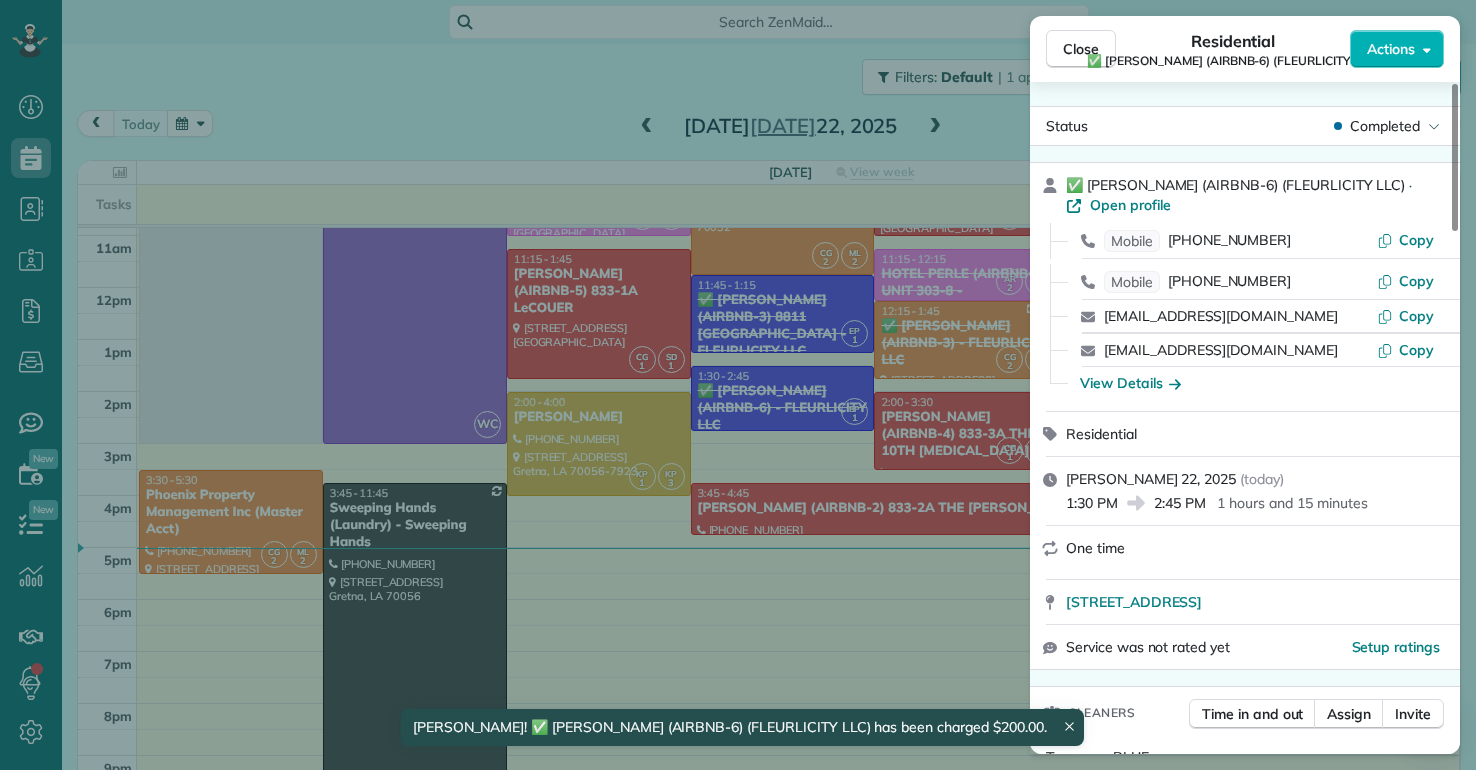 click on "Close Residential ✅ [PERSON_NAME] (AIRBNB-6) (FLEURLICITY LLC) Actions Status Completed ✅ [PERSON_NAME] (AIRBNB-6) (FLEURLICITY LLC) · Open profile Mobile [PHONE_NUMBER] Copy Mobile [PHONE_NUMBER] Copy [EMAIL_ADDRESS][DOMAIN_NAME] Copy [EMAIL_ADDRESS][DOMAIN_NAME] Copy View Details Residential [PERSON_NAME] 22, 2025 ( [DATE] ) 1:30 PM 2:45 PM 1 hours and 15 minutes One time [STREET_ADDRESS] Service was not rated yet Setup ratings Cleaners Time in and out Assign Invite Team BLUE Cleaners [PERSON_NAME] 1:32 PM 2:32 PM Checklist Try Now Keep this appointment up to your standards. Stay on top of every detail, keep your cleaners organised, and your client happy. Assign a checklist Watch a 5 min demo Billing Billing actions Price $200.00 Overcharge $0.00 Discount $0.00 Coupon discount - Primary tax - Secondary tax - Total appointment price $200.00 Tips collected New feature! $0.00 Paid by card Total including tip $200.00 Get paid online in no-time! Charge customer credit card Work items" at bounding box center [738, 385] 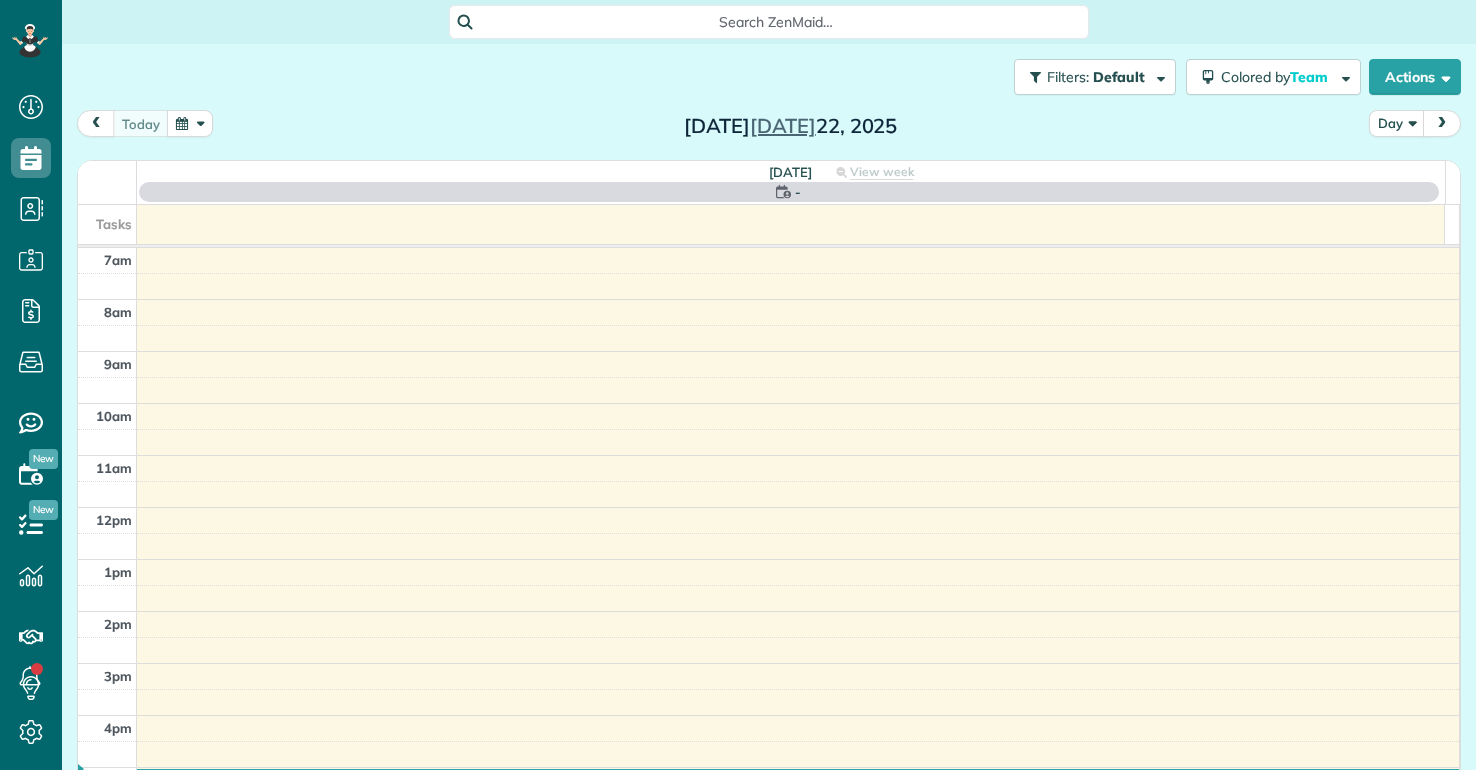 scroll, scrollTop: 0, scrollLeft: 0, axis: both 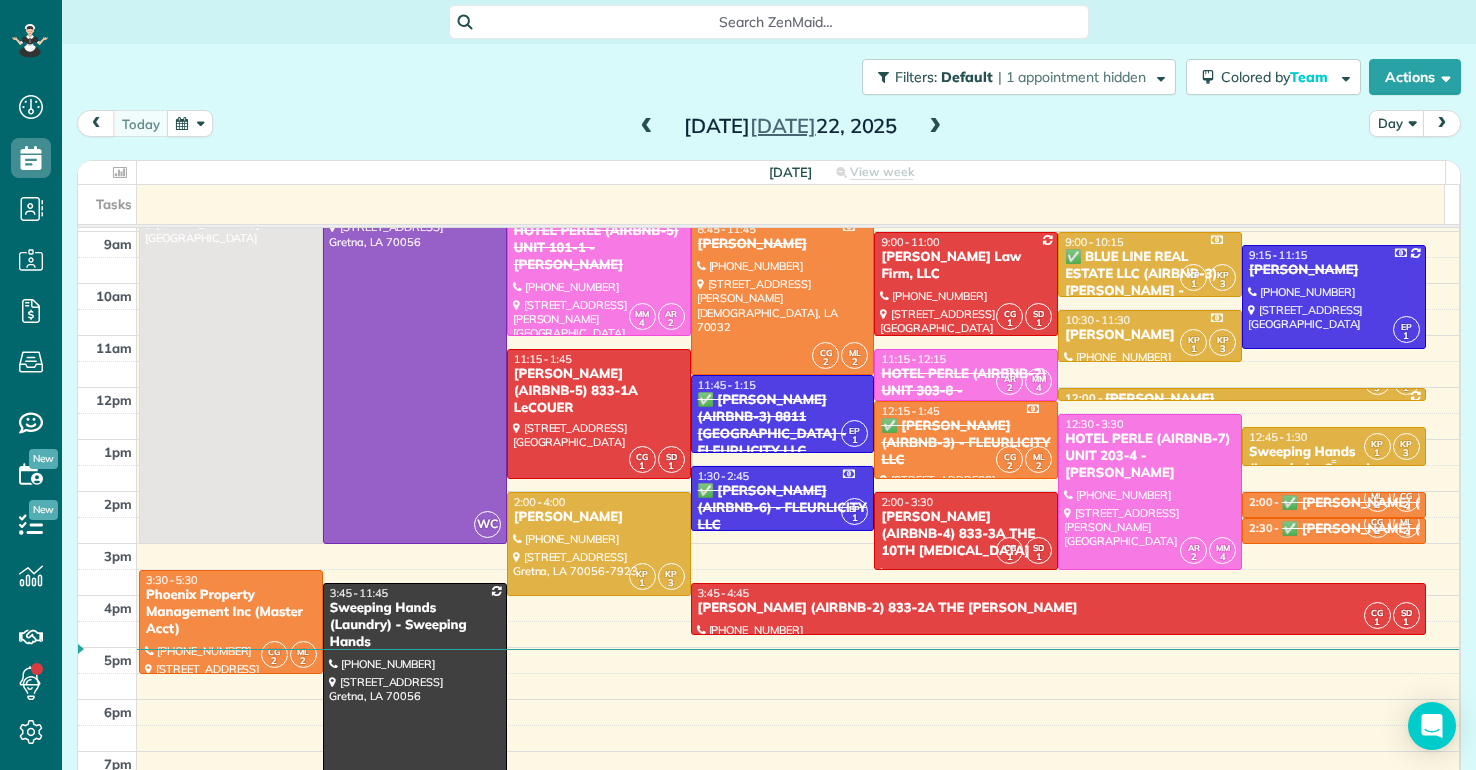 click on "Sweeping Hands (Laundry) - Sweeping Hands" at bounding box center (1334, 469) 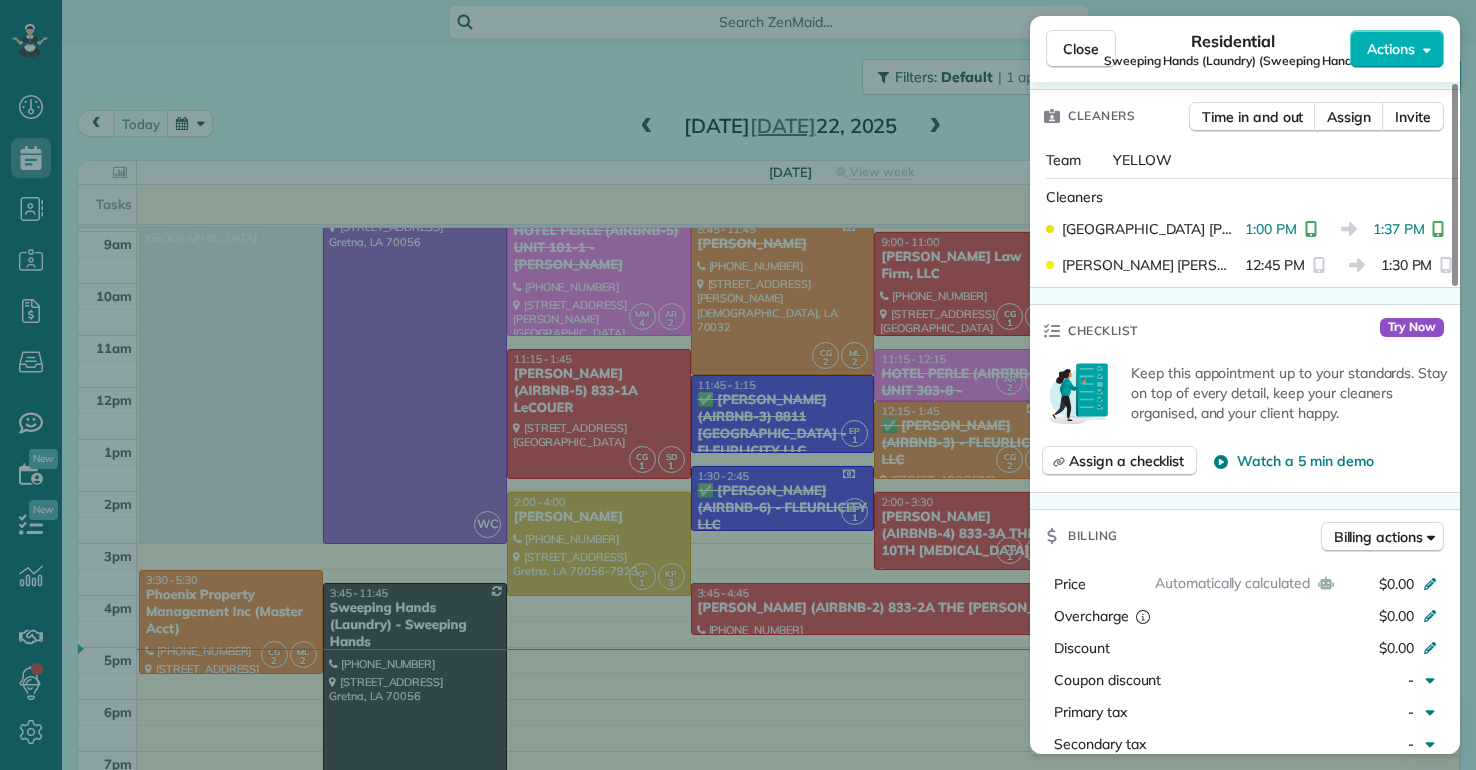 scroll, scrollTop: 700, scrollLeft: 0, axis: vertical 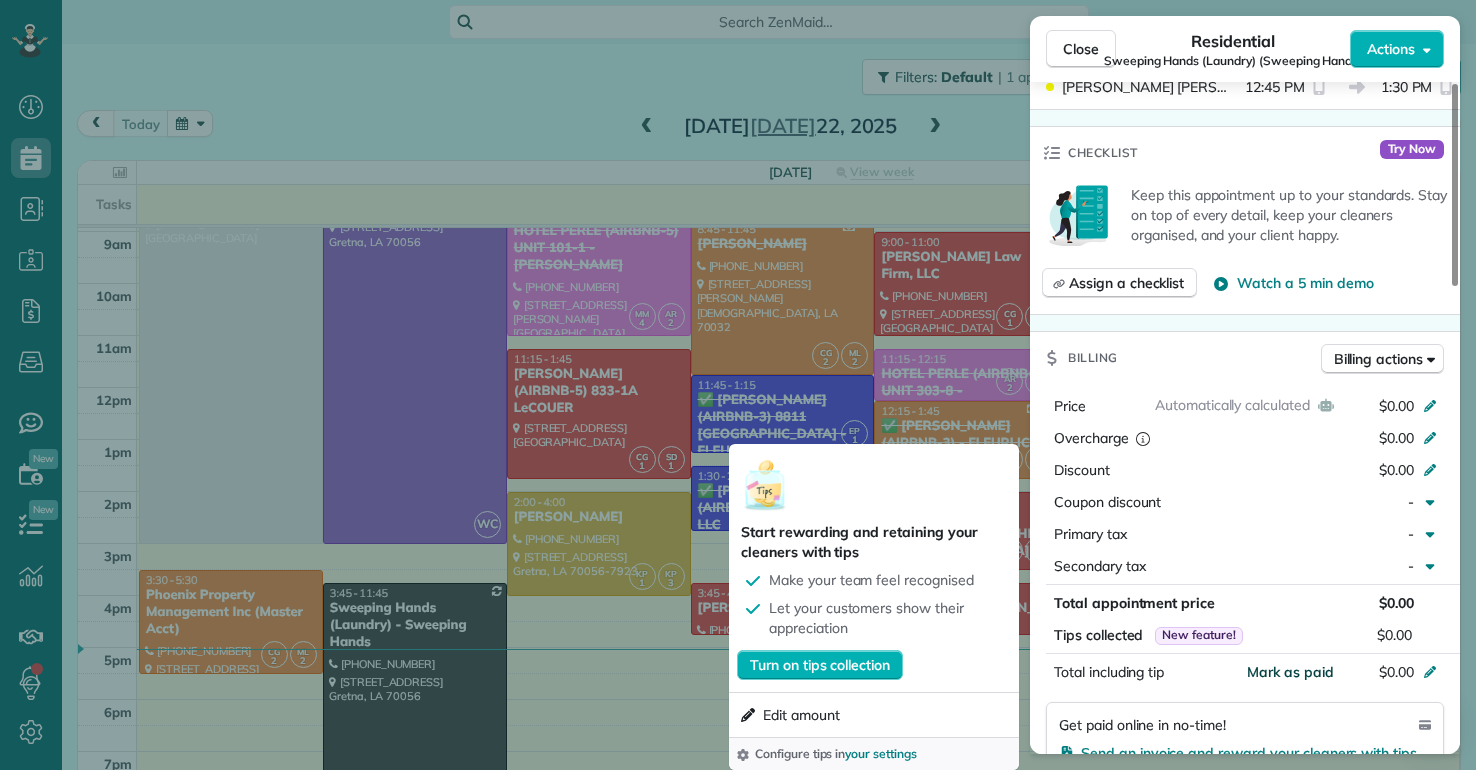 click on "Mark as paid" at bounding box center [1290, 672] 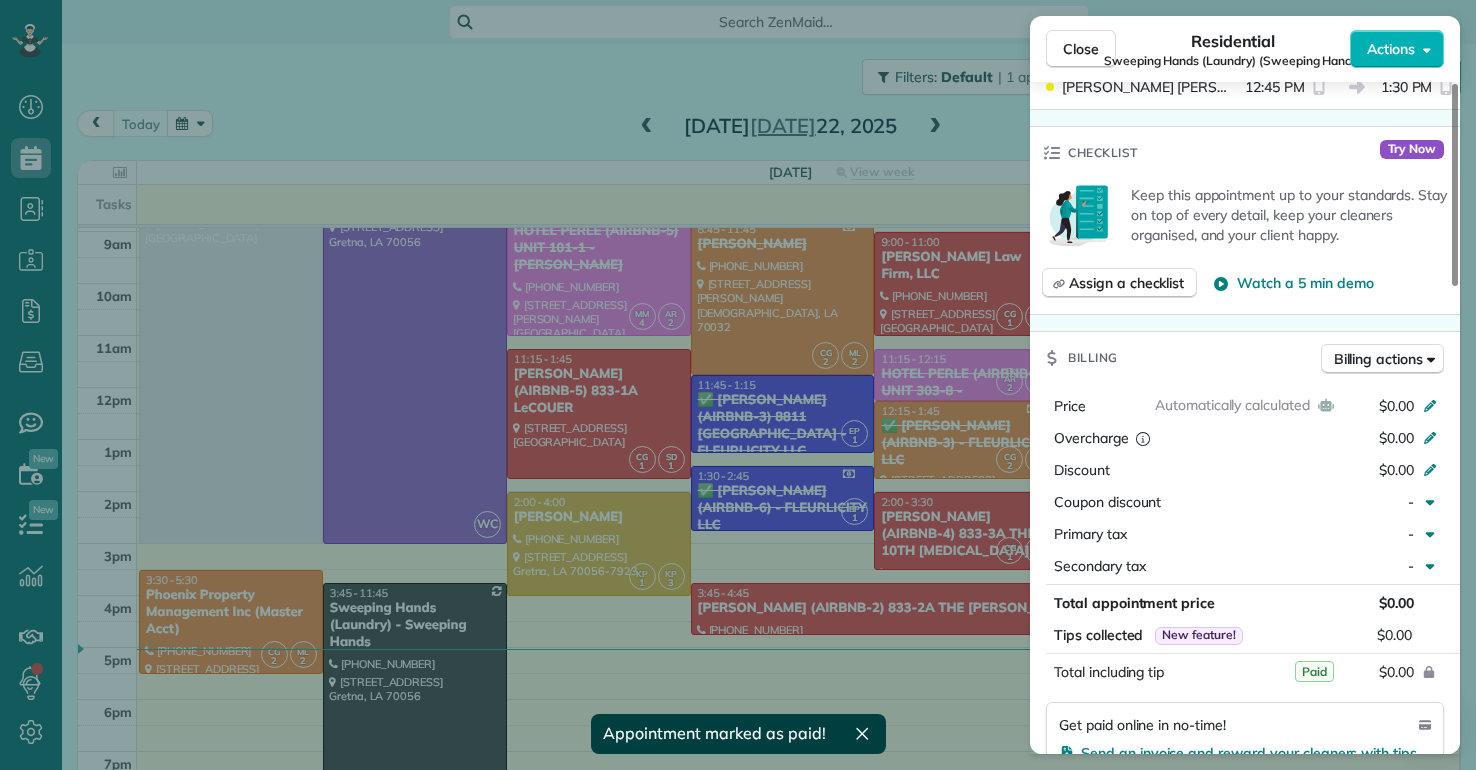 click on "Close Residential Sweeping Hands (Laundry) (Sweeping Hands) Actions Status Active Sweeping Hands (Laundry) (Sweeping Hands) · Open profile Mobile (504) 610-5305 Copy sweepinghands@yahoo.com Copy View Details Residential martes, julio 22, 2025 ( today ) 12:45 PM 1:30 PM 45 minutes One time 546 Lapalco Boulevard Gretna LA 70056 Service was not rated yet Setup ratings Cleaners Time in and out Assign Invite Team YELLOW Cleaners KENIA   PACHECO 1:00 PM 1:37 PM KAREN   PACHECO 12:45 PM 1:30 PM Checklist Try Now Keep this appointment up to your standards. Stay on top of every detail, keep your cleaners organised, and your client happy. Assign a checklist Watch a 5 min demo Billing Billing actions Automatically calculated Price $0.00 Overcharge $0.00 Discount $0.00 Coupon discount - Primary tax - Secondary tax - Total appointment price $0.00 Tips collected New feature! $0.00 Paid Total including tip $0.00 Get paid online in no-time! Send an invoice and reward your cleaners with tips Charge customer credit card Notes" at bounding box center (738, 385) 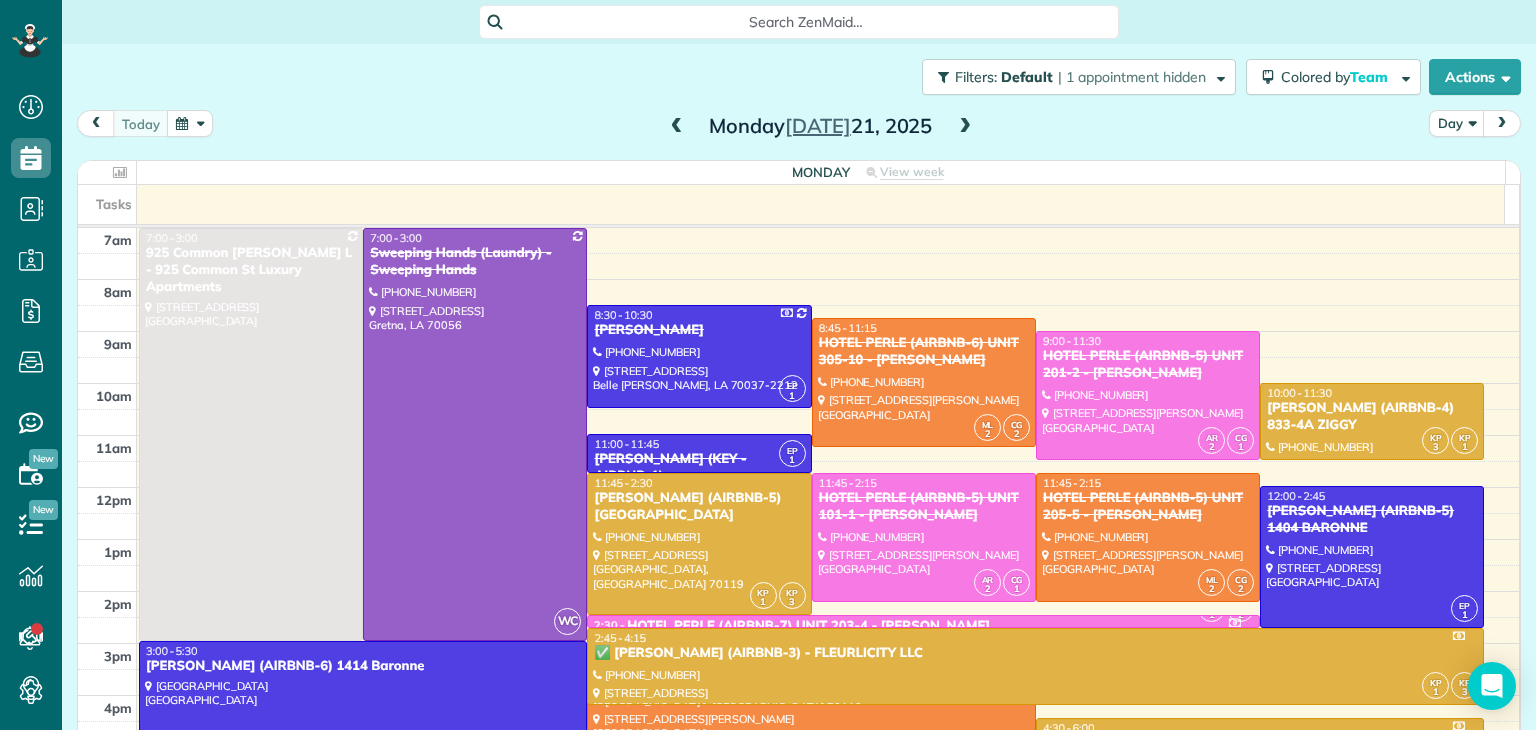 scroll, scrollTop: 0, scrollLeft: 0, axis: both 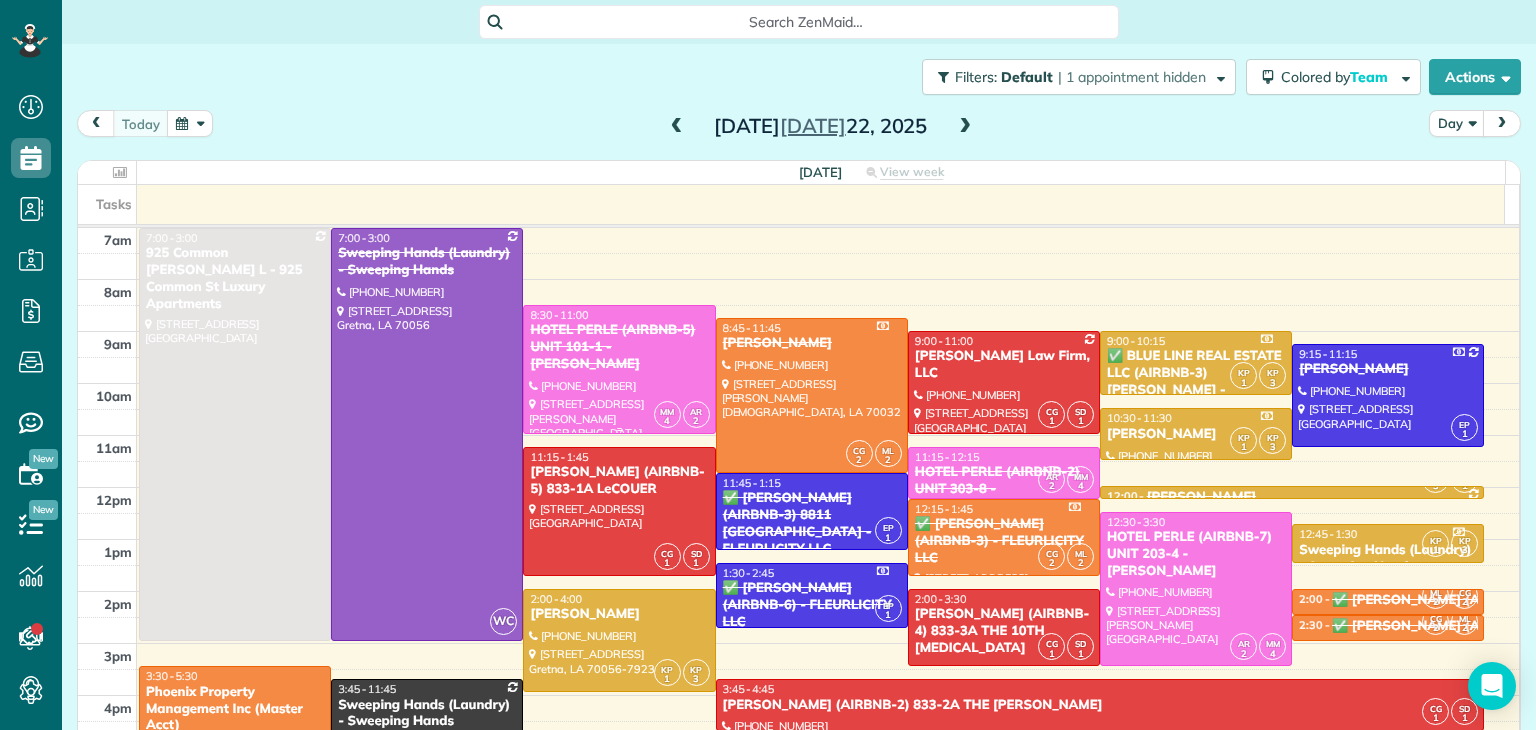 click at bounding box center (619, 369) 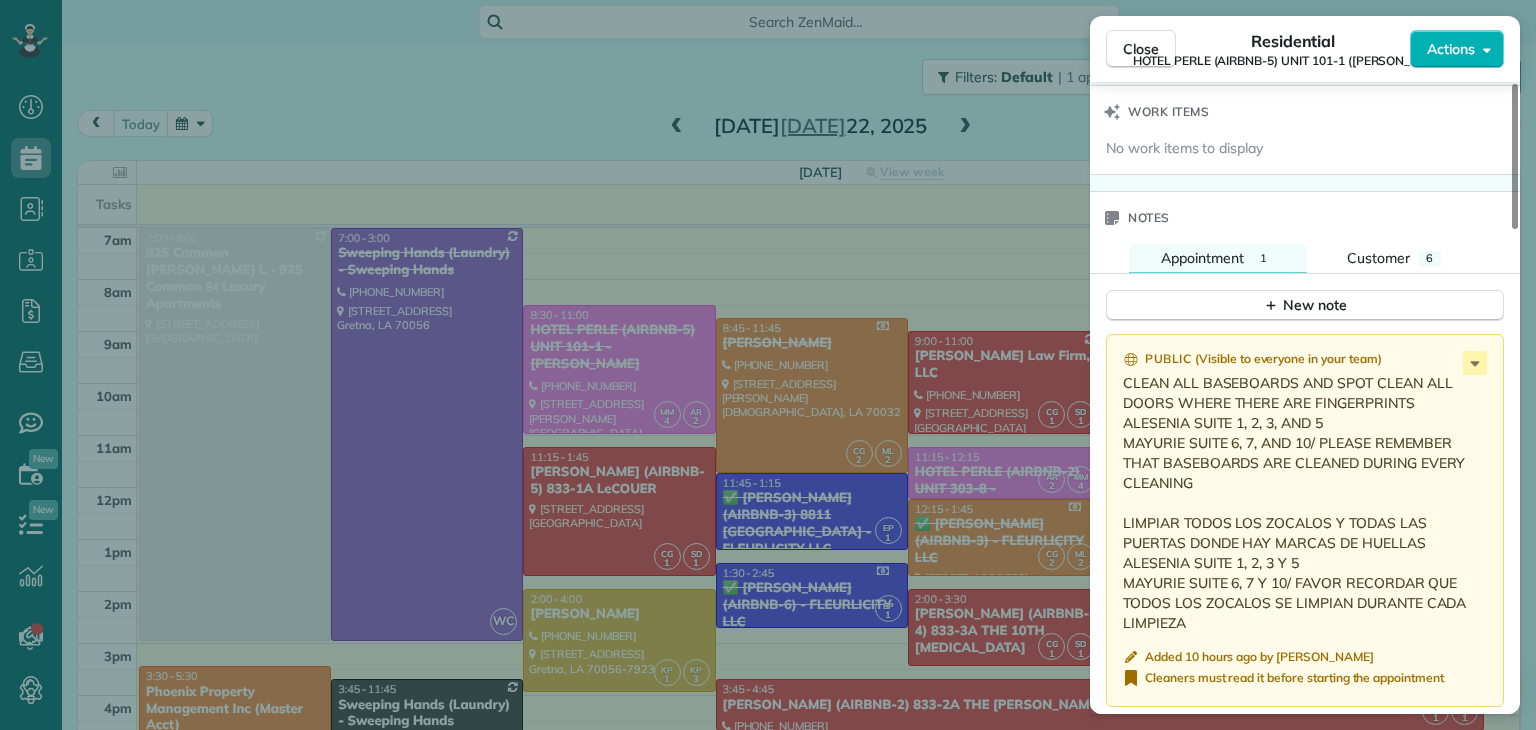 scroll, scrollTop: 1200, scrollLeft: 0, axis: vertical 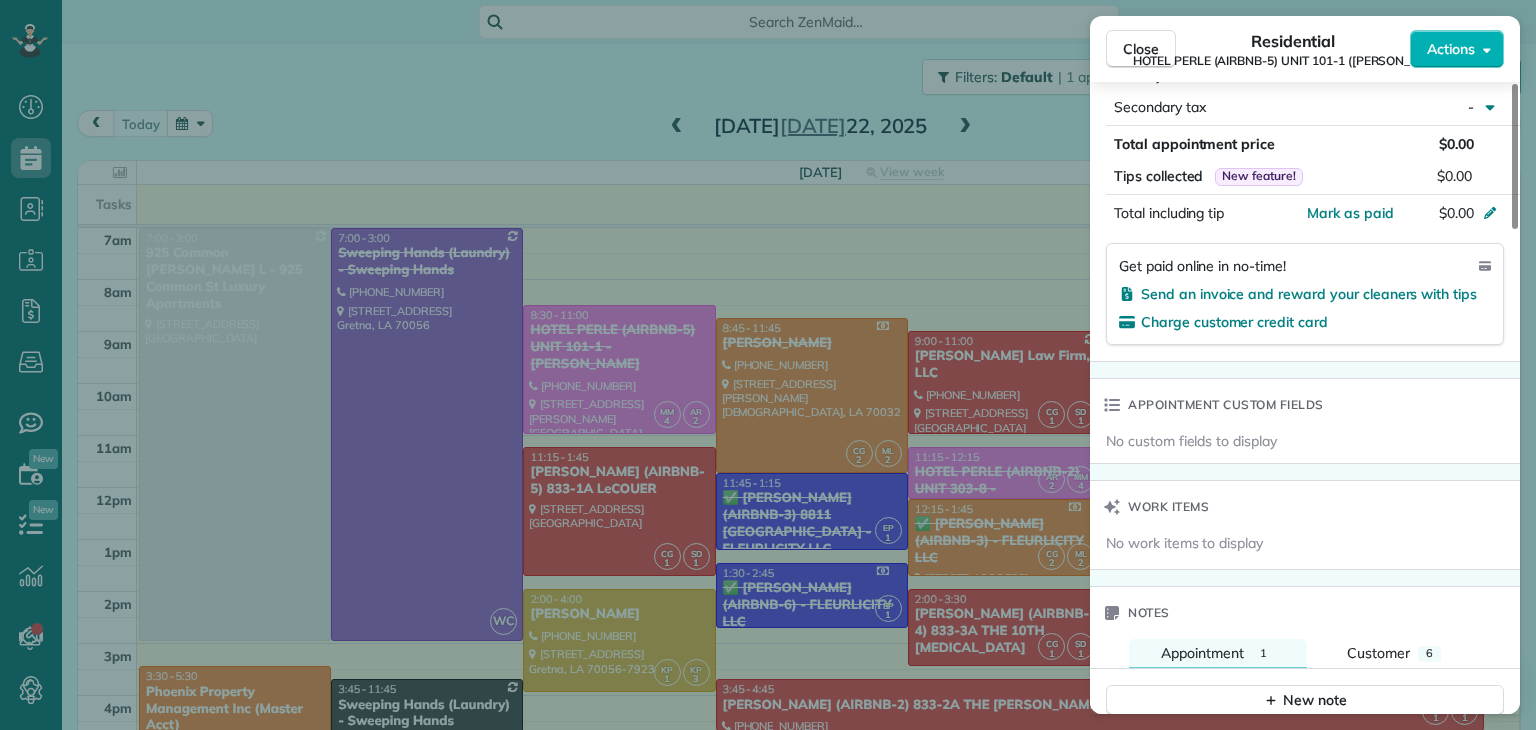 click on "Close Residential HOTEL PERLE (AIRBNB-5) UNIT 101-1 ([PERSON_NAME]) Actions Status Completed HOTEL PERLE (AIRBNB-5) UNIT 101-1 ([PERSON_NAME]) · Open profile Mobile [PHONE_NUMBER] Copy Mobile [PHONE_NUMBER] Copy [EMAIL_ADDRESS][DOMAIN_NAME] Copy View Details Residential [PERSON_NAME] 22, 2025 ( [DATE] ) 8:30 AM 11:00 AM 2 hours and 30 minutes One time [STREET_ADDRESS][PERSON_NAME] Service was not rated yet Setup ratings Cleaners Time in and out Assign Invite Team PINK Cleaners [PERSON_NAME] 8:23 AM 11:14 AM ALISENIA   [PERSON_NAME] 8:23 AM 11:00 AM Checklist Try Now Keep this appointment up to your standards. Stay on top of every detail, keep your cleaners organised, and your client happy. Assign a checklist Watch a 5 min demo Billing Billing actions Automatically calculated Price $0.00 Overcharge $0.00 Discount $0.00 Coupon discount - Primary tax - Secondary tax - Total appointment price $0.00 Tips collected New feature! $0.00 [PERSON_NAME] as paid Total including tip $0.00 Get paid online in no-time! Work items 1" at bounding box center (768, 365) 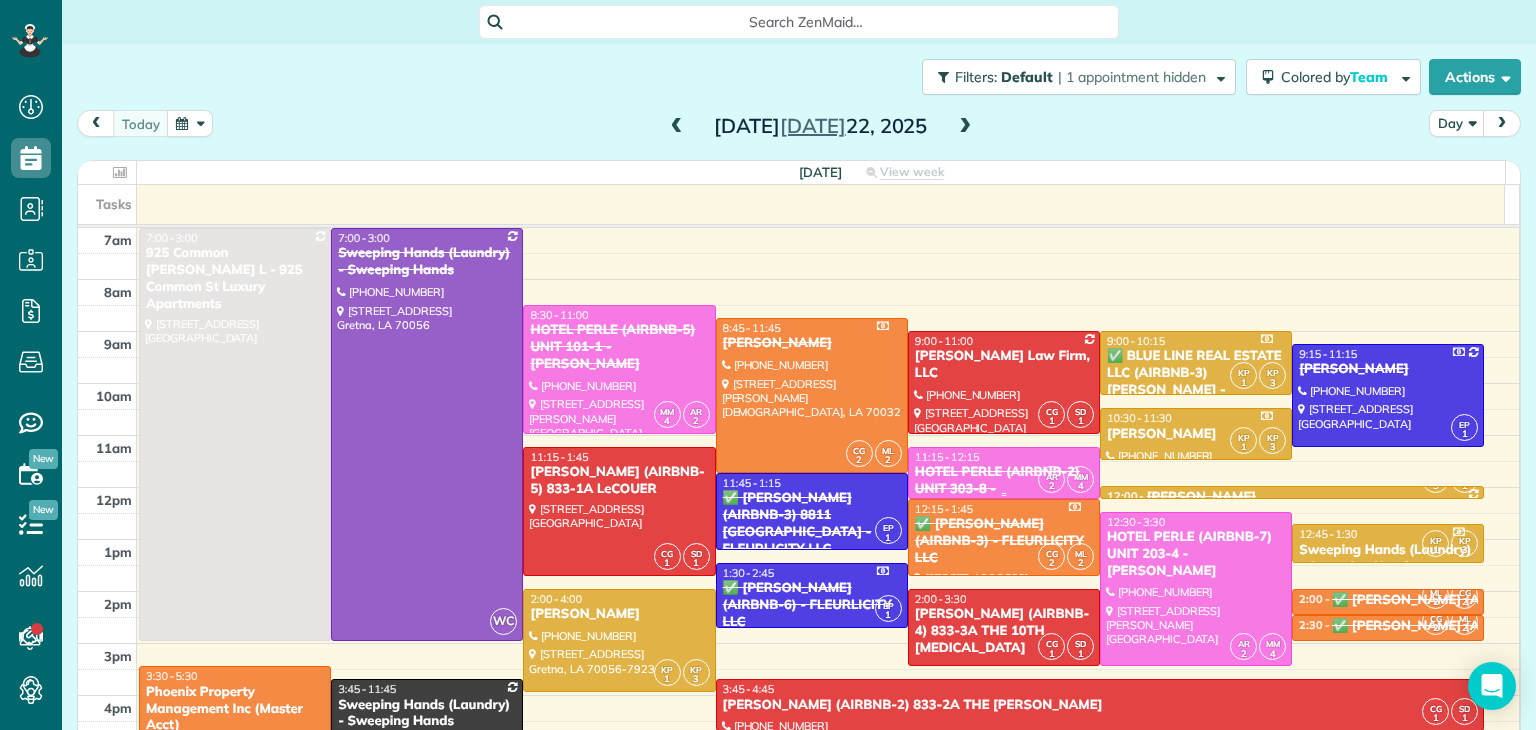 click on "HOTEL PERLE (AIRBNB-2) UNIT 303-8 - [PERSON_NAME]" at bounding box center (1004, 489) 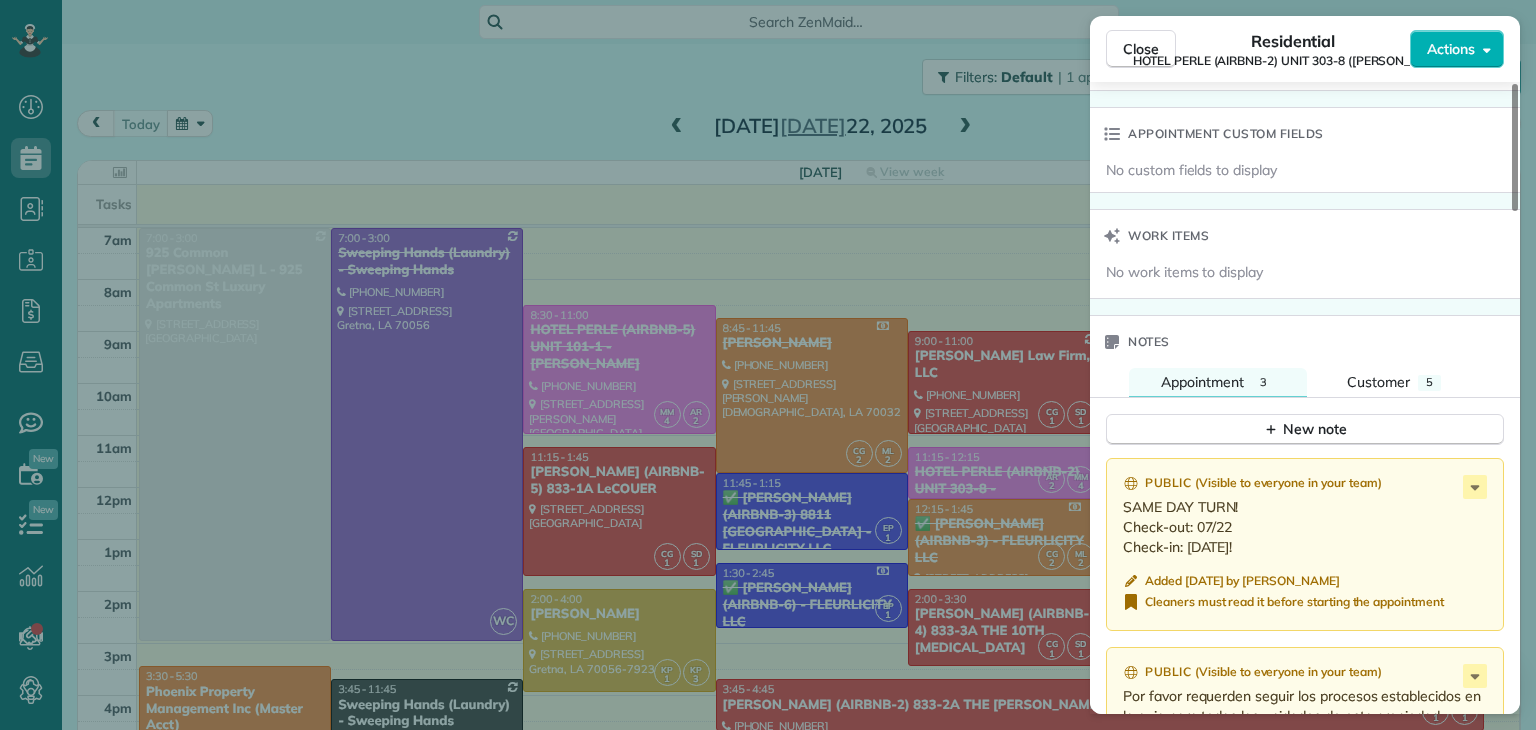 scroll, scrollTop: 1700, scrollLeft: 0, axis: vertical 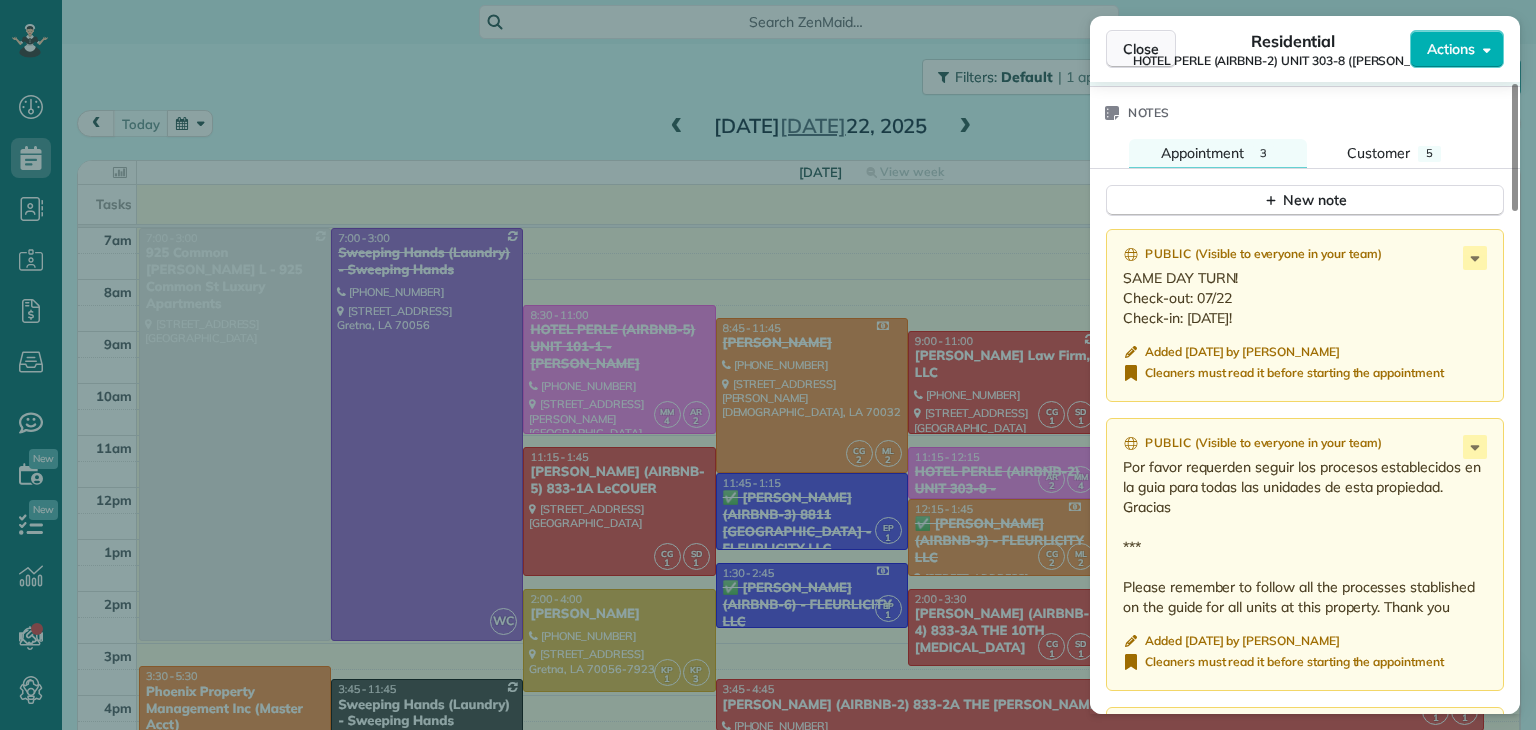 click on "Close" at bounding box center (1141, 49) 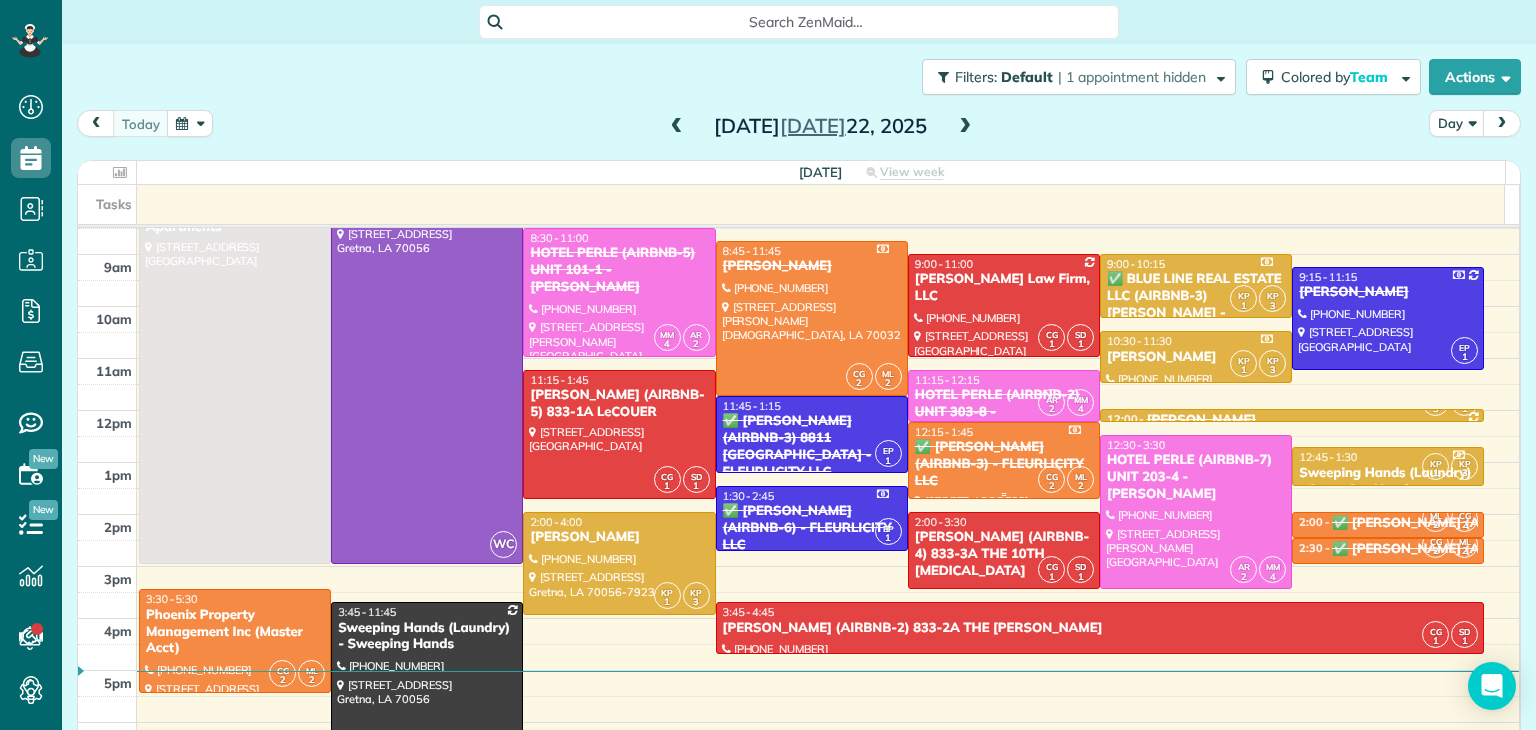 scroll, scrollTop: 100, scrollLeft: 0, axis: vertical 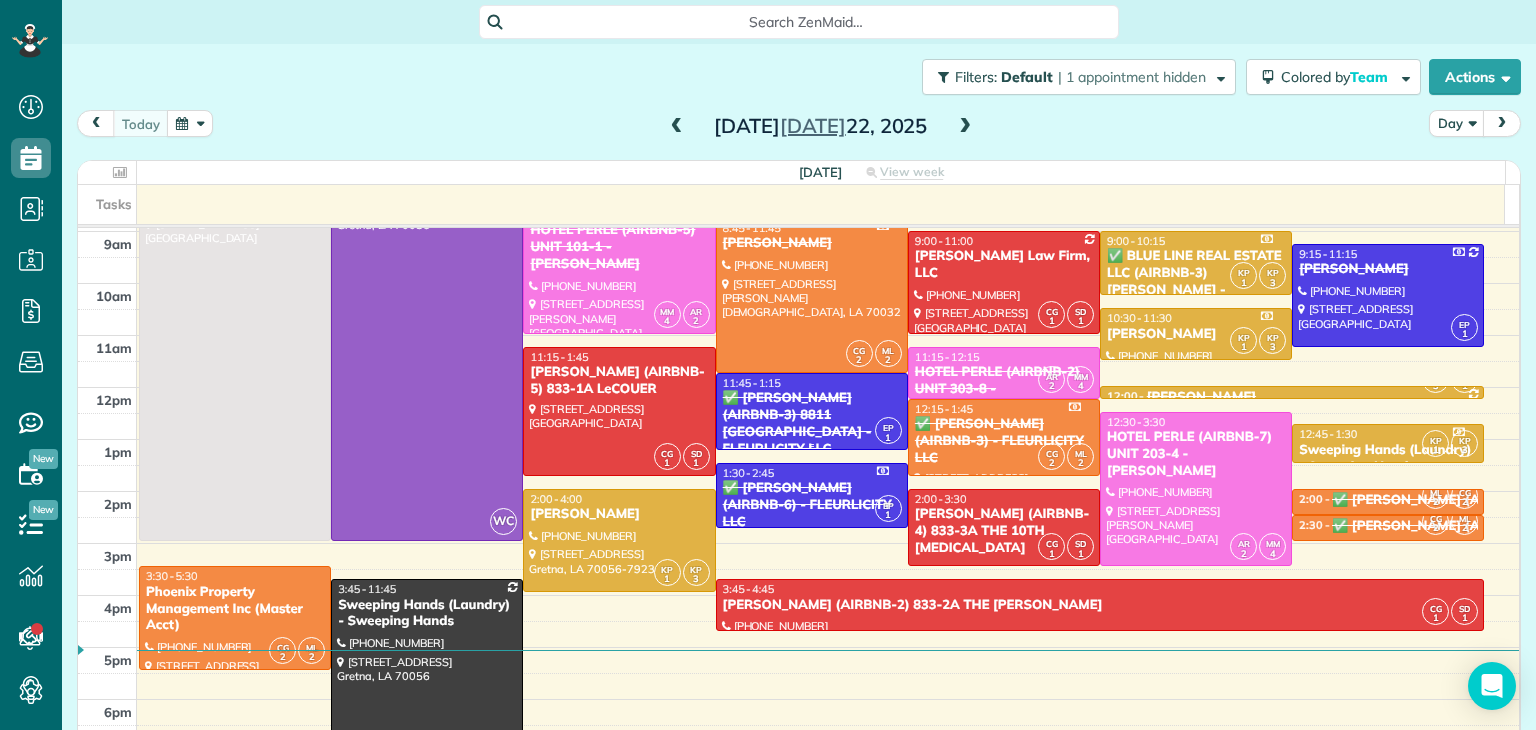 click on "✅ [PERSON_NAME] (AIRBNB-3) 8811 [GEOGRAPHIC_DATA] - FLEURLICITY LLC" at bounding box center (812, 424) 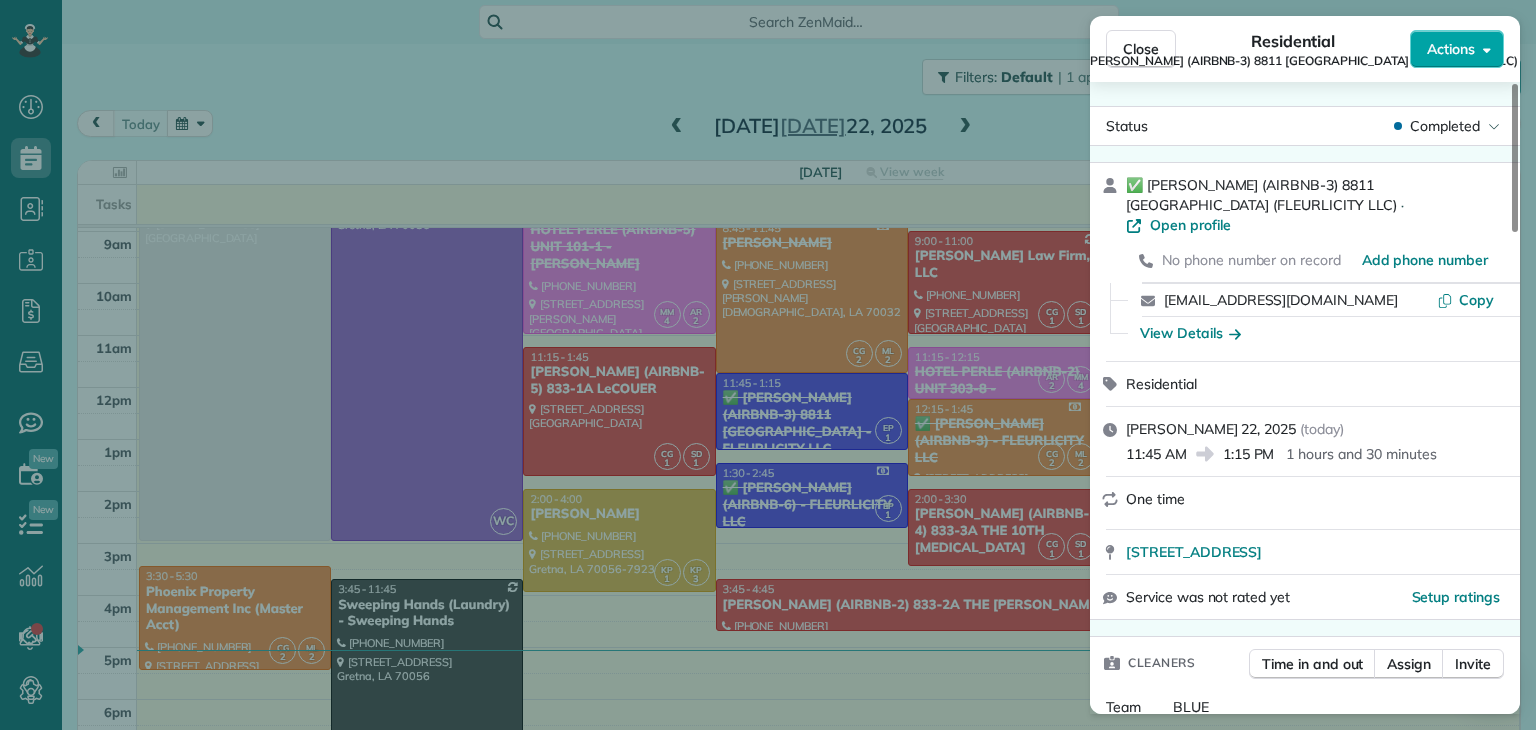 click on "Actions" at bounding box center [1457, 49] 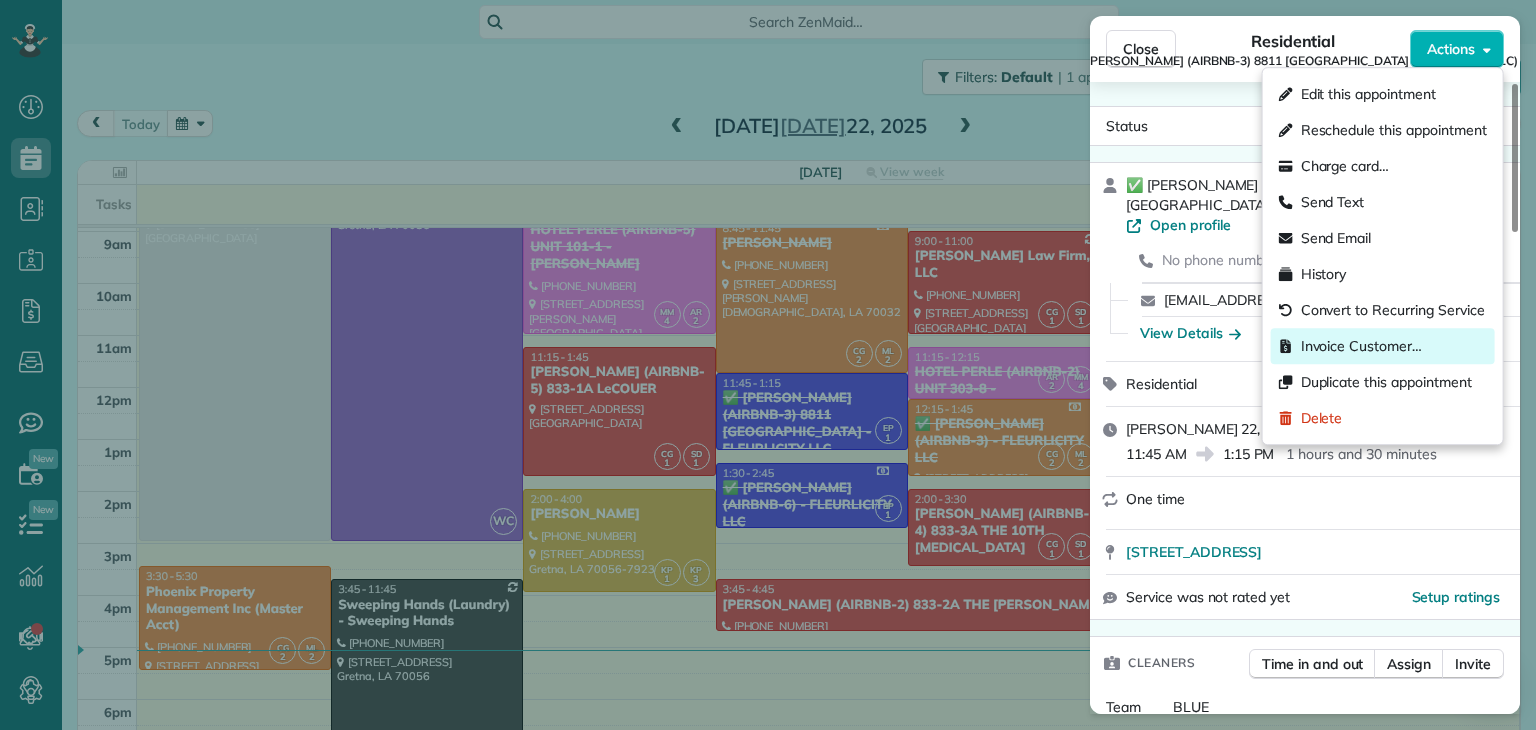 click on "Invoice Customer…" at bounding box center [1361, 346] 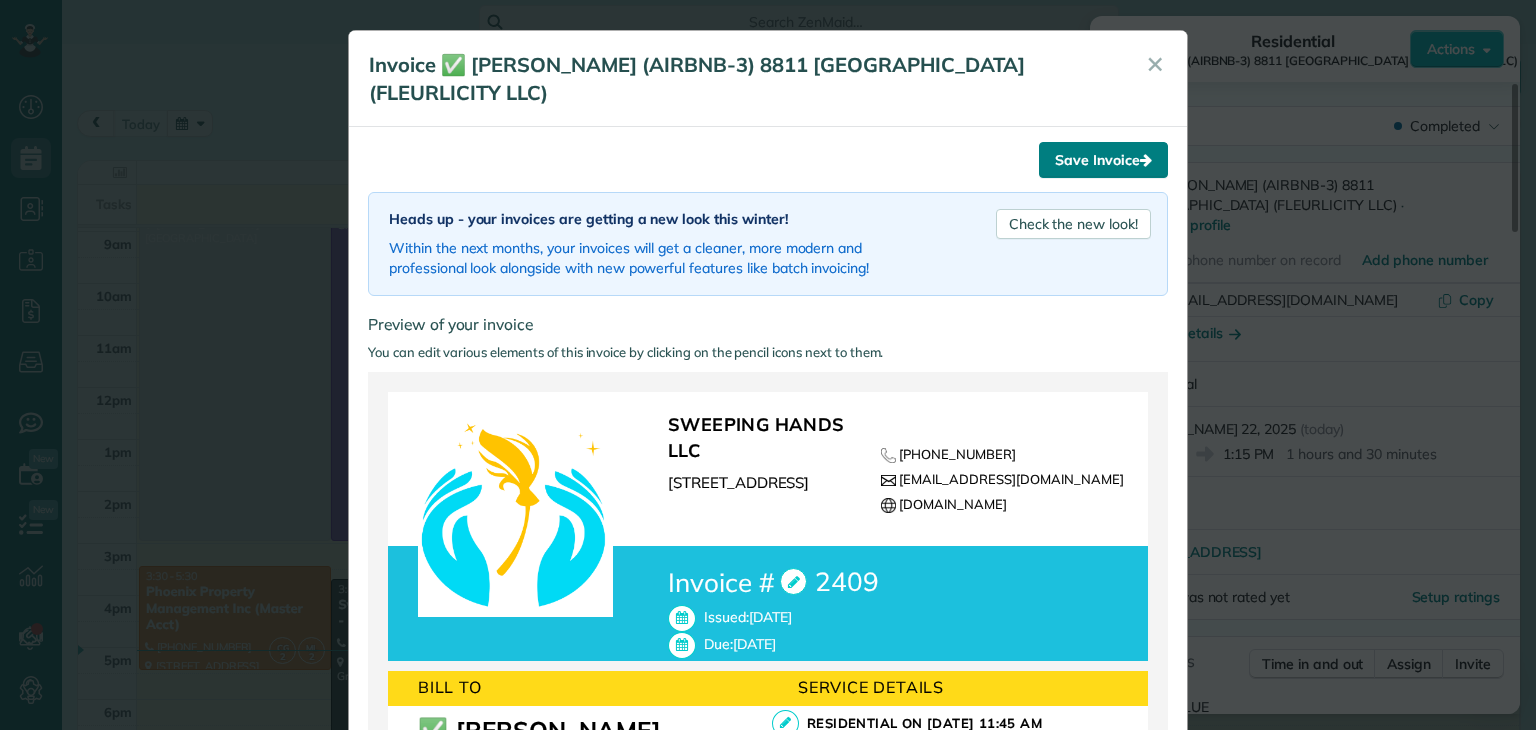 click on "Save Invoice" at bounding box center [1103, 160] 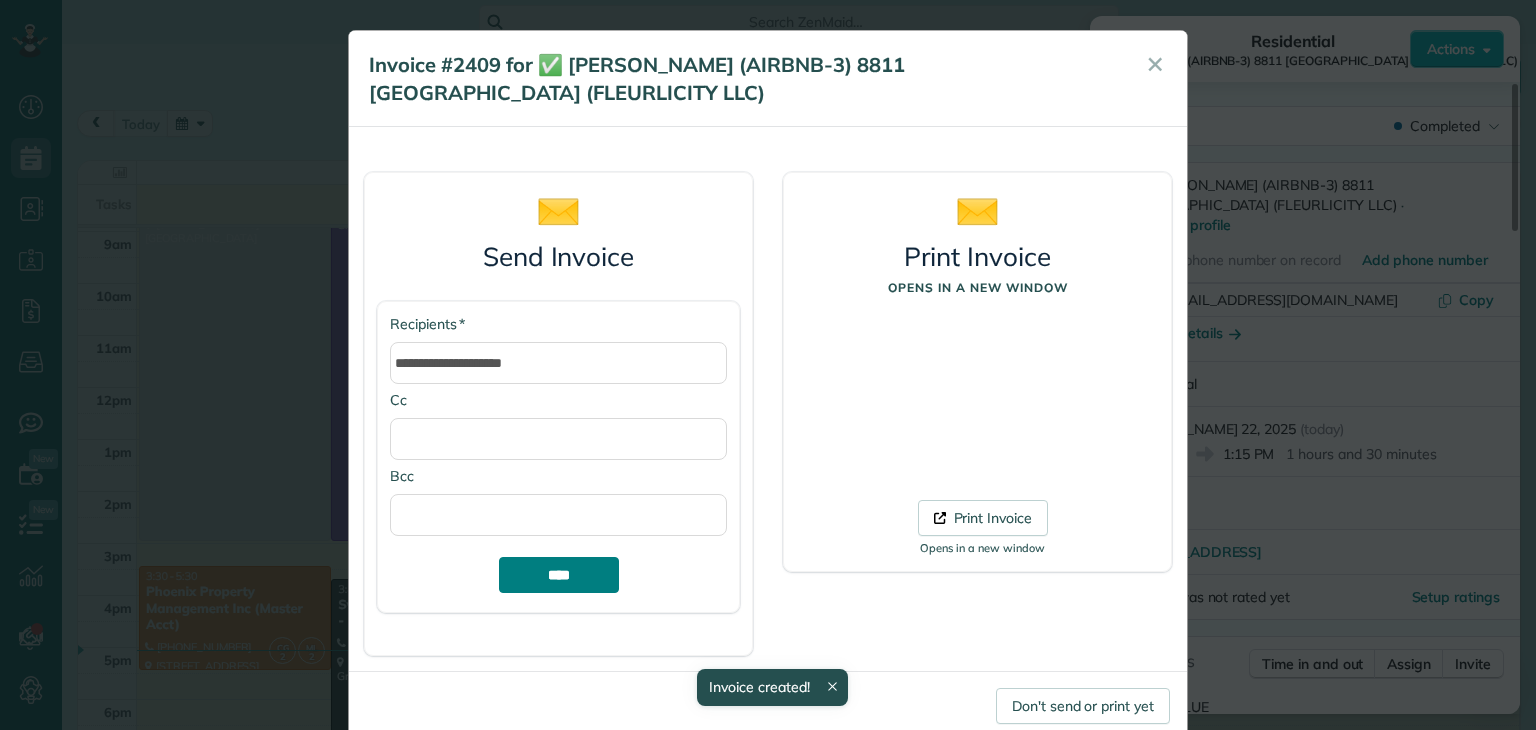 click on "****" at bounding box center (559, 575) 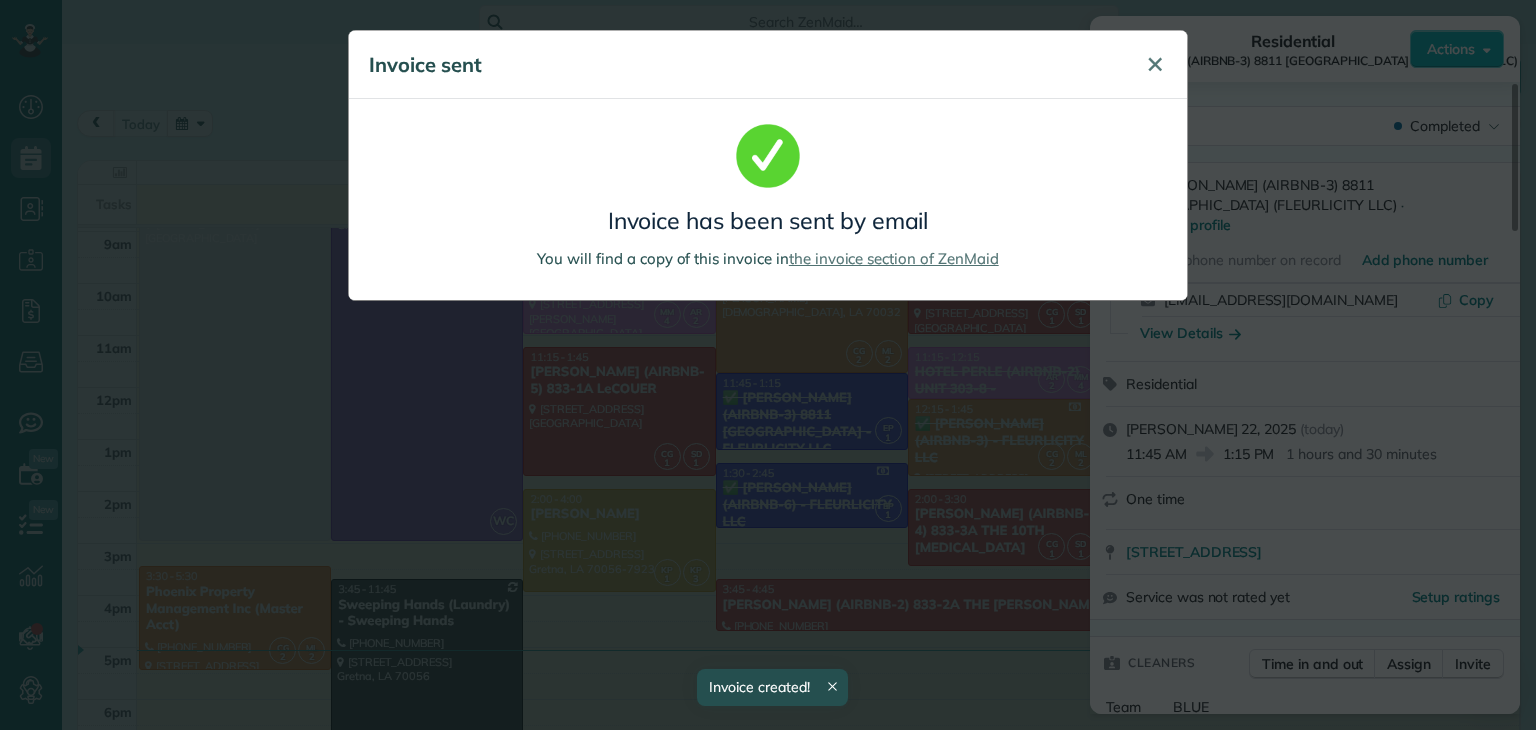 click on "✕" at bounding box center [1155, 64] 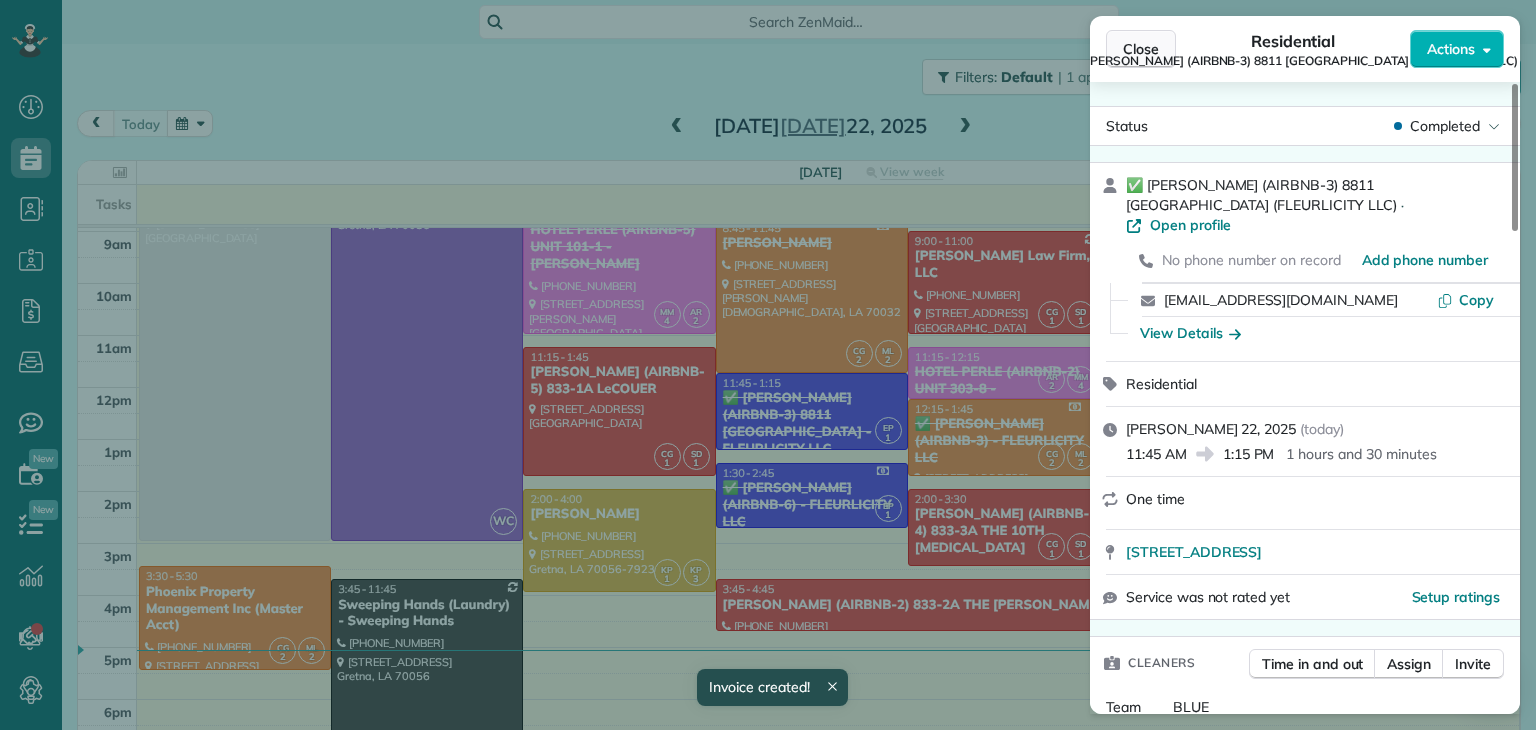 click on "Close" at bounding box center (1141, 49) 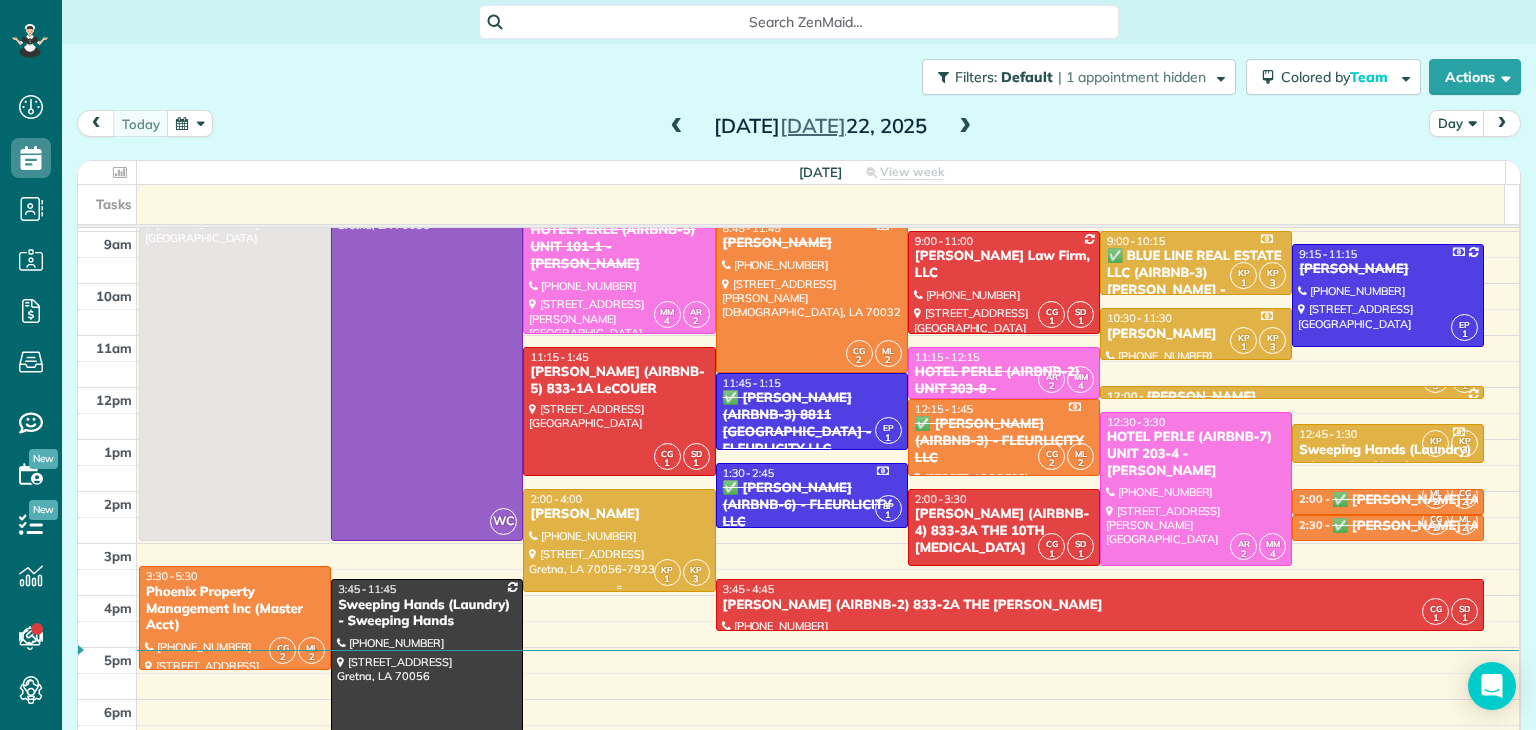click at bounding box center (619, 540) 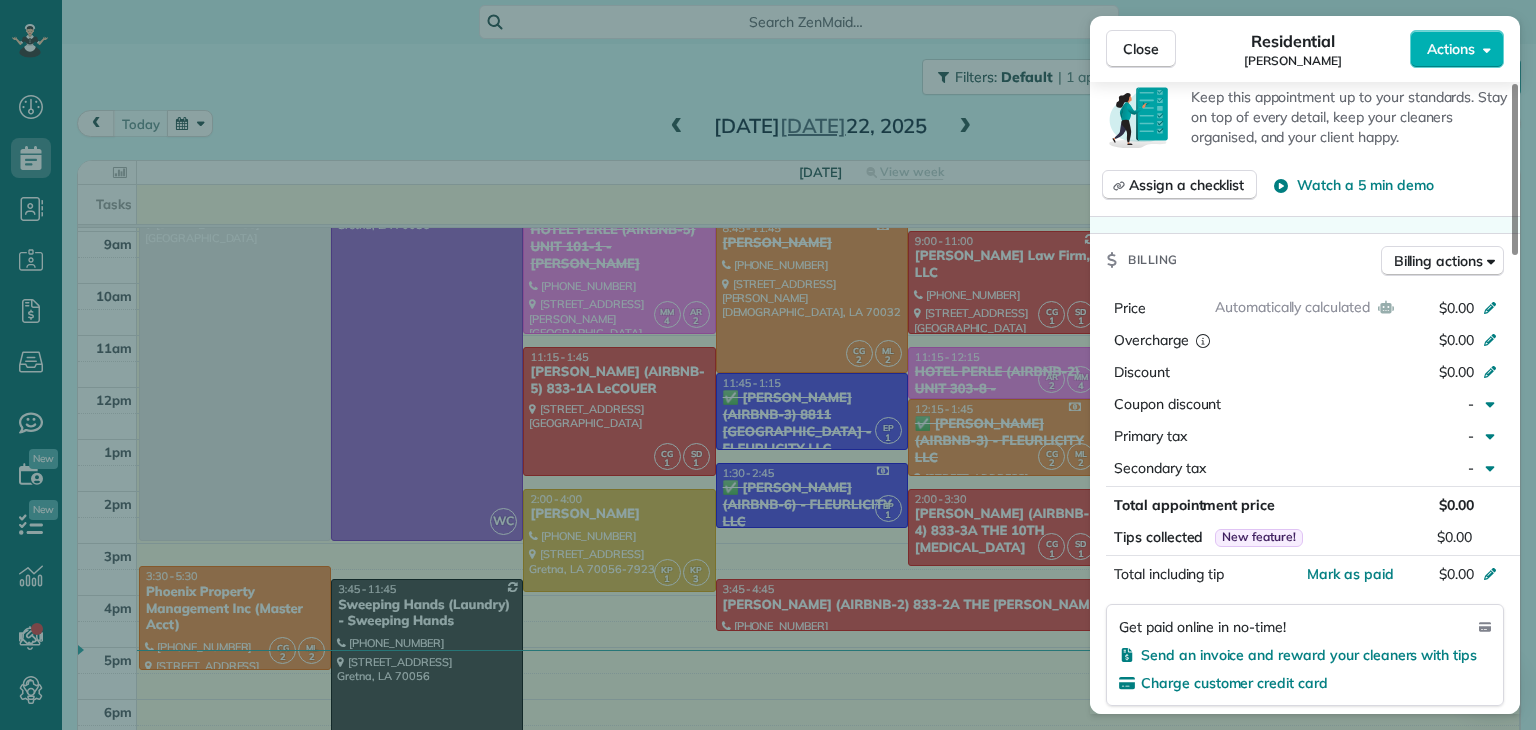 scroll, scrollTop: 800, scrollLeft: 0, axis: vertical 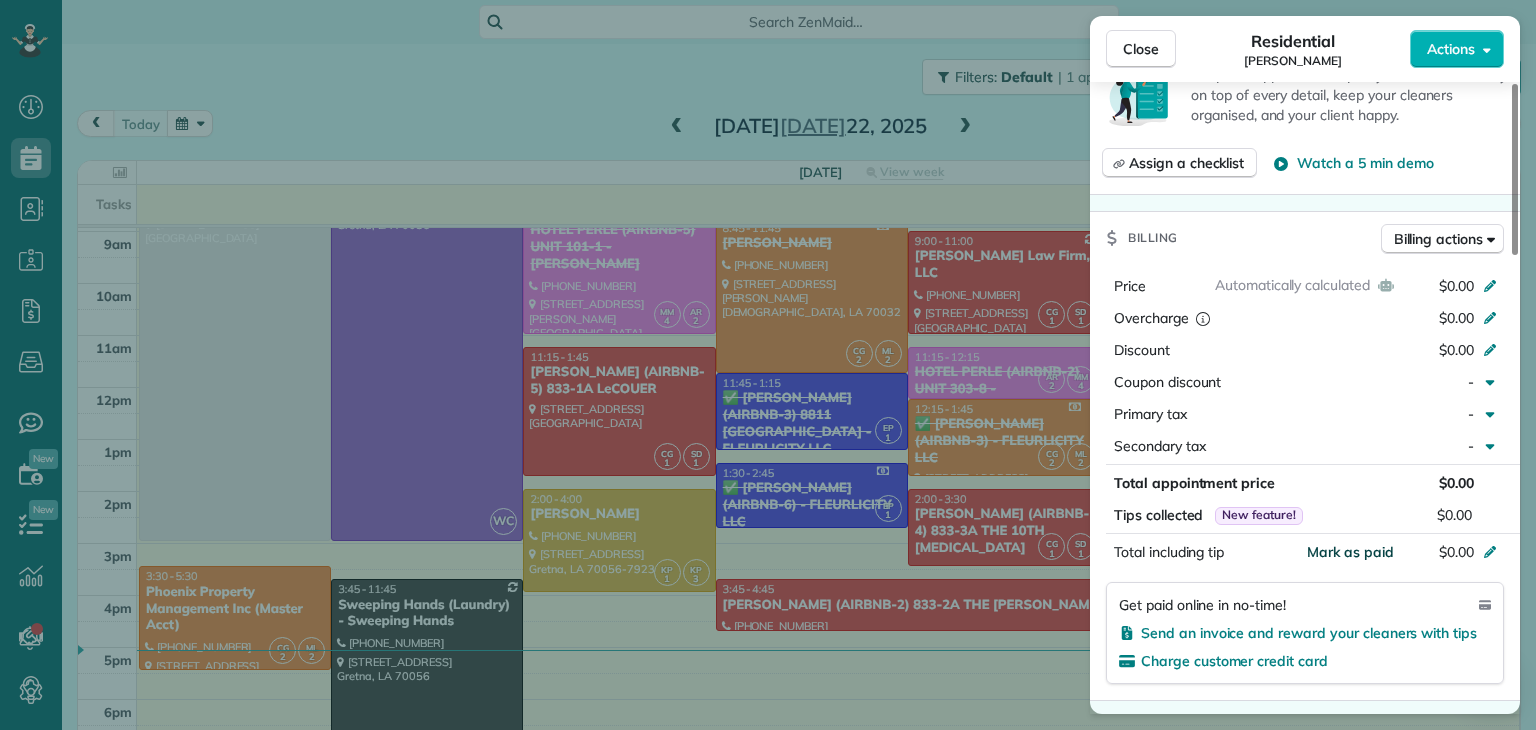 click on "Mark as paid" at bounding box center (1350, 552) 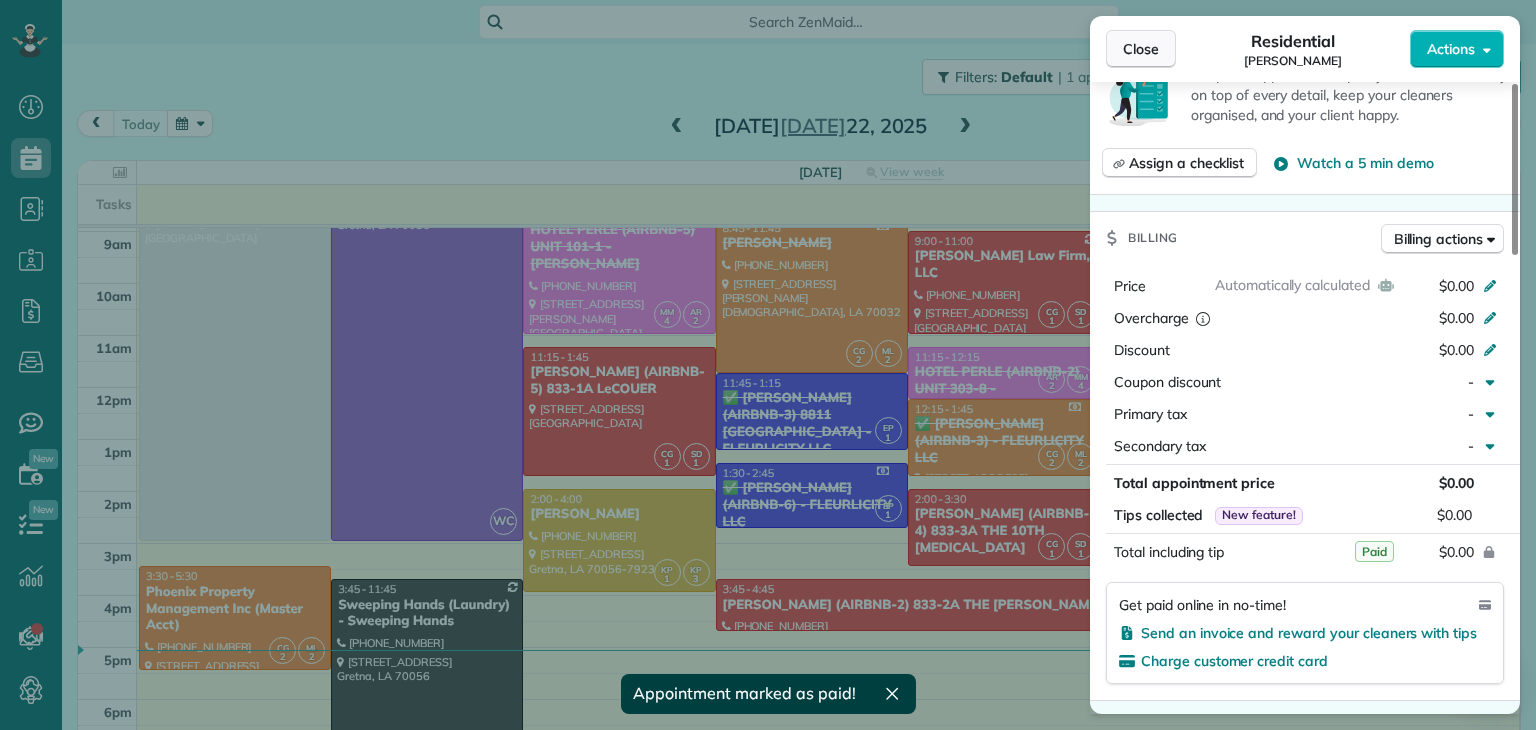 click on "Close" at bounding box center [1141, 49] 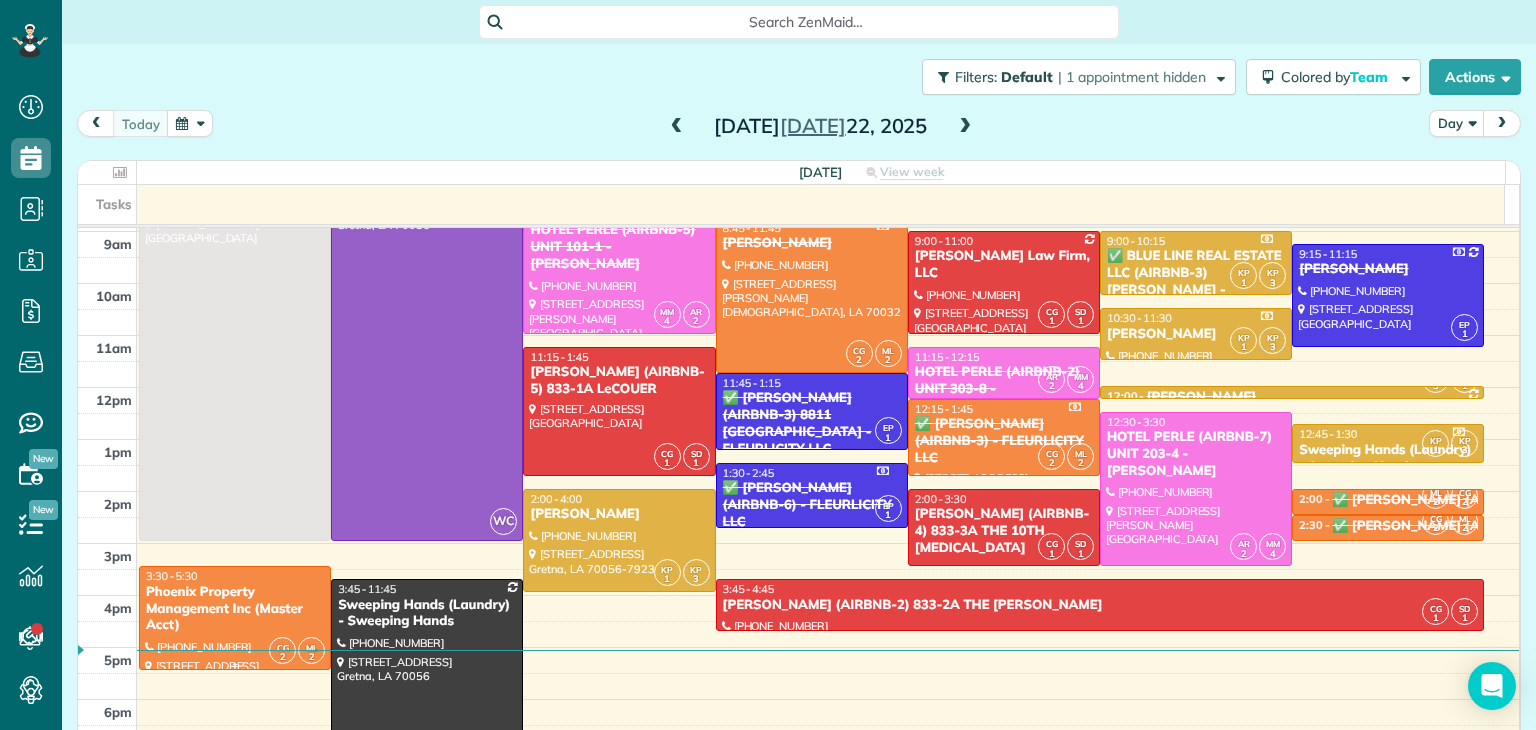click on "Phoenix Property Management Inc (Master Acct)" at bounding box center [235, 609] 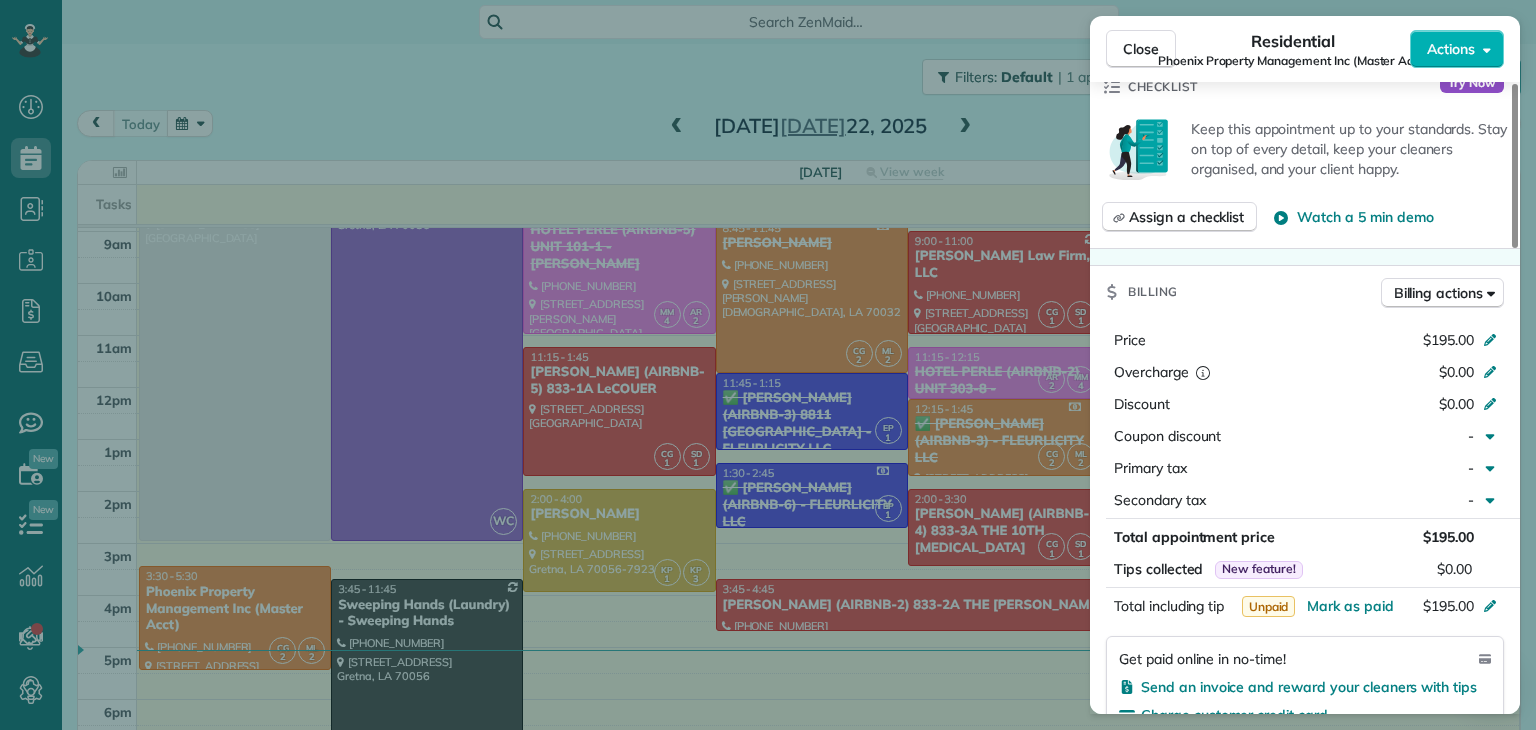 scroll, scrollTop: 800, scrollLeft: 0, axis: vertical 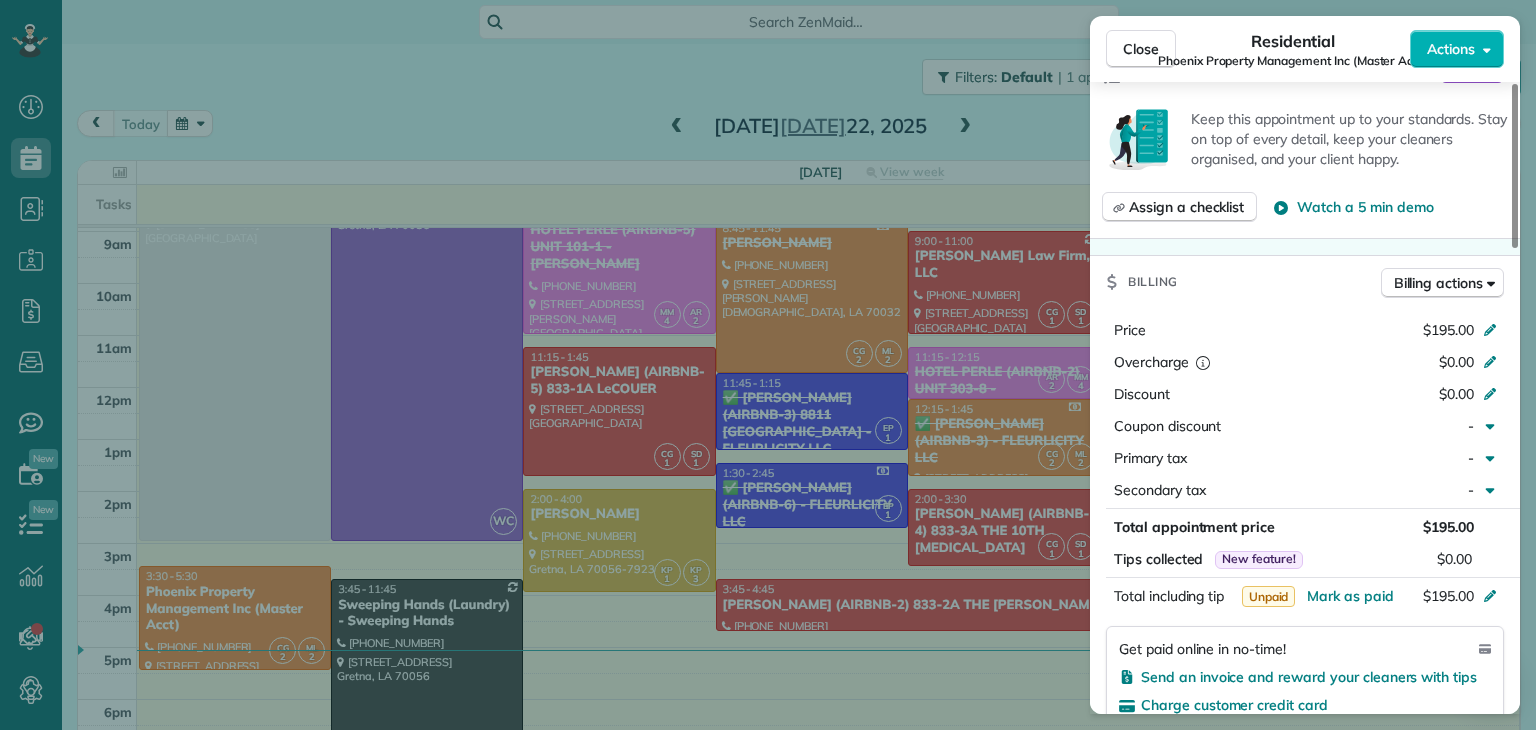 click on "Close Residential Phoenix Property Management Inc (Master Acct) Actions Status Active Phoenix Property Management Inc (Master Acct) · Open profile Mobile [PHONE_NUMBER] Copy [PERSON_NAME][EMAIL_ADDRESS][DOMAIN_NAME] Copy View Details Residential [PERSON_NAME] 22, 2025 ( [DATE] ) 3:30 PM 5:30 PM 2 hours and 0 minutes One time [STREET_ADDRESS] Open access information Service was not rated yet Setup ratings Cleaners Time in and out Assign Invite Team ORANGE Cleaners [PERSON_NAME] 3:30 PM 5:30 PM [PERSON_NAME] 3:30 PM 5:30 PM Checklist Try Now Keep this appointment up to your standards. Stay on top of every detail, keep your cleaners organised, and your client happy. Assign a checklist Watch a 5 min demo Billing Billing actions Price $195.00 Overcharge $0.00 Discount $0.00 Coupon discount - Primary tax - Secondary tax - Total appointment price $195.00 Tips collected New feature! $0.00 Unpaid [PERSON_NAME] as paid Total including tip $195.00 Get paid online in no-time! Charge customer credit card Work items" at bounding box center (768, 365) 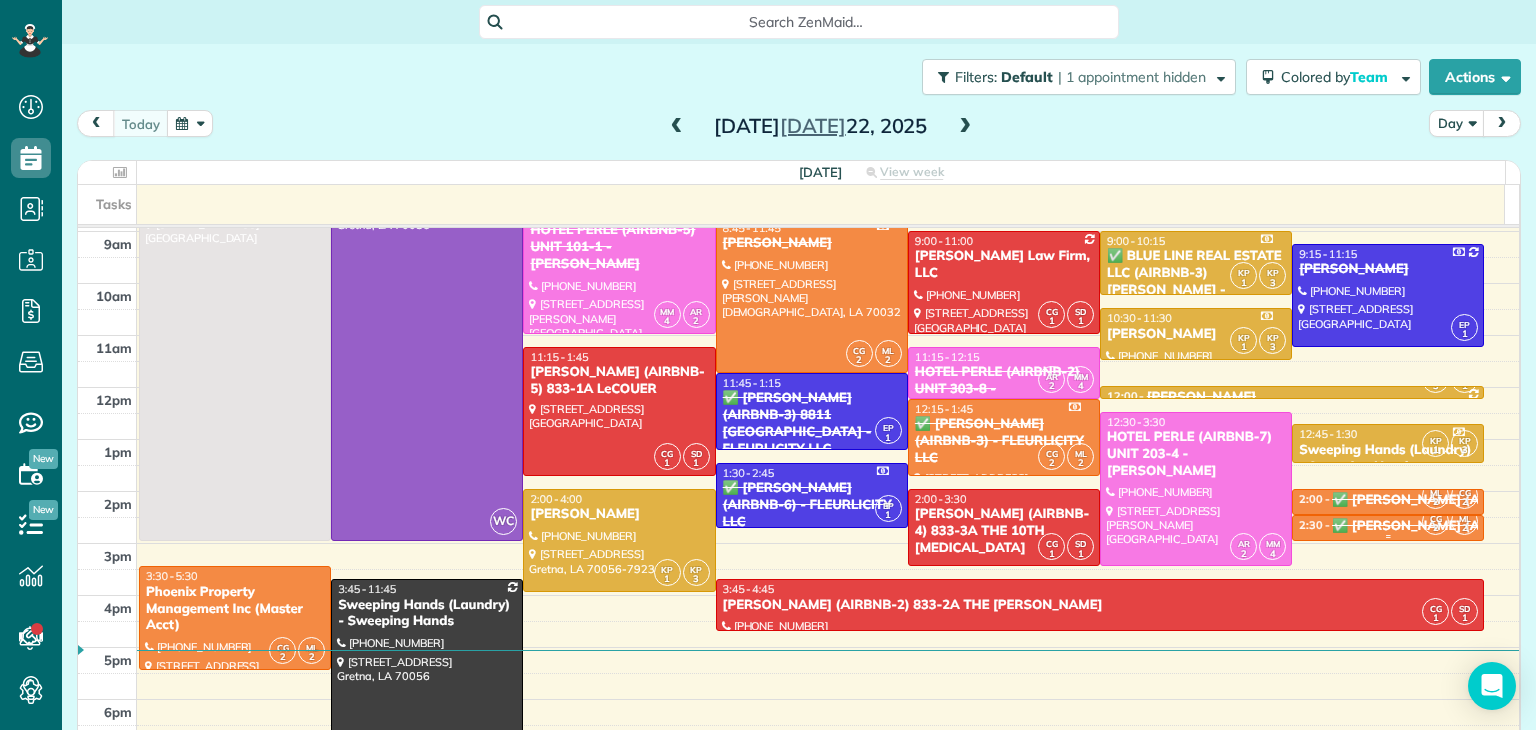 click on "✅ [PERSON_NAME] (AIRBNB-1) KEY - 1706 [GEOGRAPHIC_DATA] AV. - FLEURLICITY LLC" at bounding box center (1616, 526) 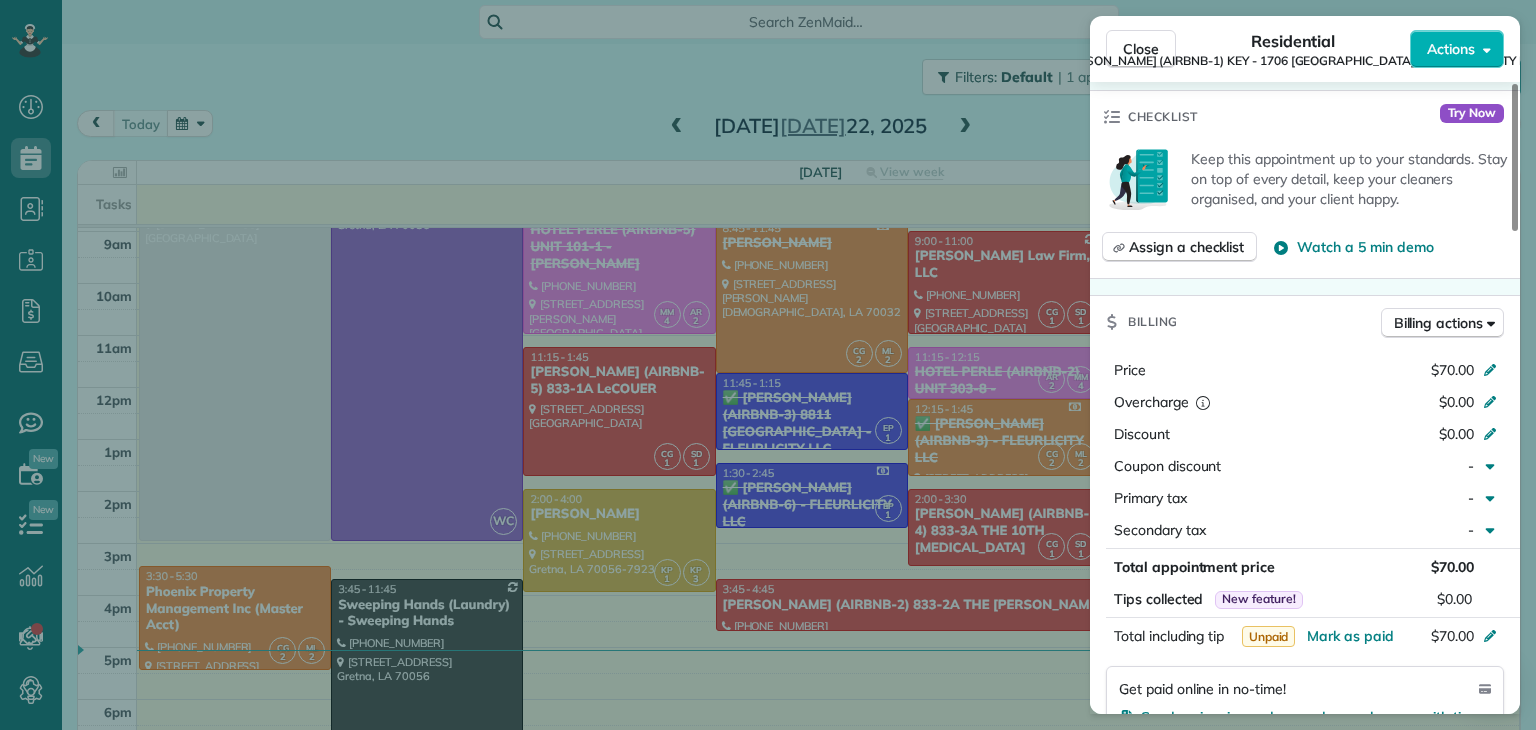scroll, scrollTop: 800, scrollLeft: 0, axis: vertical 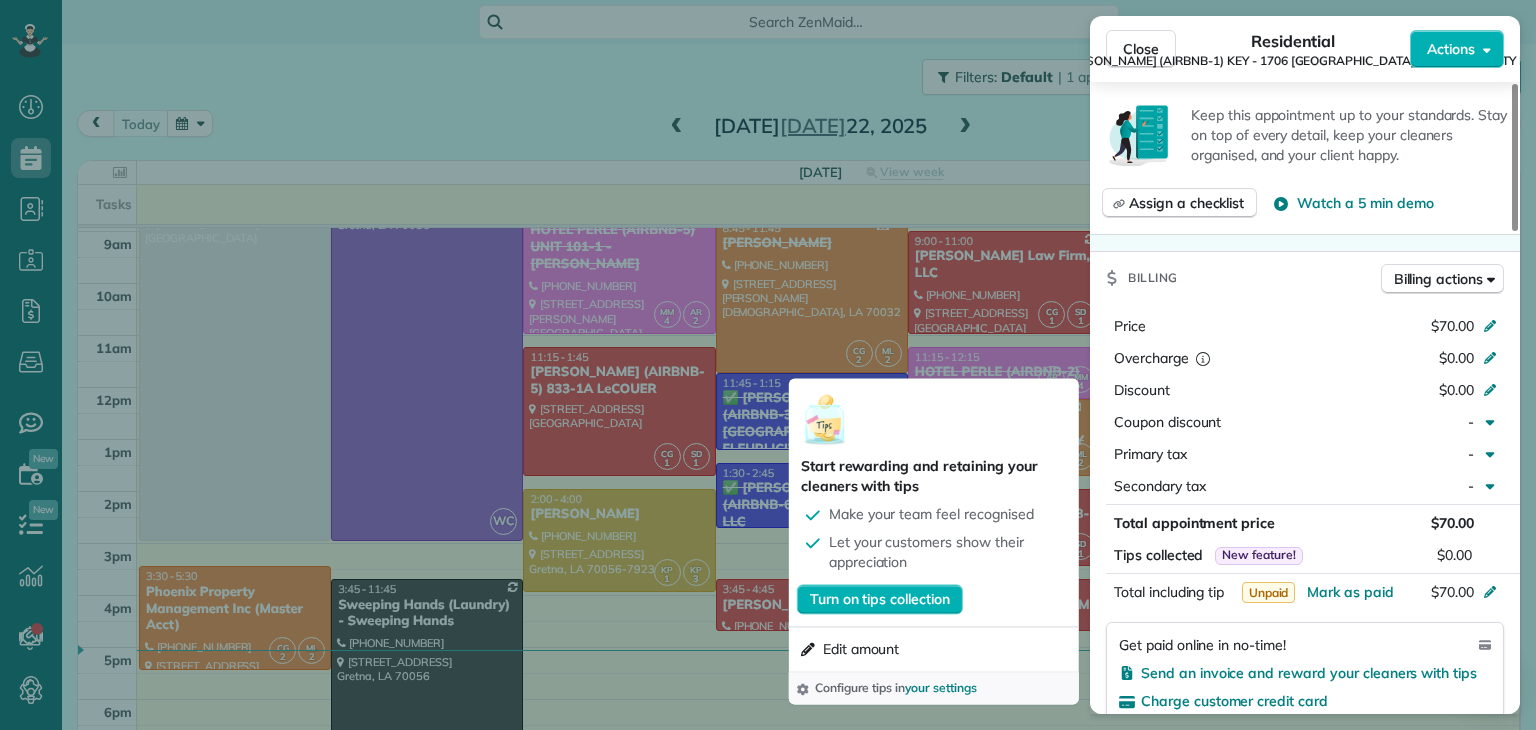 click on "Close Residential ✅ [PERSON_NAME] (AIRBNB-1) KEY - [STREET_ADDRESS] (FLEURLICITY LLC) Actions Status Completed ✅ [PERSON_NAME] (AIRBNB-1) KEY - 1706 [GEOGRAPHIC_DATA] AV. (FLEURLICITY LLC) · Open profile Mobile [PHONE_NUMBER] Copy [EMAIL_ADDRESS][DOMAIN_NAME] Copy View Details Residential [PERSON_NAME] 22, 2025 ( [DATE] ) 2:30 PM 3:00 PM 30 minutes One time [STREET_ADDRESS] Service was not rated yet Setup ratings Cleaners Time in and out Assign Invite Team ORANGE Cleaners [PERSON_NAME] 2:58 PM 3:50 PM [PERSON_NAME] 2:58 PM 3:50 PM Checklist Try Now Keep this appointment up to your standards. Stay on top of every detail, keep your cleaners organised, and your client happy. Assign a checklist Watch a 5 min demo Billing Billing actions Price $70.00 Overcharge $0.00 Discount $0.00 Coupon discount - Primary tax - Secondary tax - Total appointment price $70.00 Tips collected New feature! $0.00 Unpaid Mark as paid Total including tip $70.00 Get paid online in no-time! Charge customer credit card" at bounding box center (768, 365) 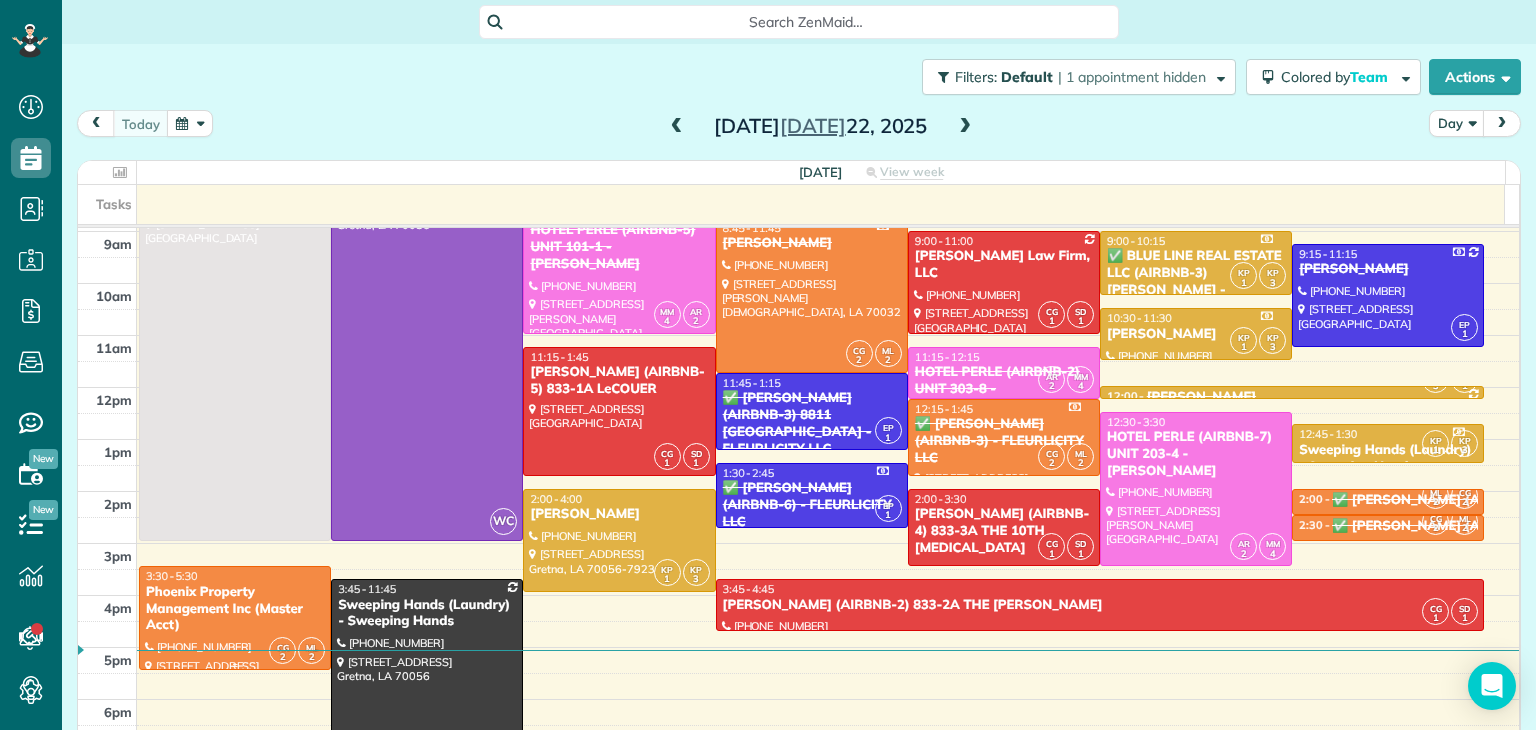 click on "Phoenix Property Management Inc (Master Acct)" at bounding box center (235, 609) 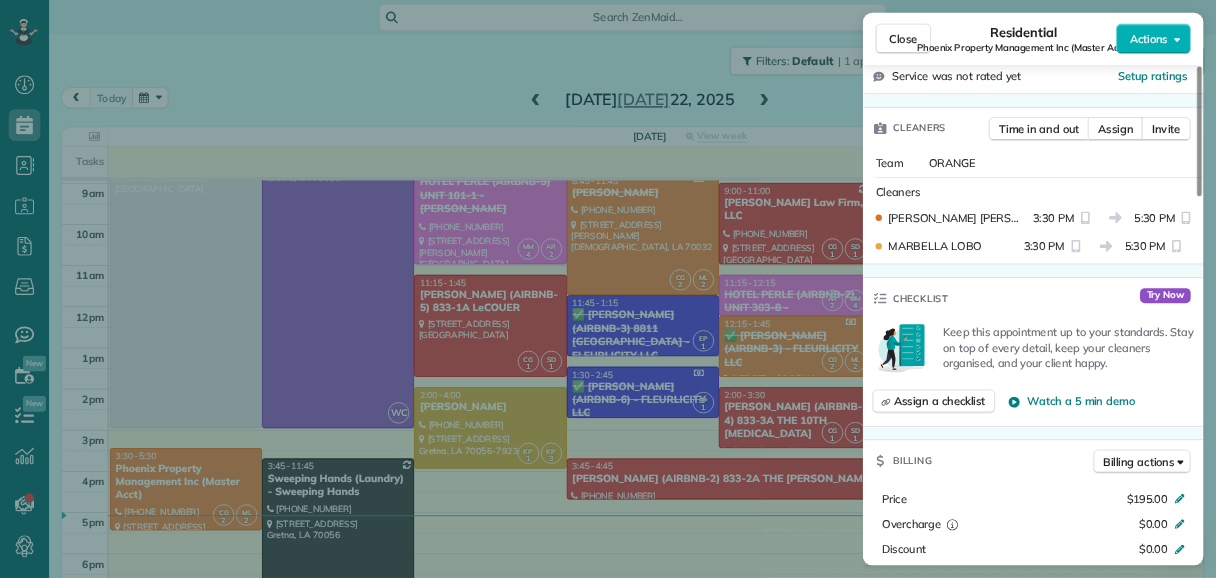 scroll, scrollTop: 0, scrollLeft: 0, axis: both 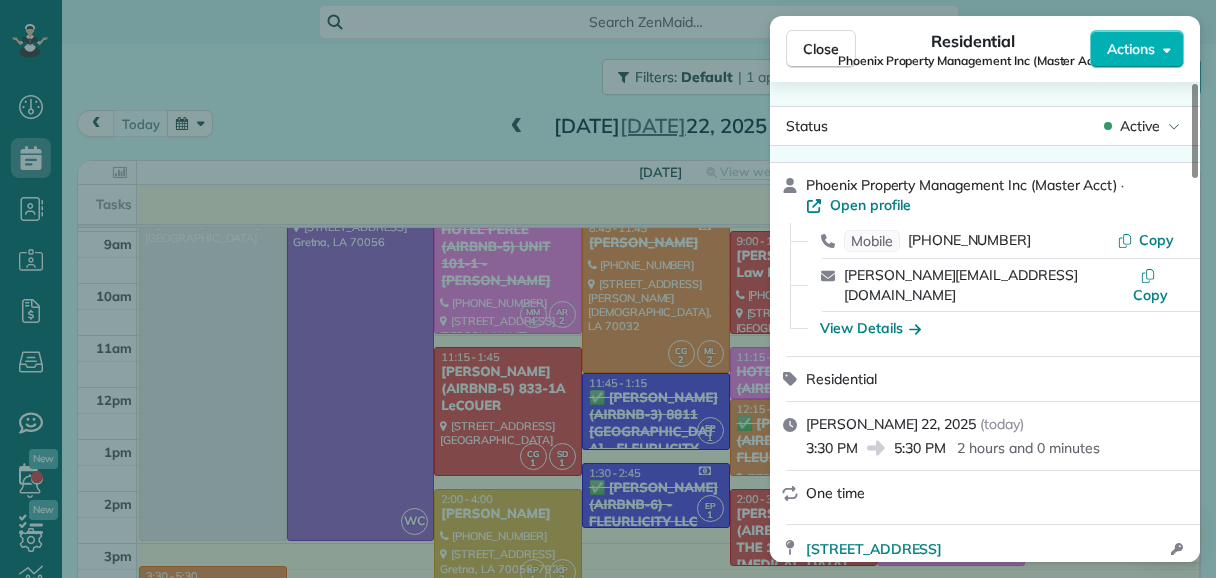 click on "Close Residential Phoenix Property Management Inc (Master Acct) Actions Status Active Phoenix Property Management Inc (Master Acct) · Open profile Mobile [PHONE_NUMBER] Copy [PERSON_NAME][EMAIL_ADDRESS][DOMAIN_NAME] Copy View Details Residential [PERSON_NAME] 22, 2025 ( [DATE] ) 3:30 PM 5:30 PM 2 hours and 0 minutes One time [STREET_ADDRESS] Open access information Service was not rated yet Setup ratings Cleaners Time in and out Assign Invite Team ORANGE Cleaners [PERSON_NAME] 3:30 PM 5:30 PM [PERSON_NAME] 3:30 PM 5:30 PM Checklist Try Now Keep this appointment up to your standards. Stay on top of every detail, keep your cleaners organised, and your client happy. Assign a checklist Watch a 5 min demo Billing Billing actions Price $195.00 Overcharge $0.00 Discount $0.00 Coupon discount - Primary tax - Secondary tax - Total appointment price $195.00 Tips collected New feature! $0.00 Unpaid [PERSON_NAME] as paid Total including tip $195.00 Get paid online in no-time! Charge customer credit card Work items" at bounding box center [608, 289] 